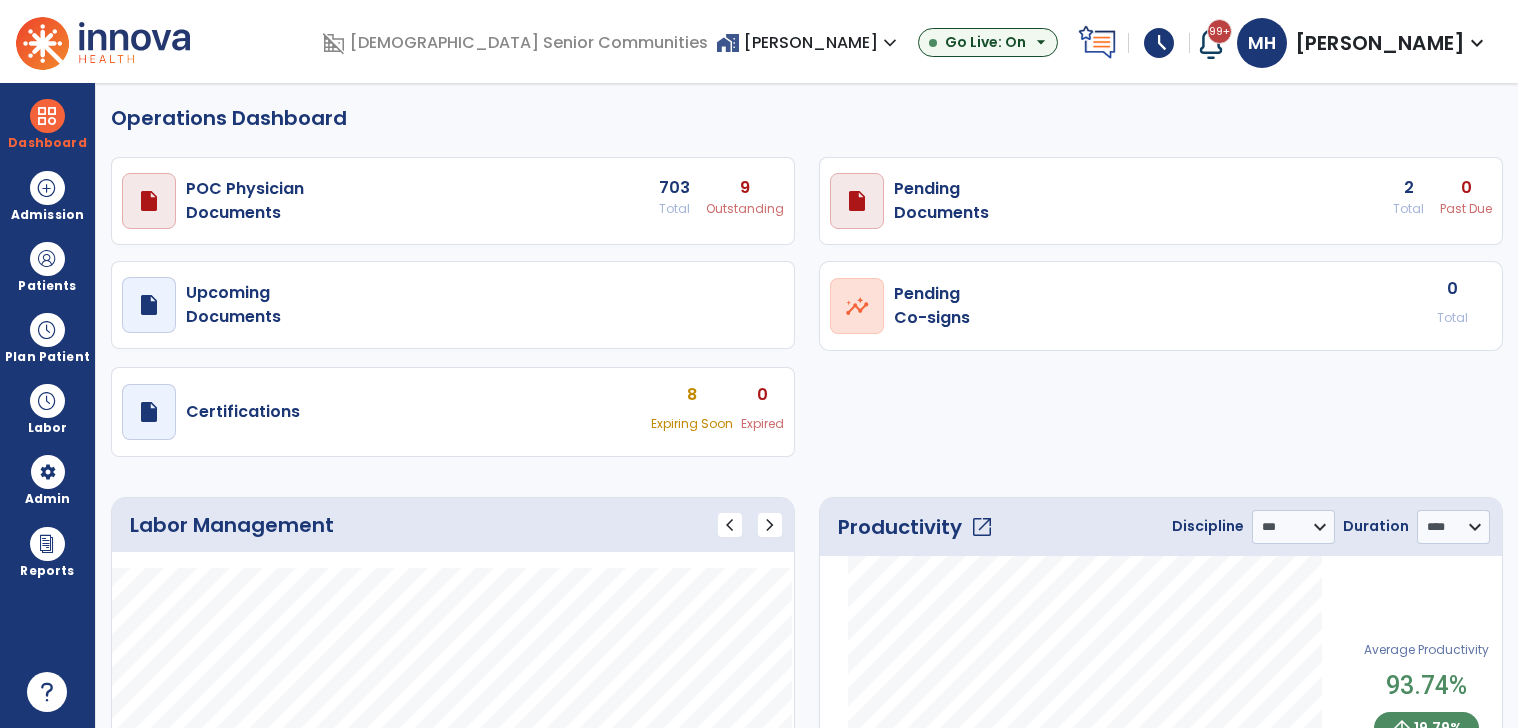 select on "***" 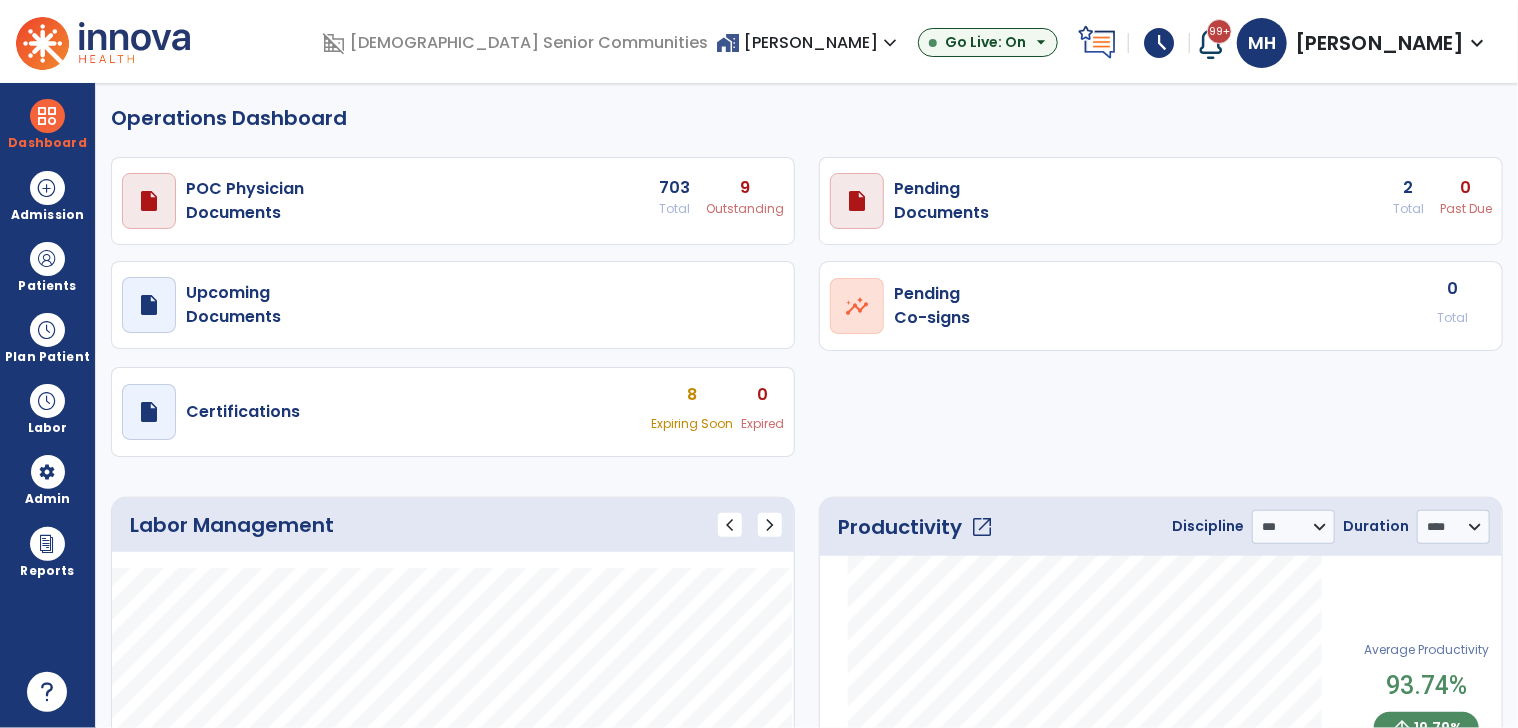 click on "home_work   Franklin Meadows   expand_more" at bounding box center [809, 42] 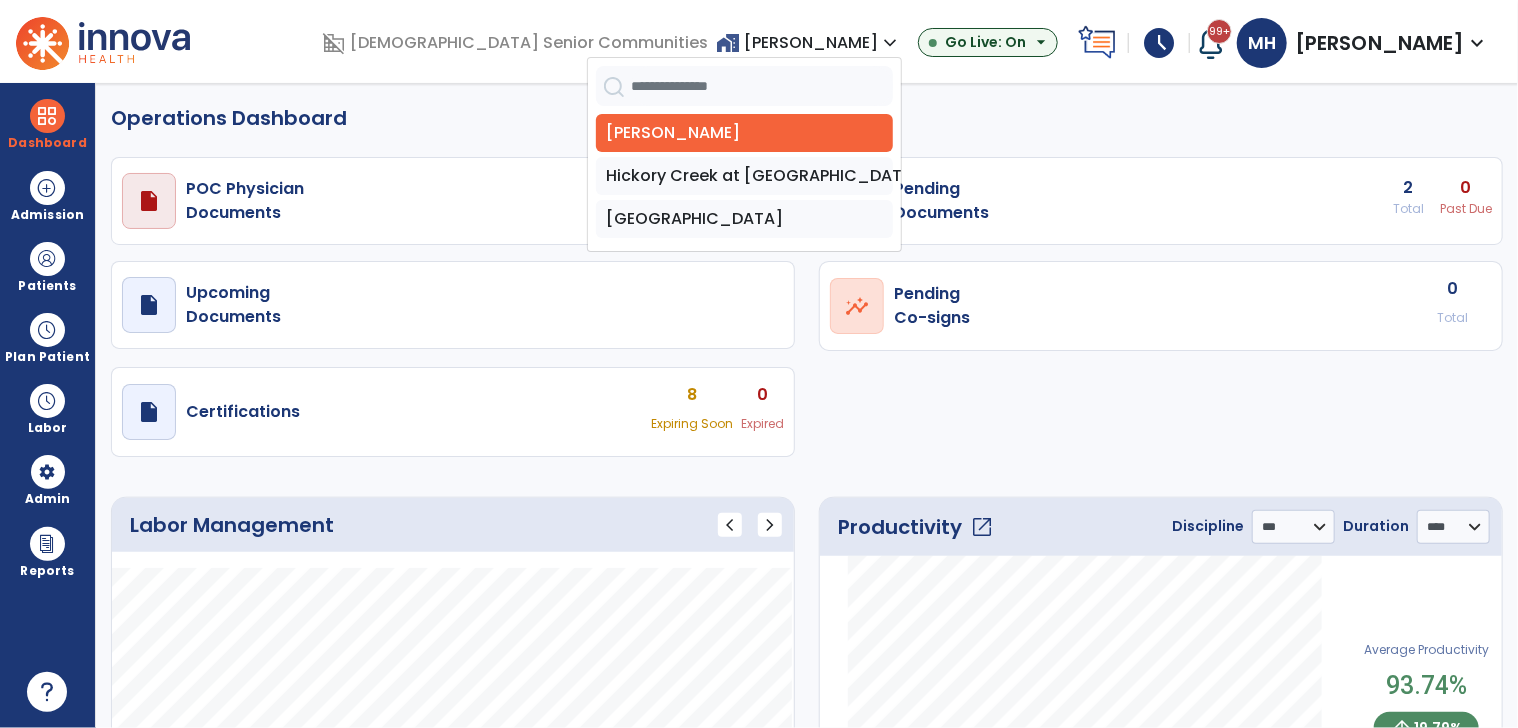 click on "[GEOGRAPHIC_DATA]" at bounding box center (744, 219) 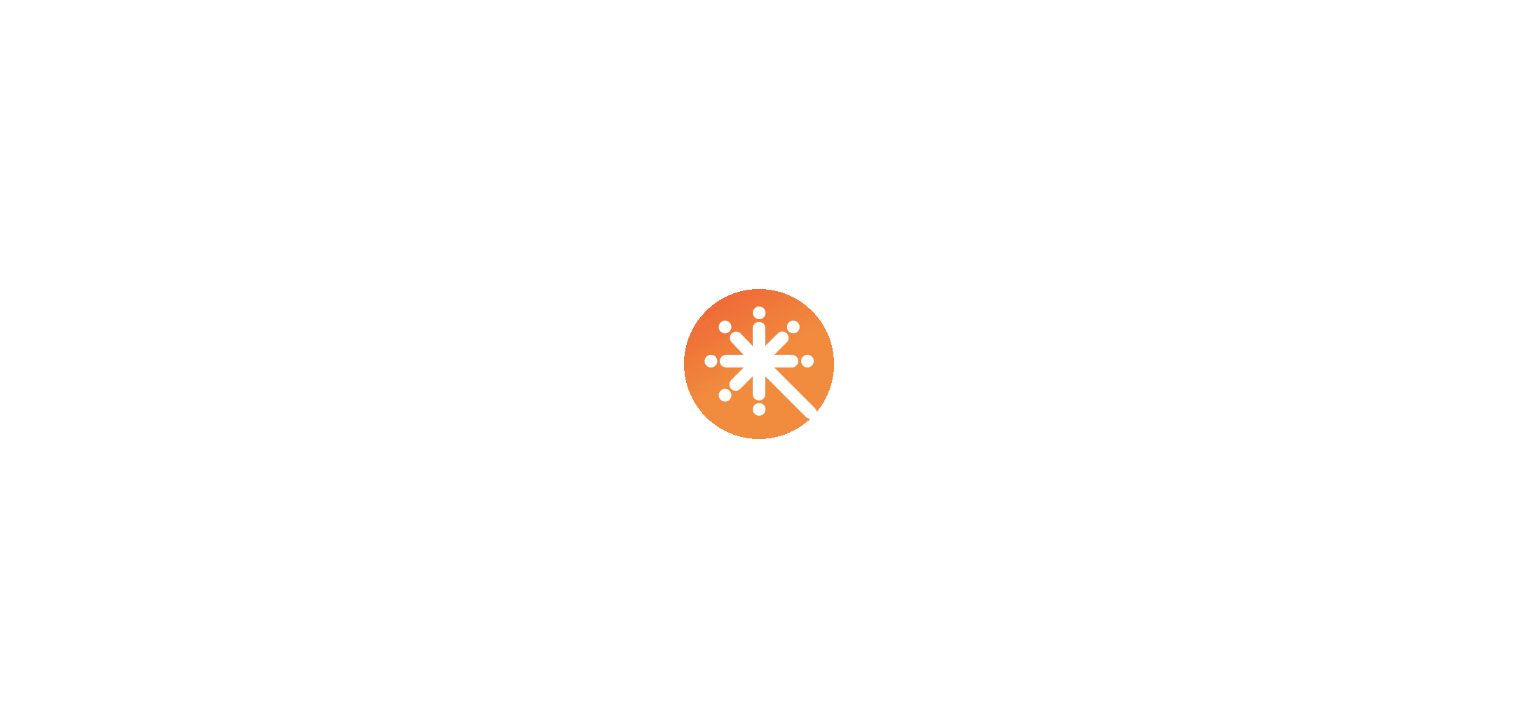scroll, scrollTop: 0, scrollLeft: 0, axis: both 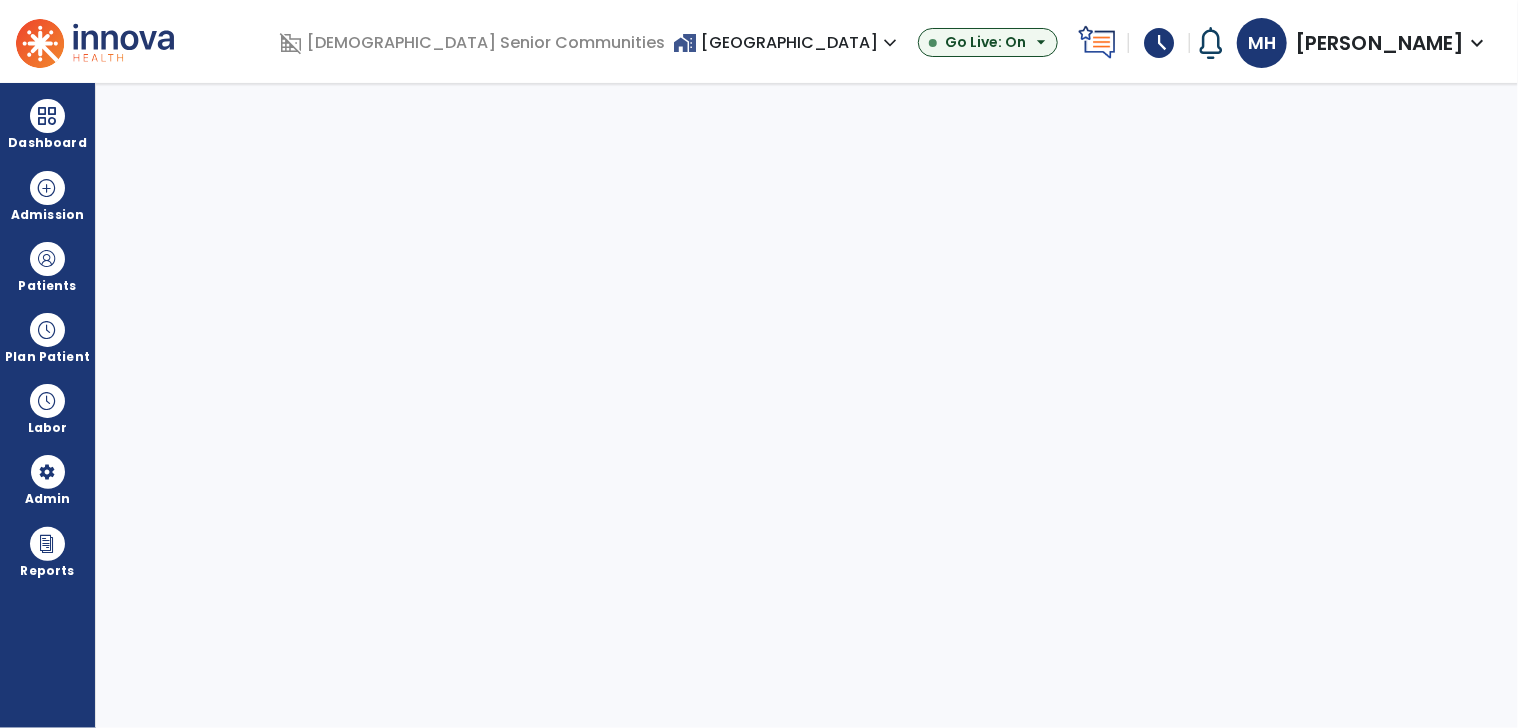select on "***" 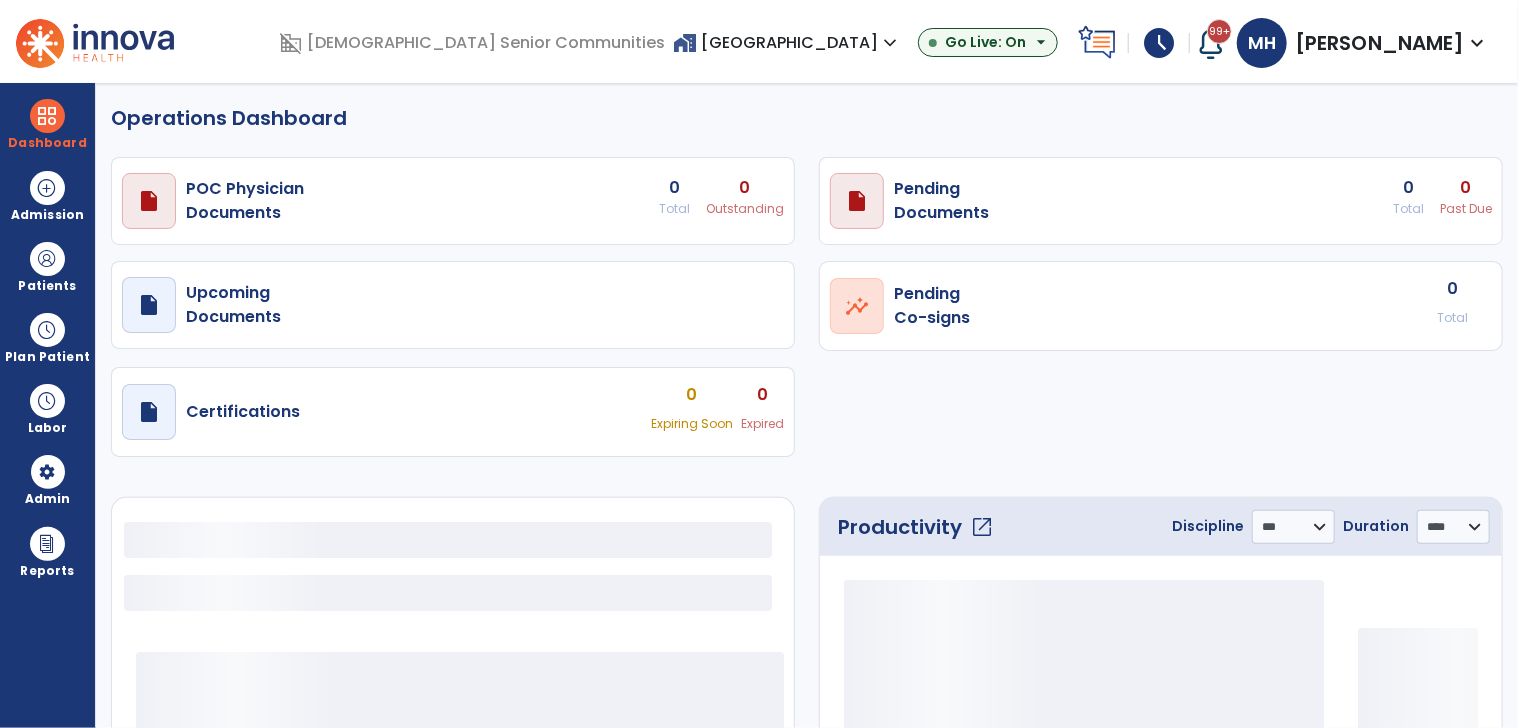 select on "***" 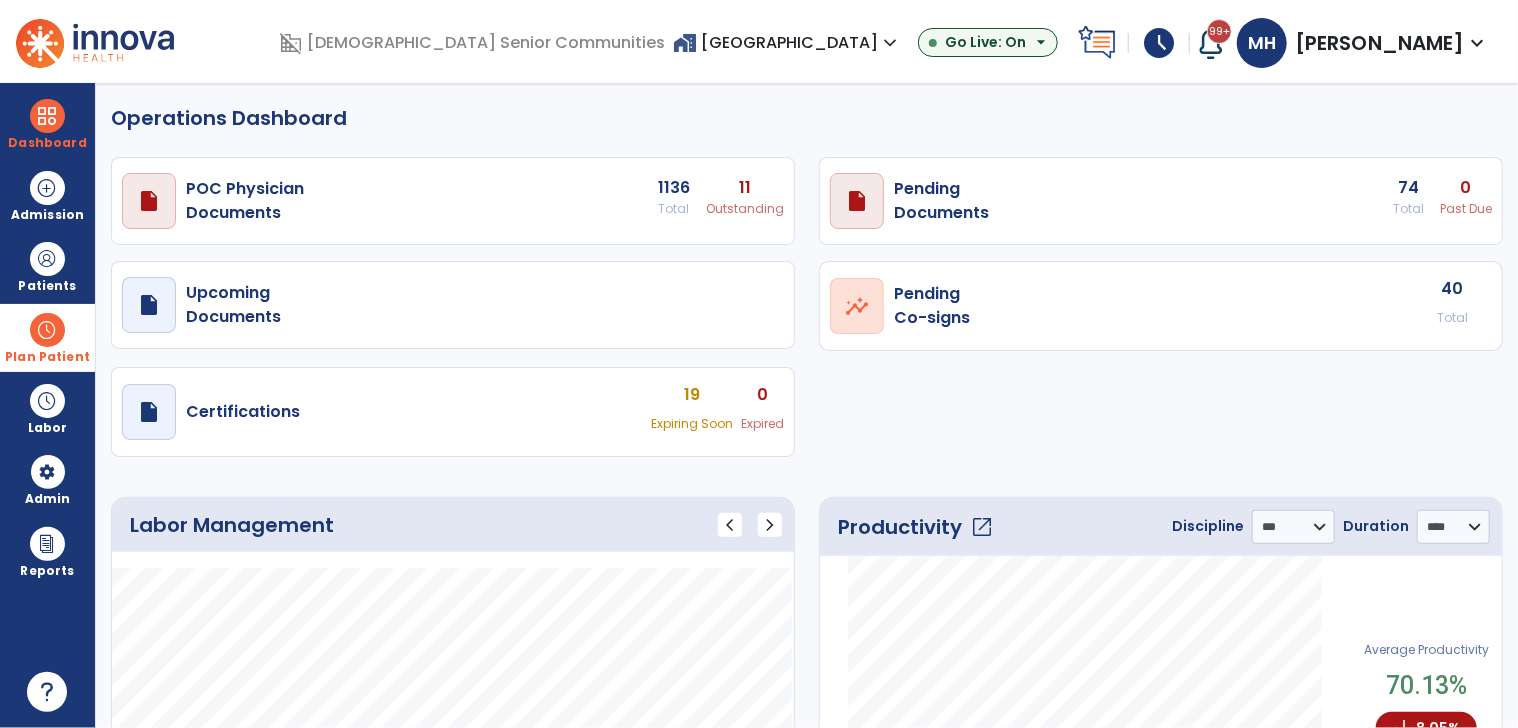 click at bounding box center (47, 330) 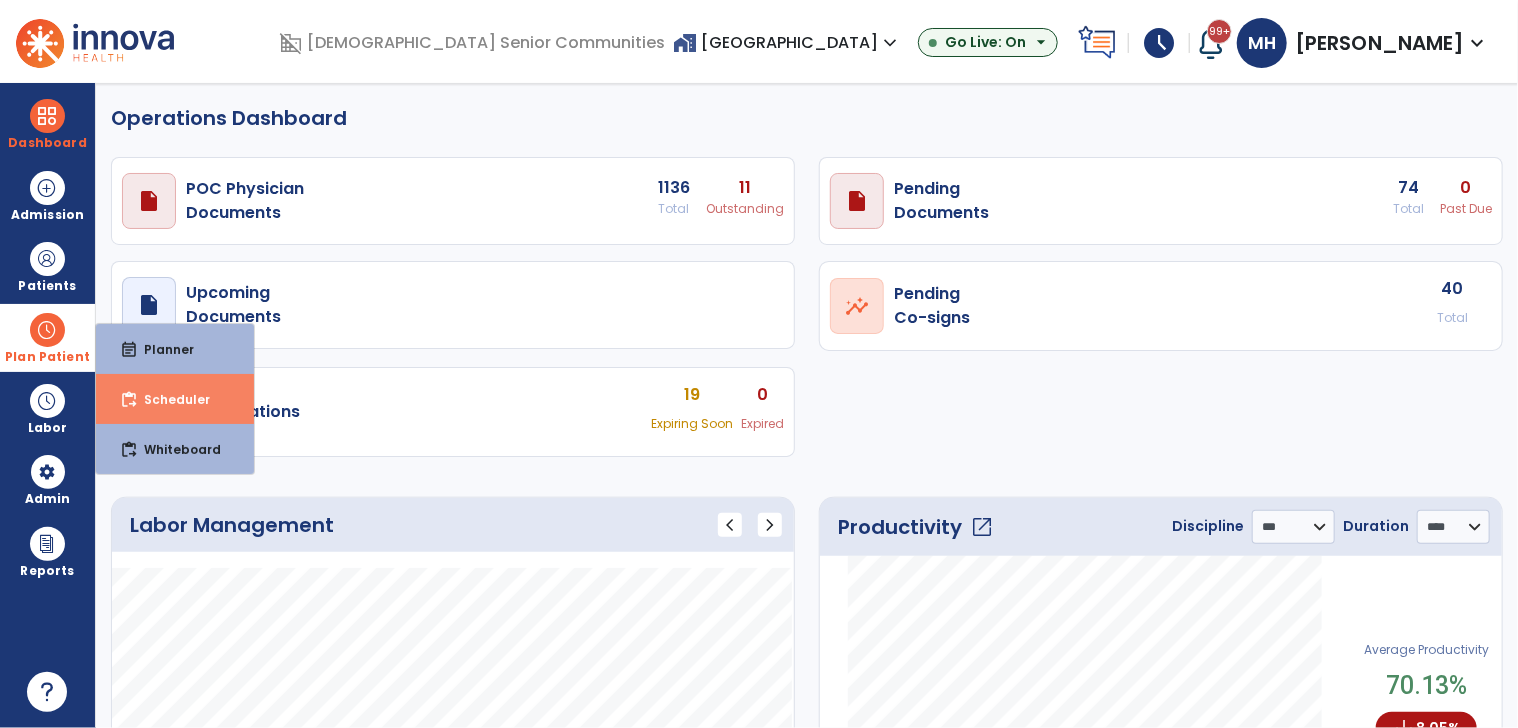 click on "Scheduler" at bounding box center [169, 399] 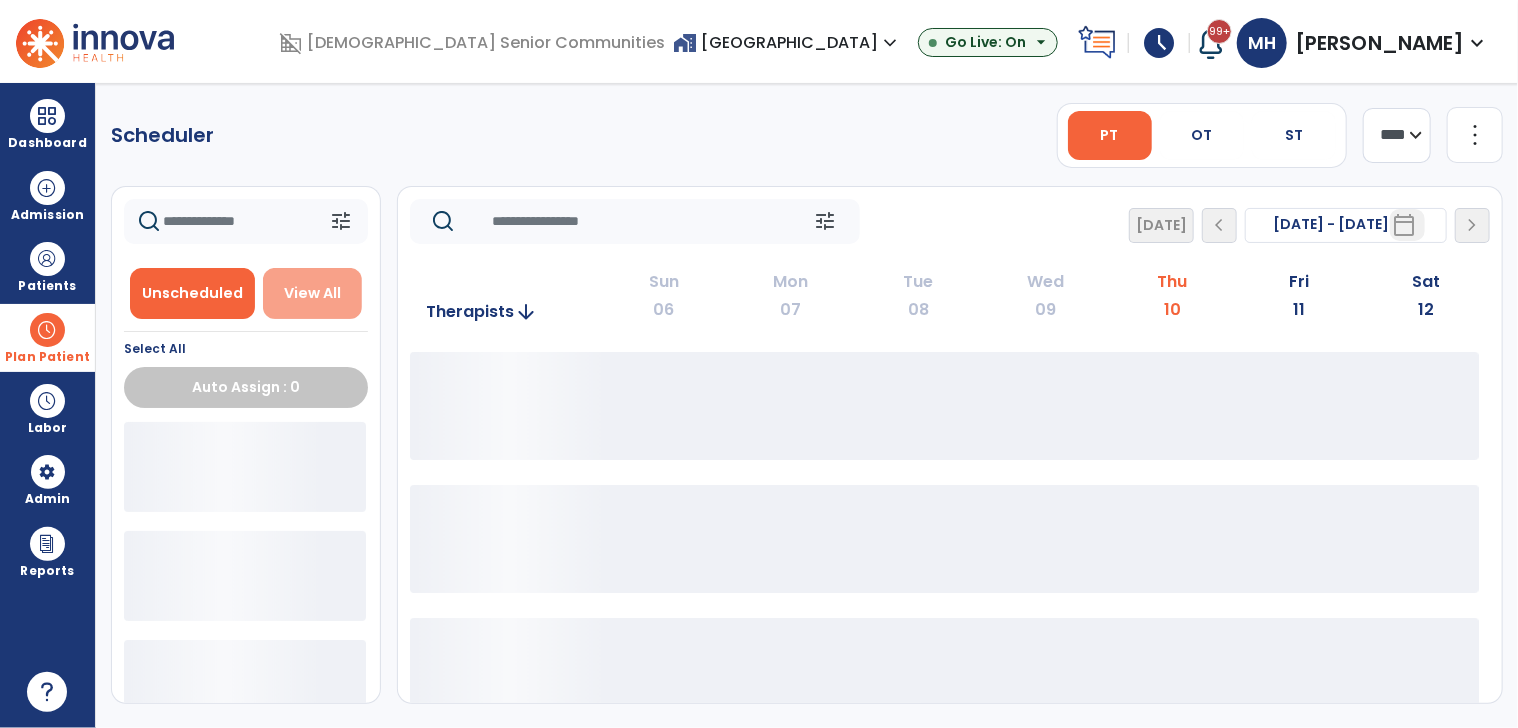 click on "View All" at bounding box center (312, 293) 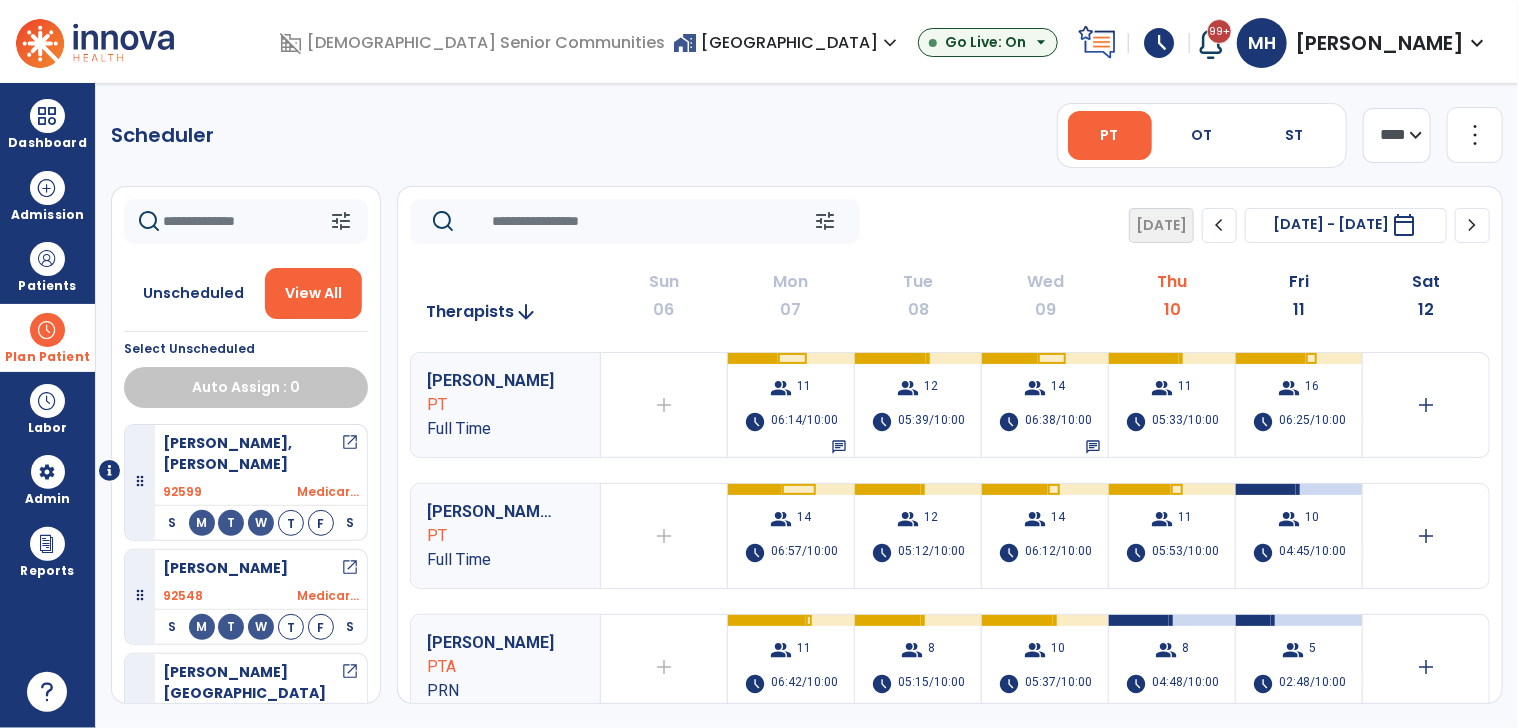 click 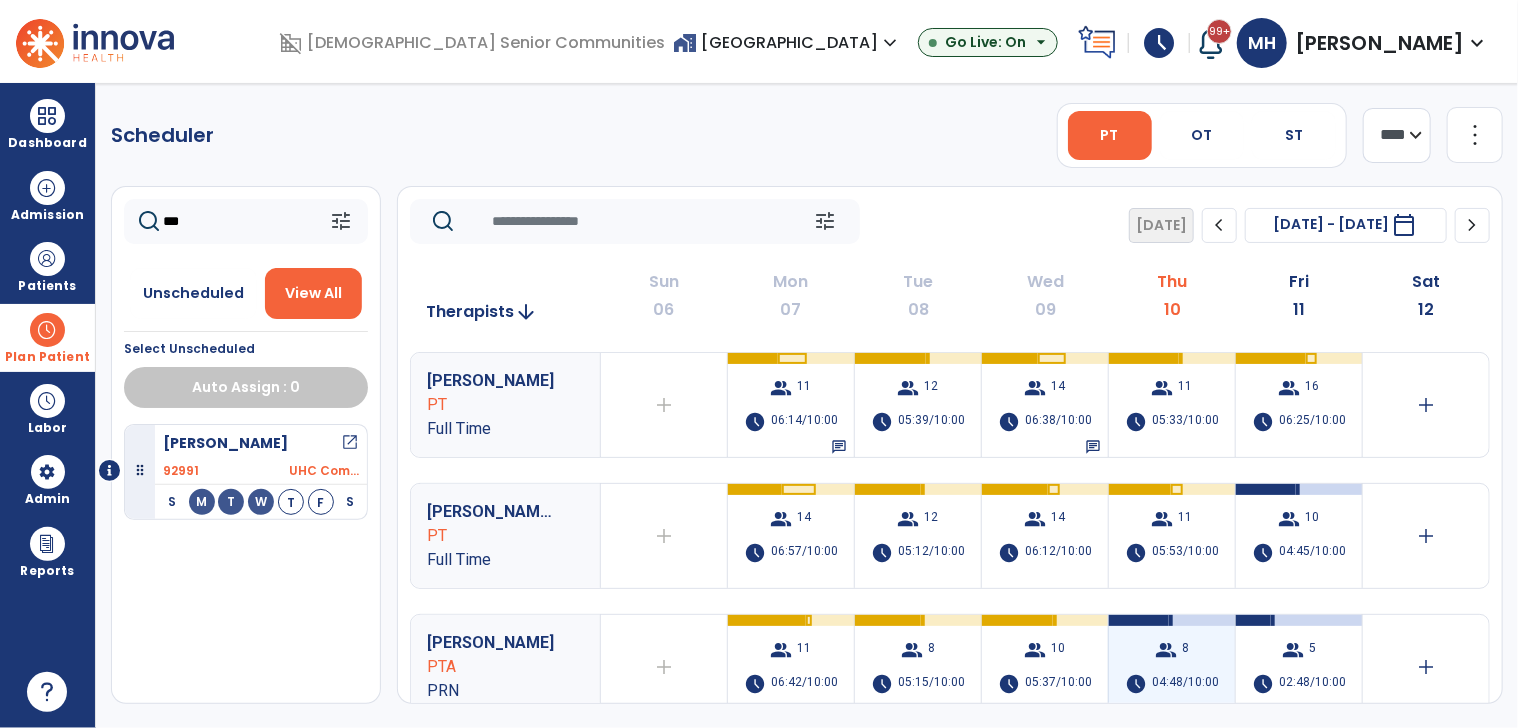 type on "***" 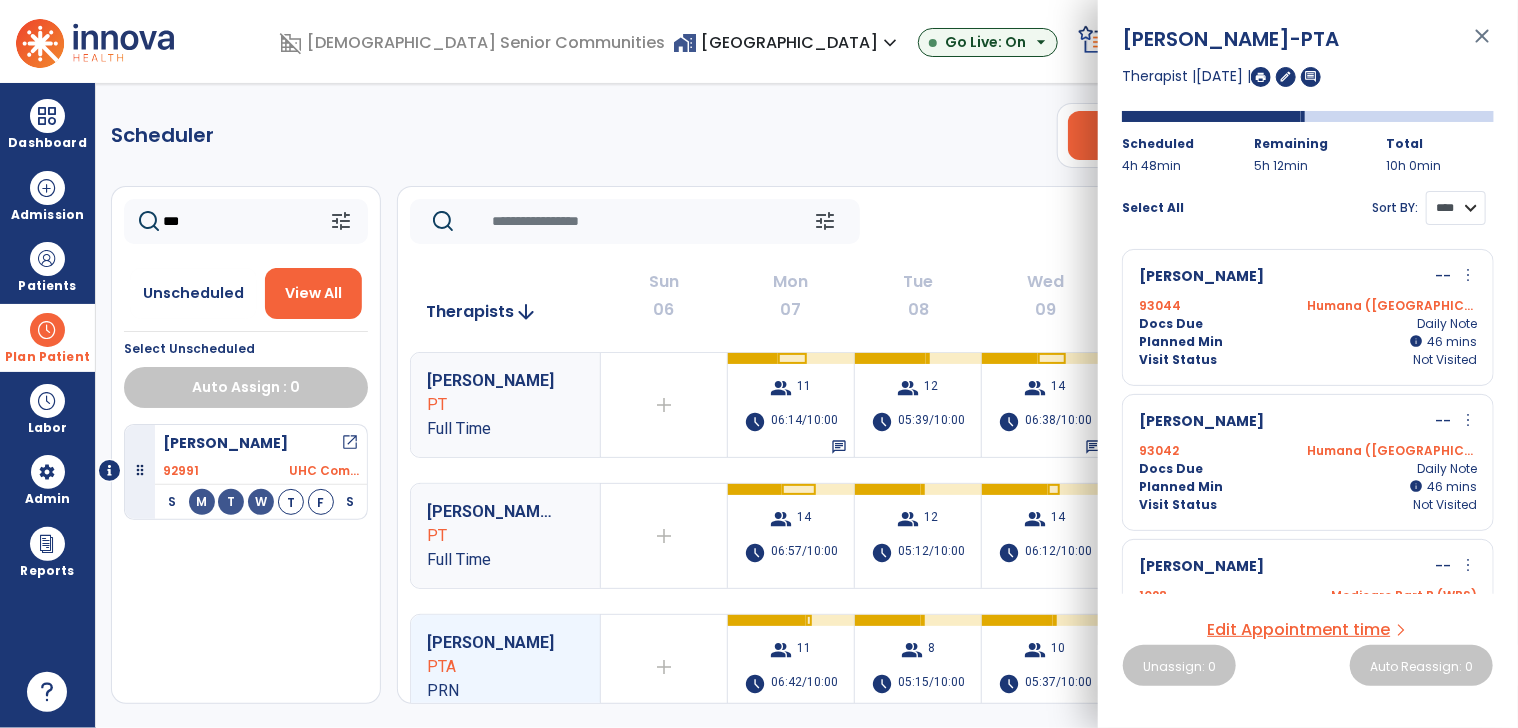 click on "**** ****" at bounding box center [1456, 208] 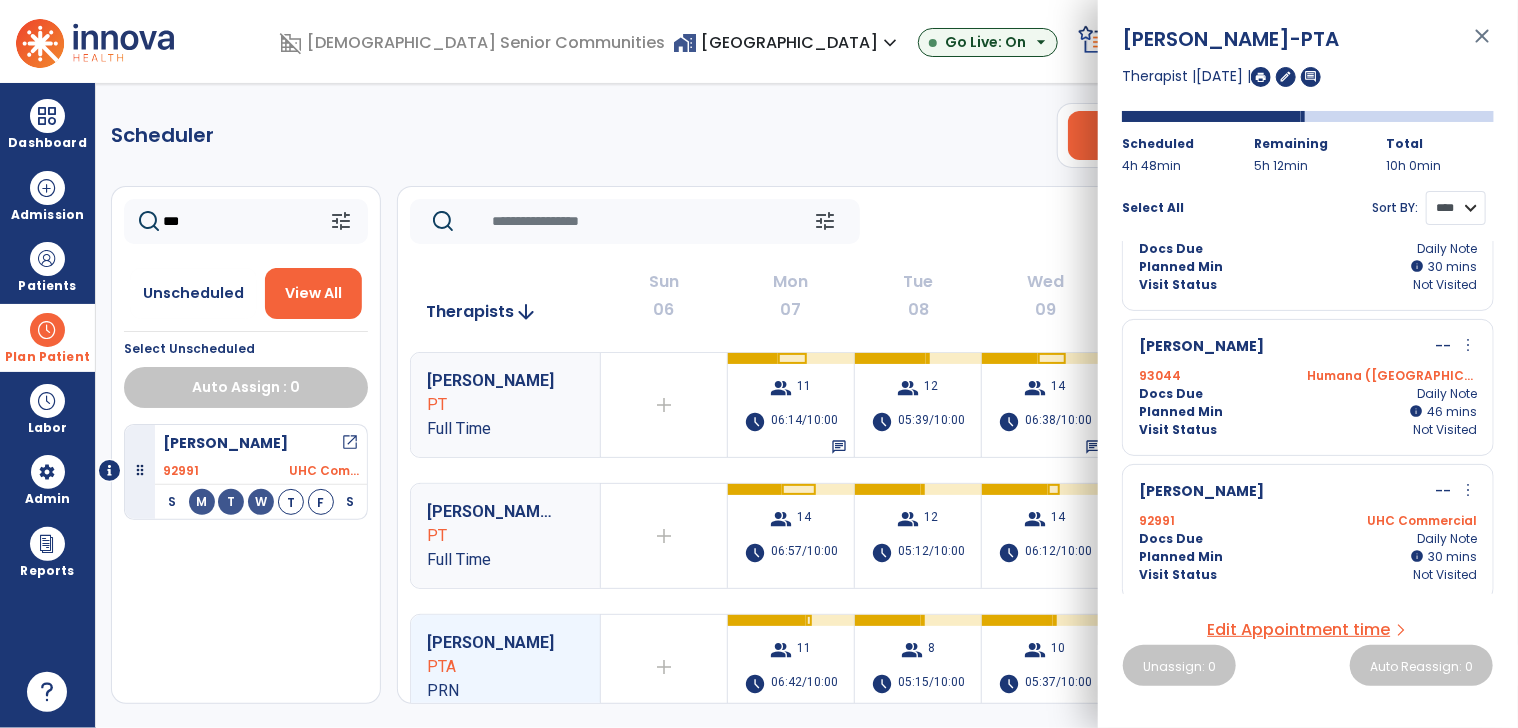 scroll, scrollTop: 802, scrollLeft: 0, axis: vertical 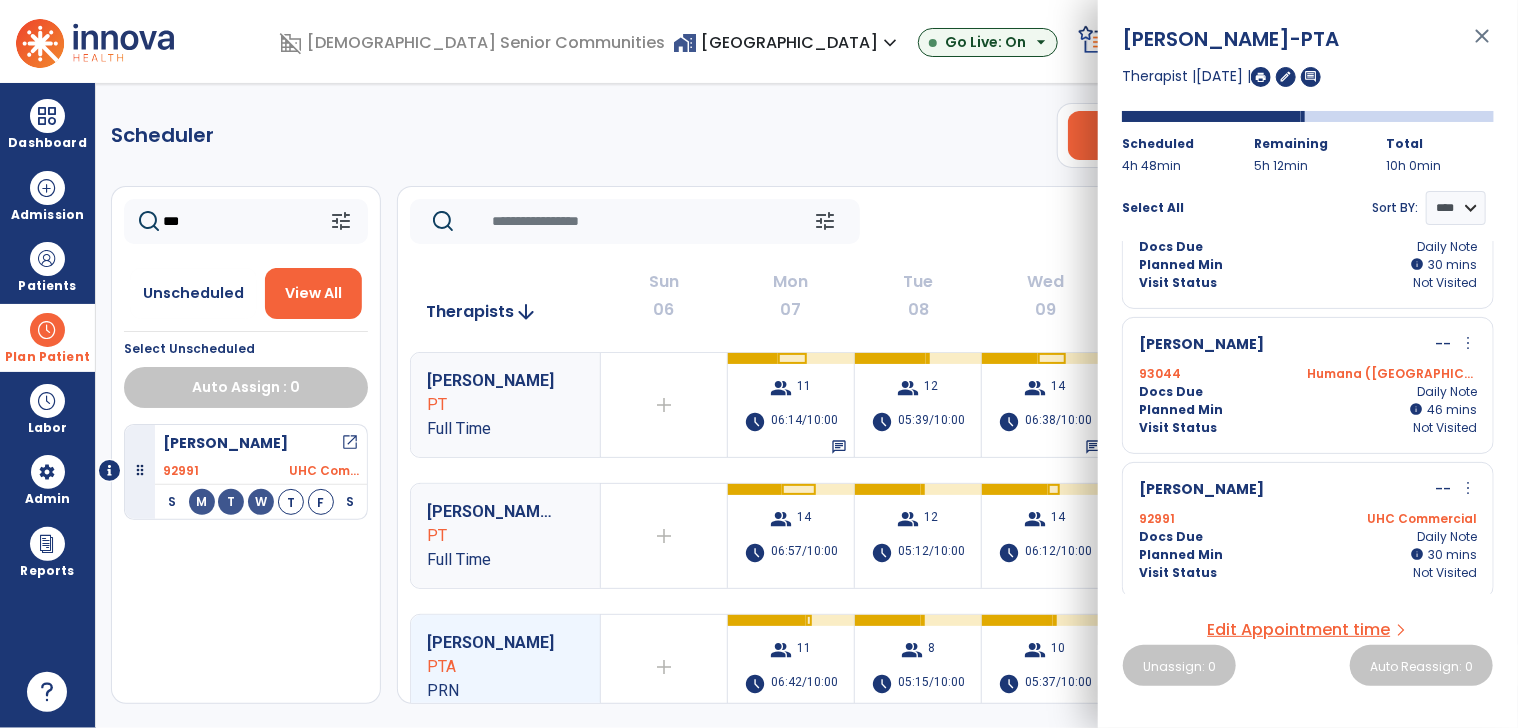 click on "more_vert" at bounding box center (1468, 488) 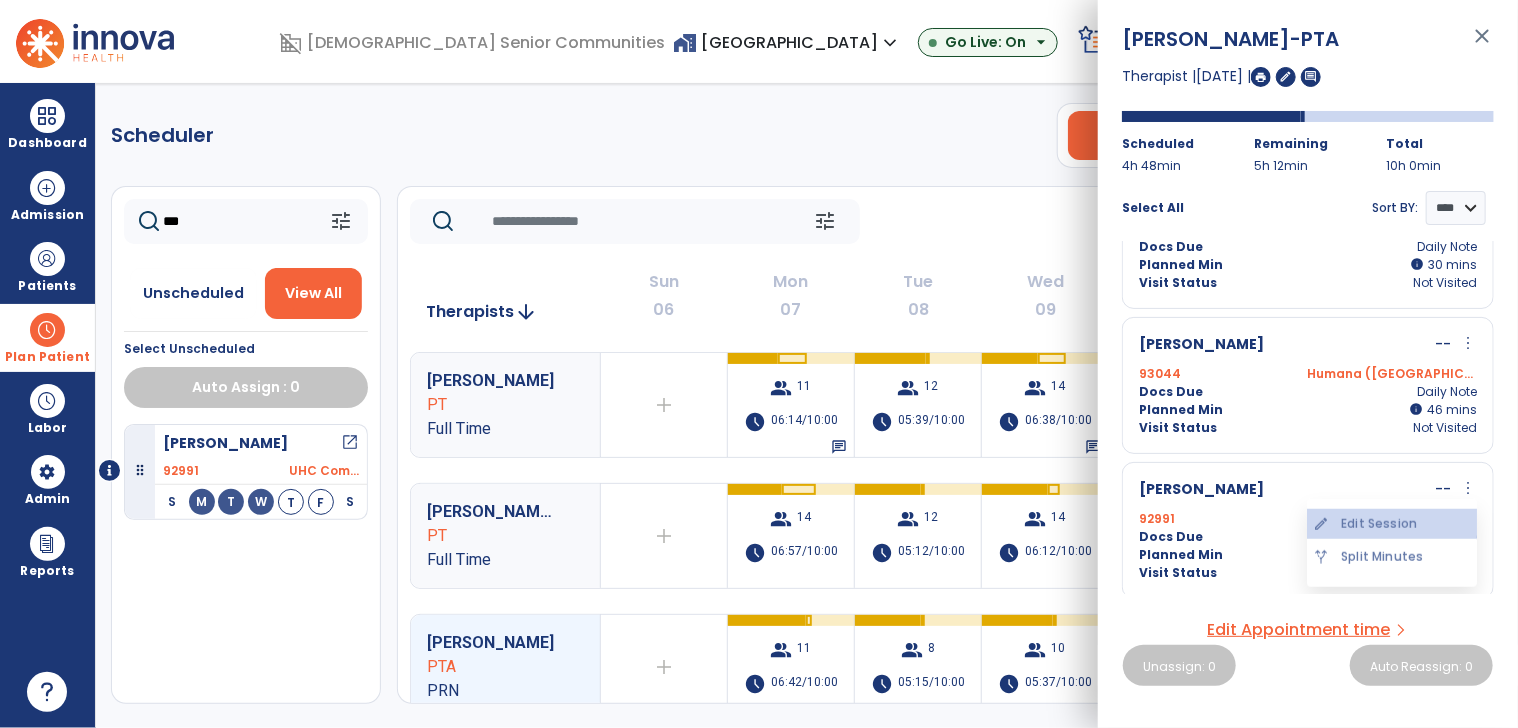 click on "edit   Edit Session" at bounding box center (1392, 524) 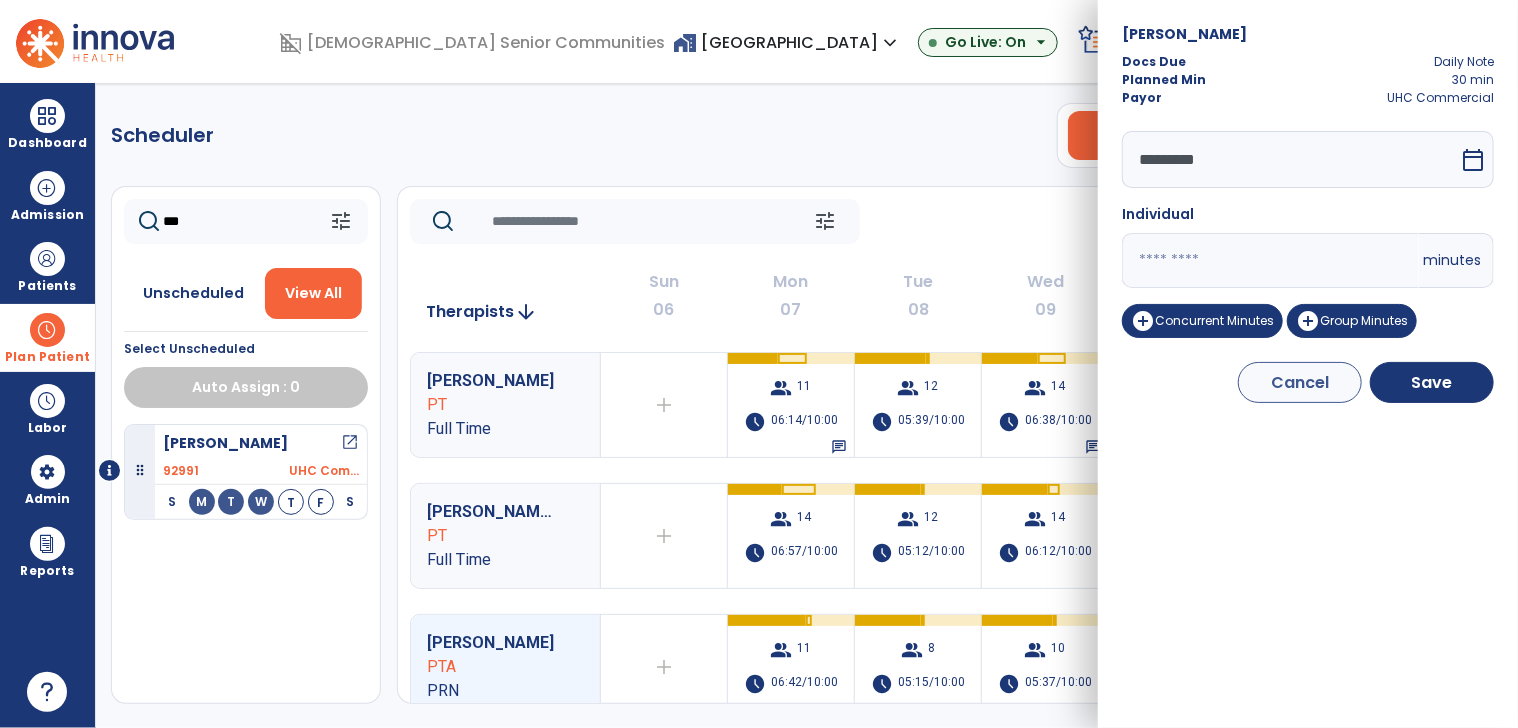 click on "**" at bounding box center [1270, 260] 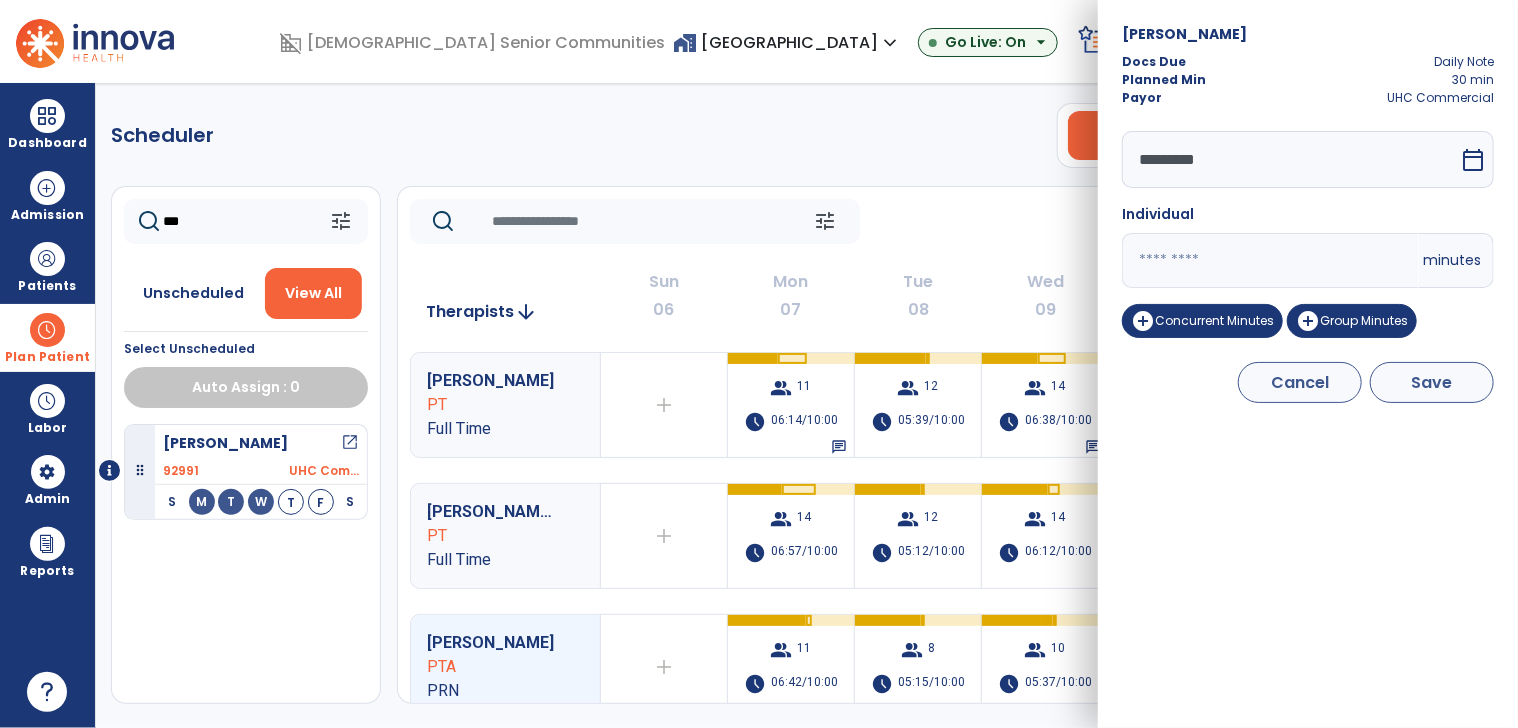type on "*" 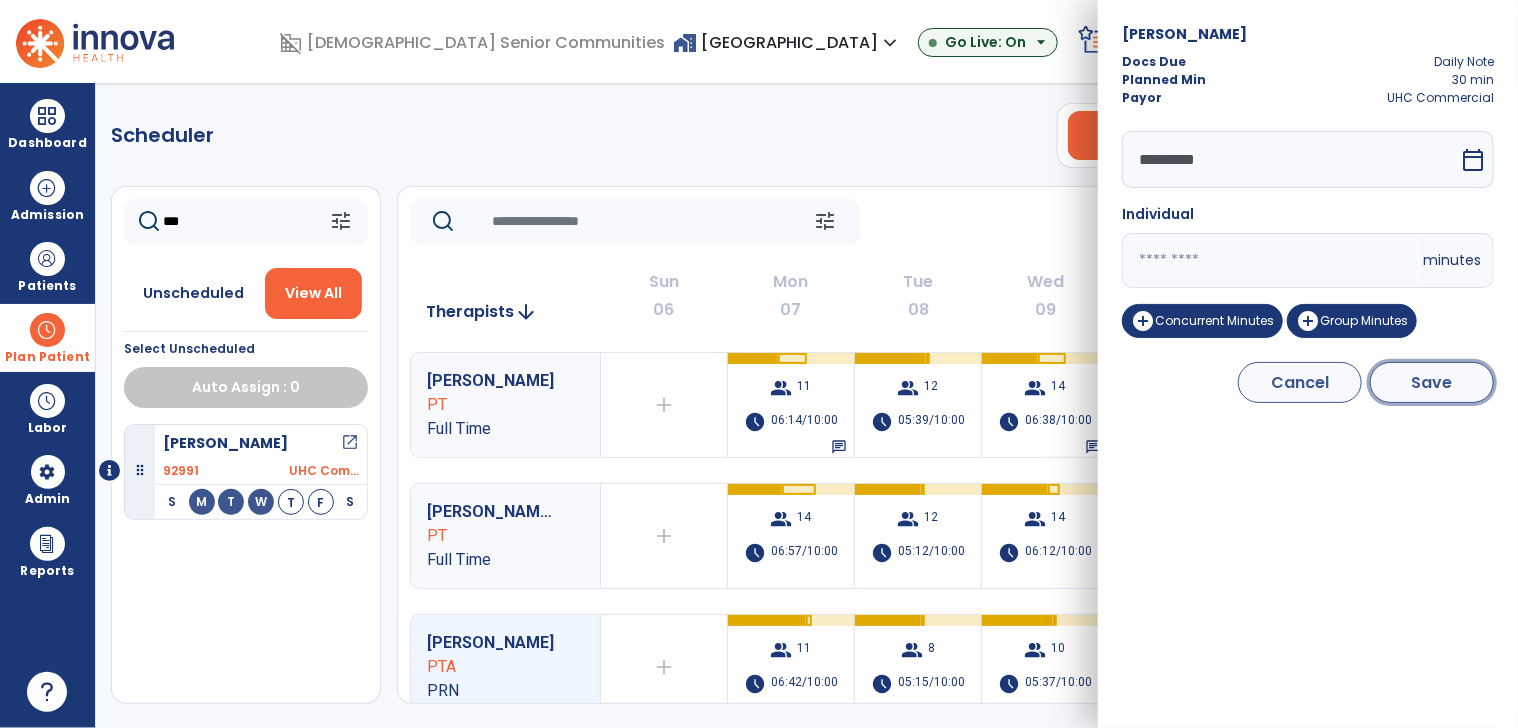 click on "Save" at bounding box center [1432, 382] 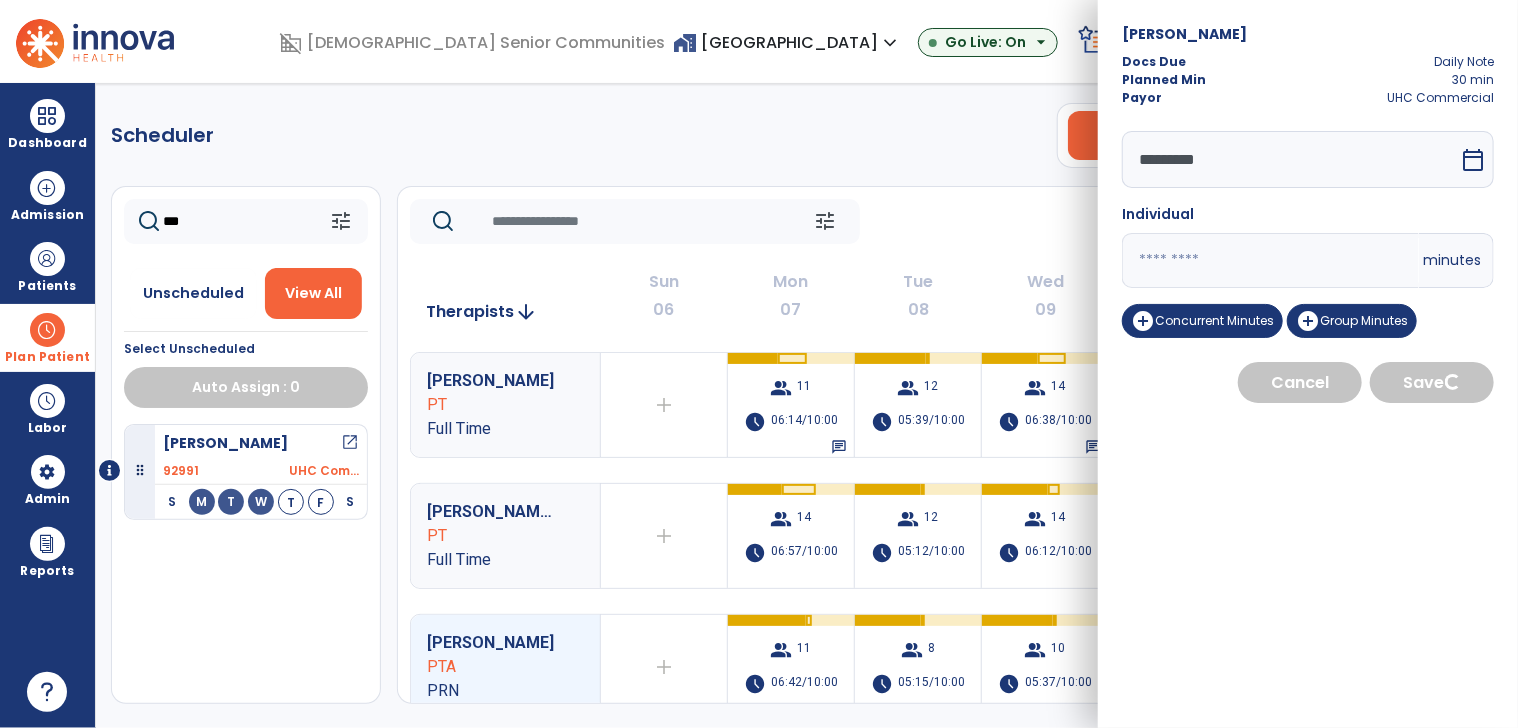 select on "****" 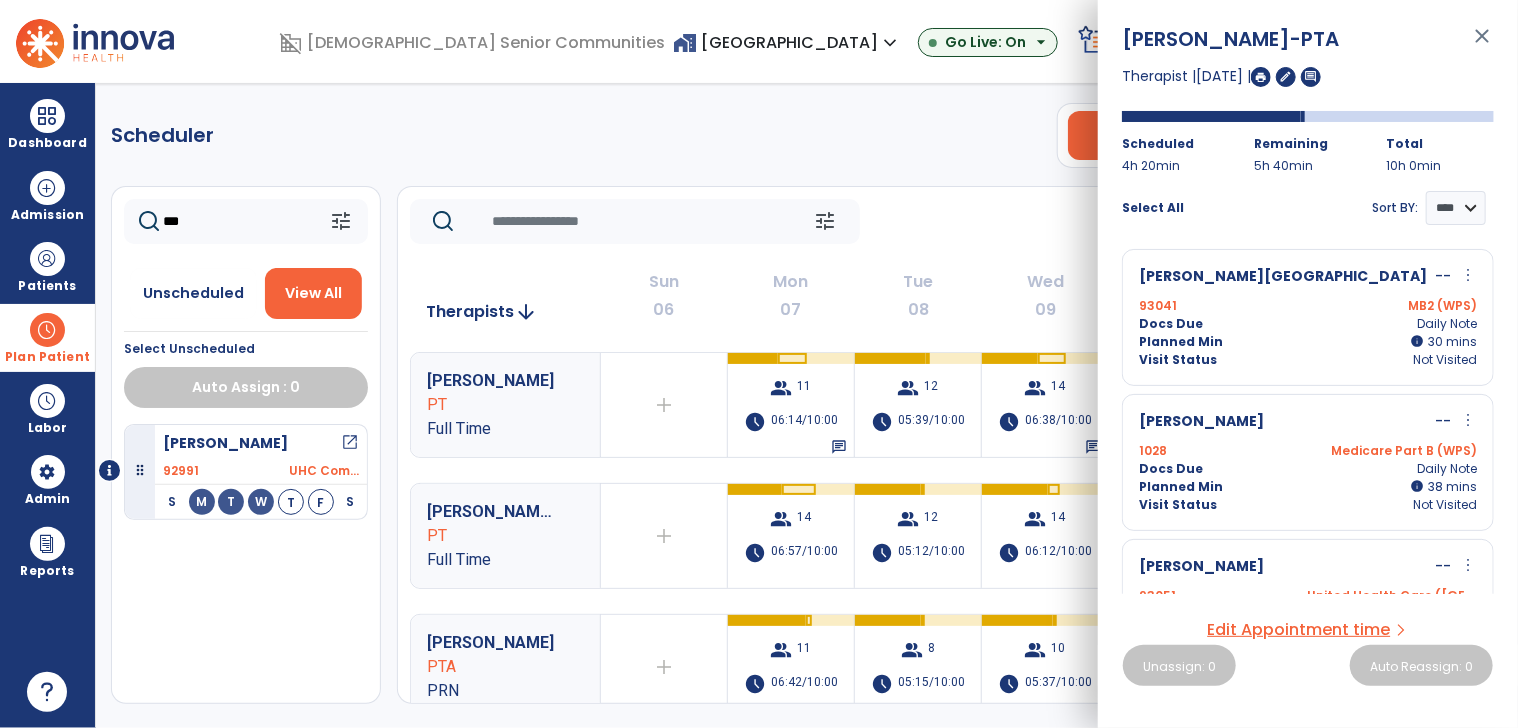 click on "open_in_new" at bounding box center (350, 443) 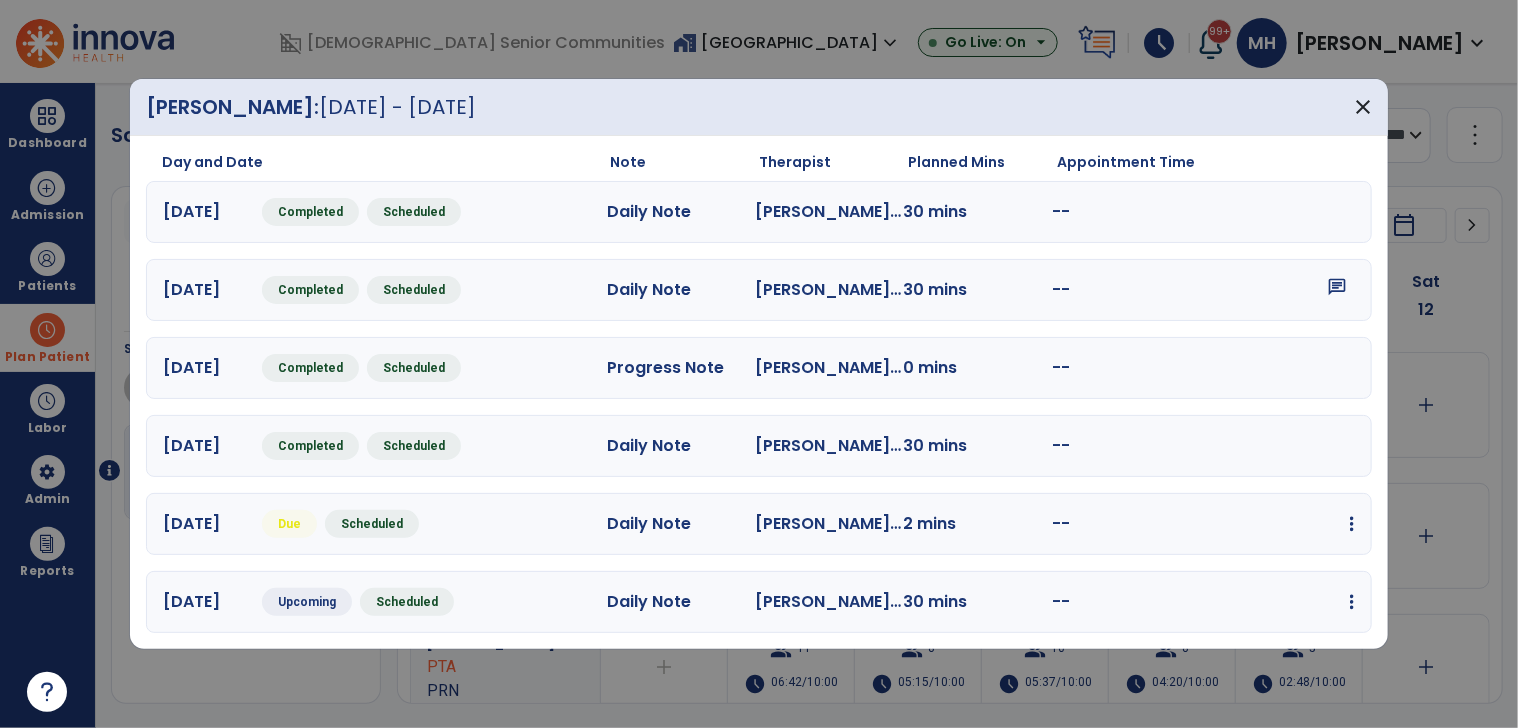click on "Thu Jul 10 Due Scheduled Daily Note  Riker Dennis  PTA  2 mins   --   edit   Edit Session   alt_route   Split Minutes  add_comment  Add Note" at bounding box center [759, 524] 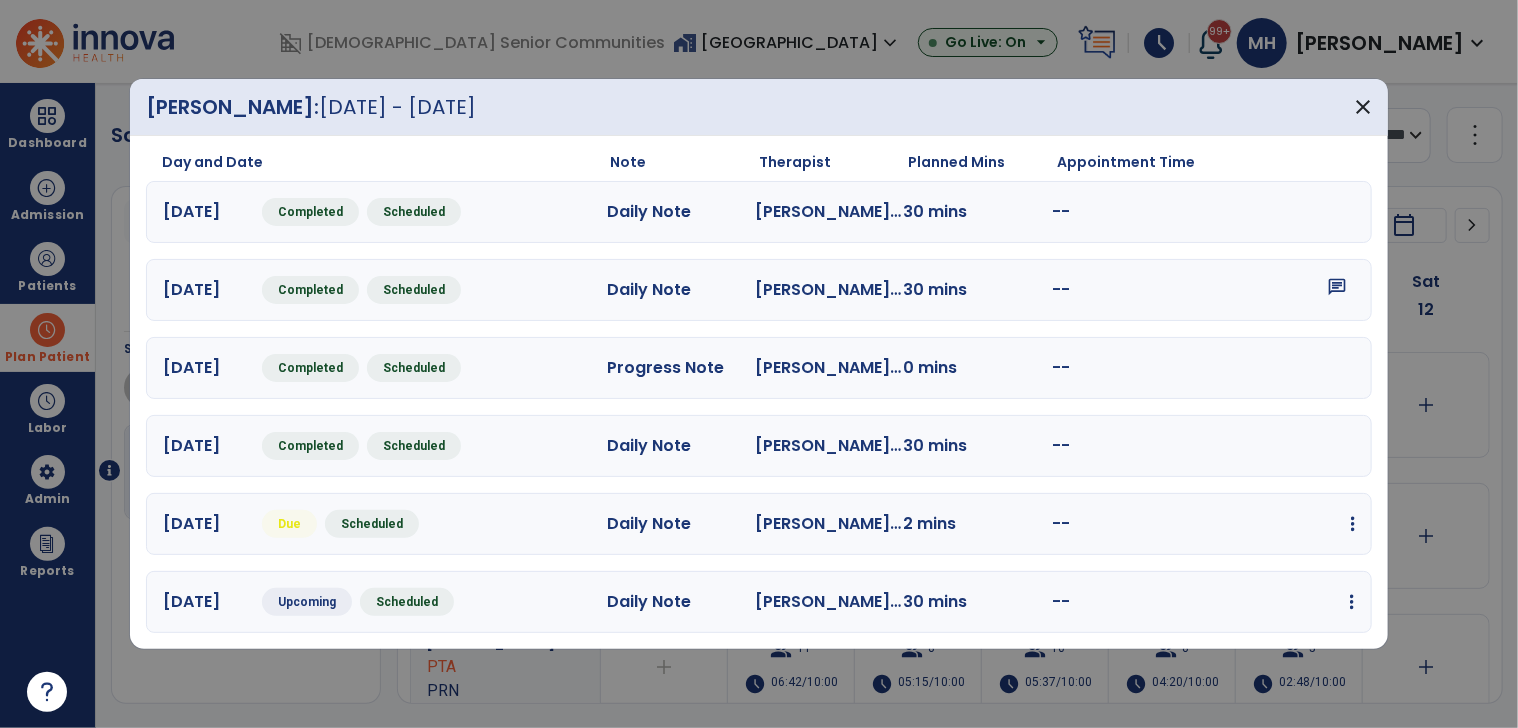 click at bounding box center (1353, 524) 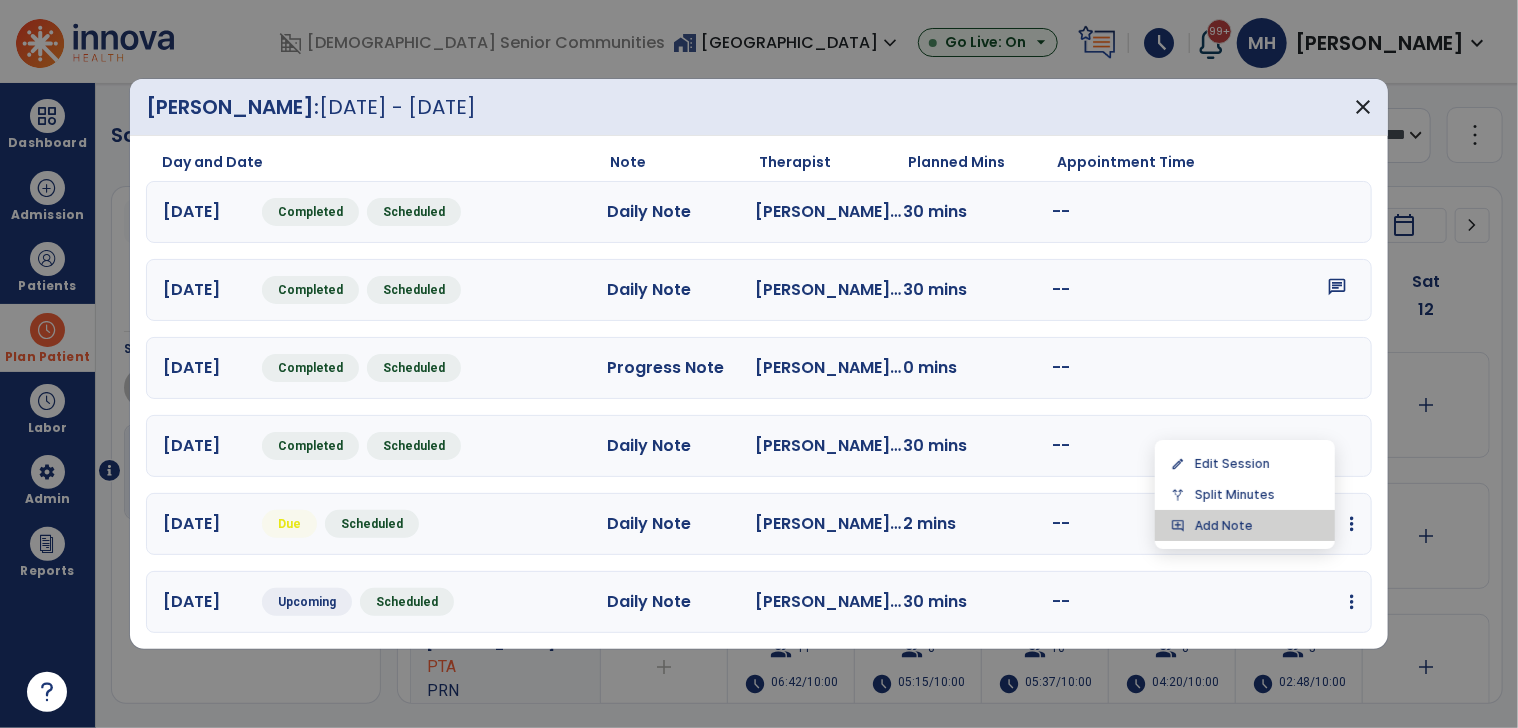 click on "add_comment  Add Note" at bounding box center [1245, 525] 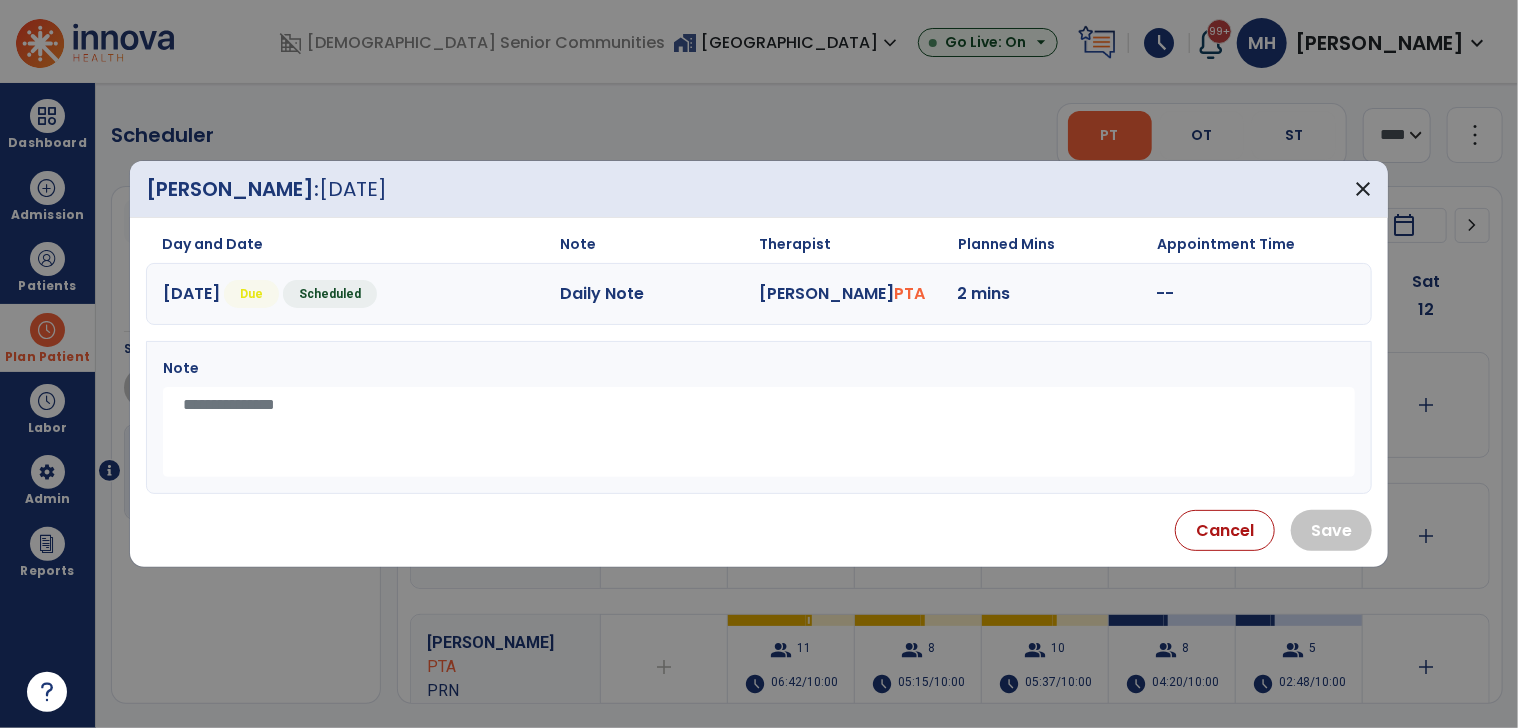 click at bounding box center [759, 432] 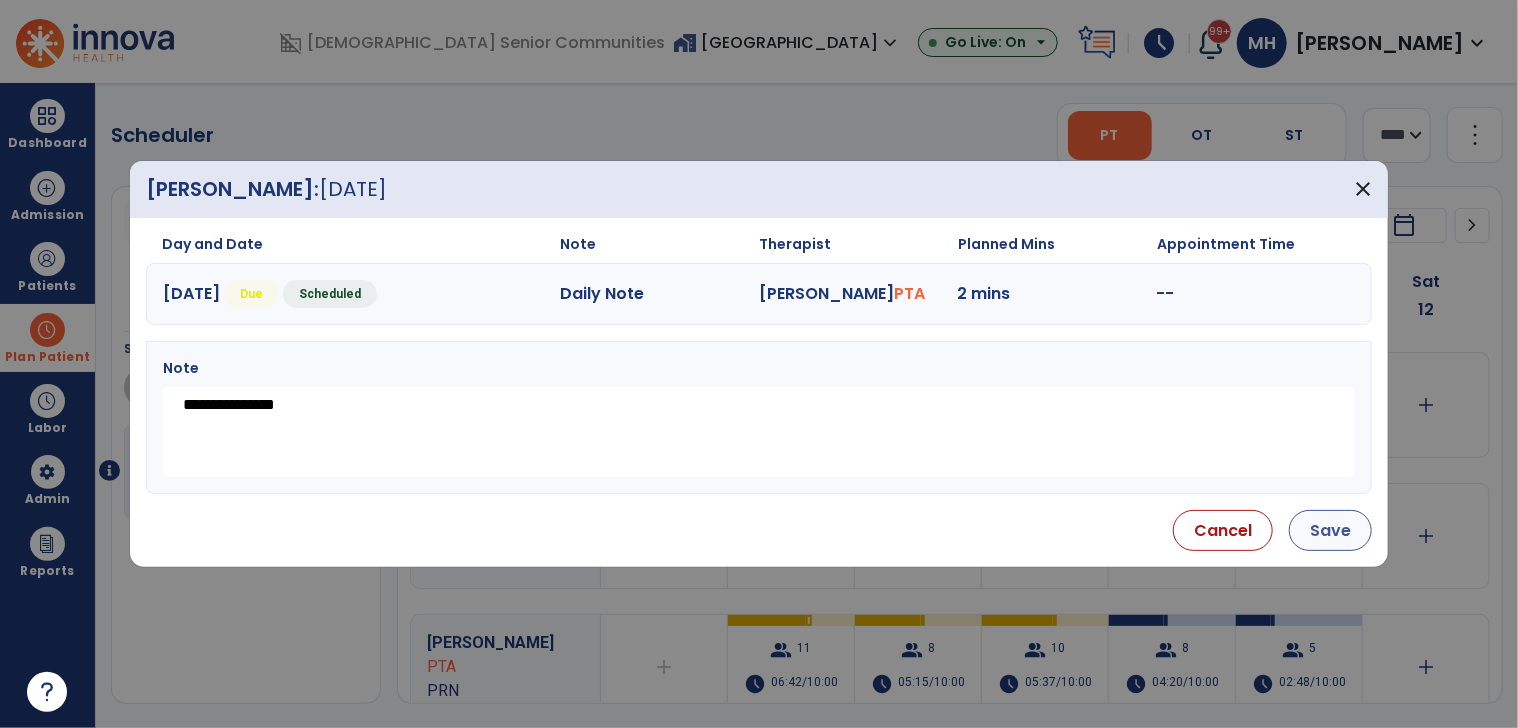 type on "**********" 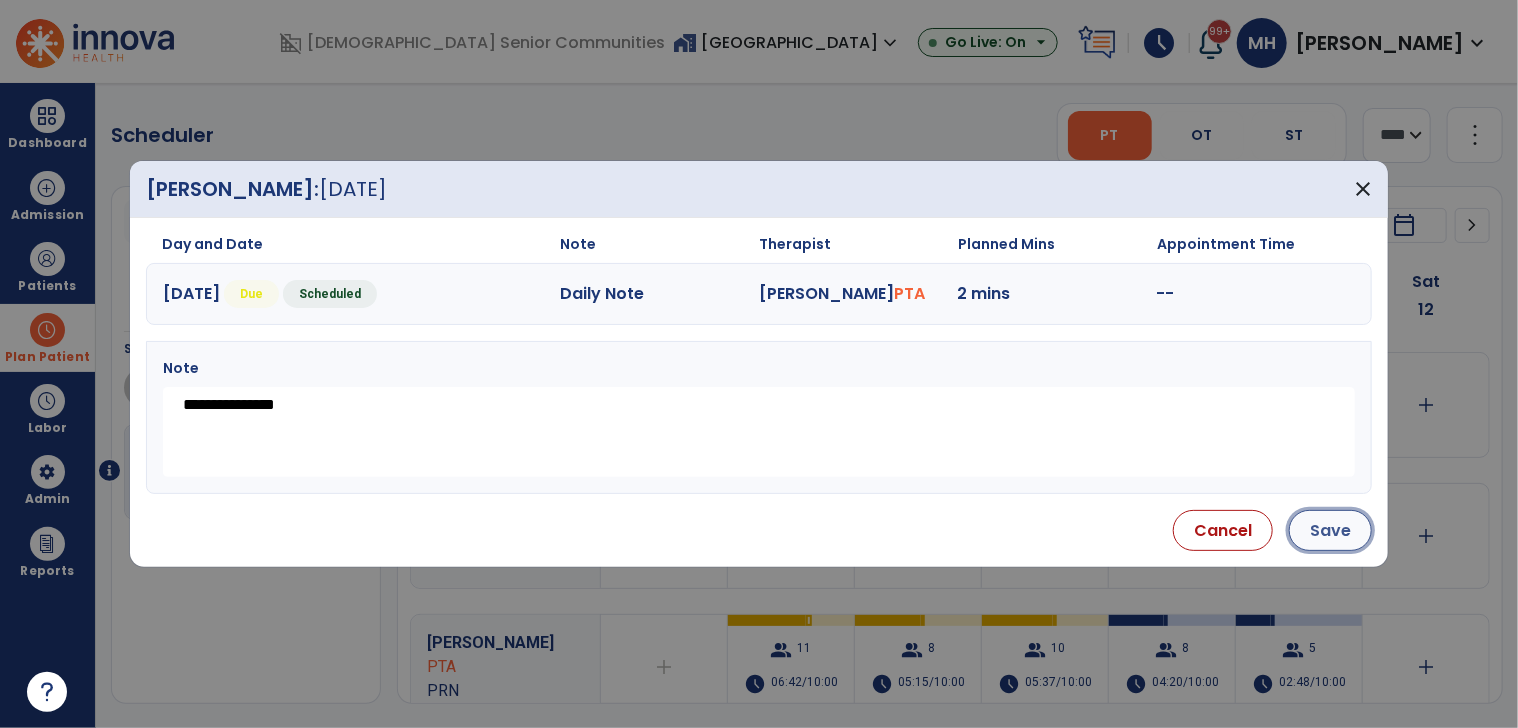 click on "Save" at bounding box center [1330, 530] 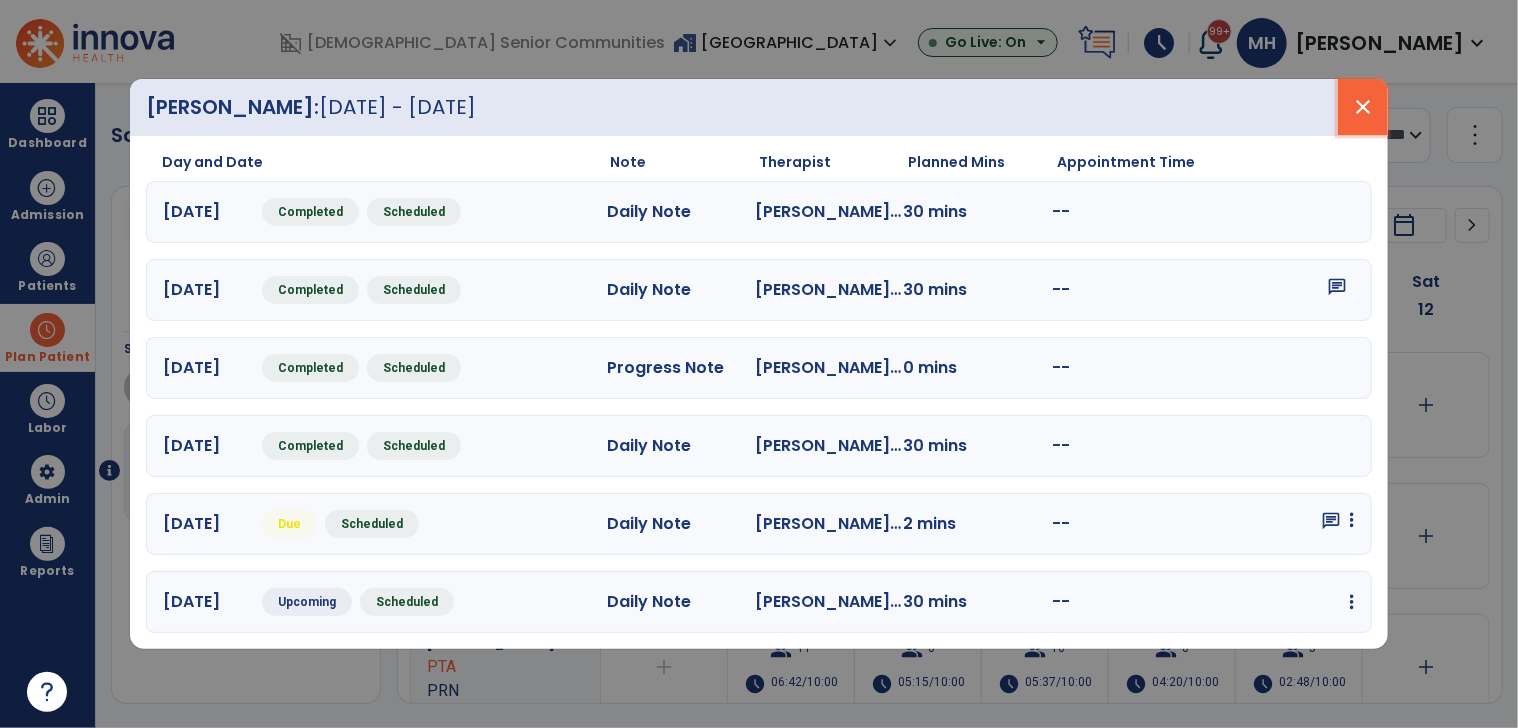click on "close" at bounding box center [1363, 107] 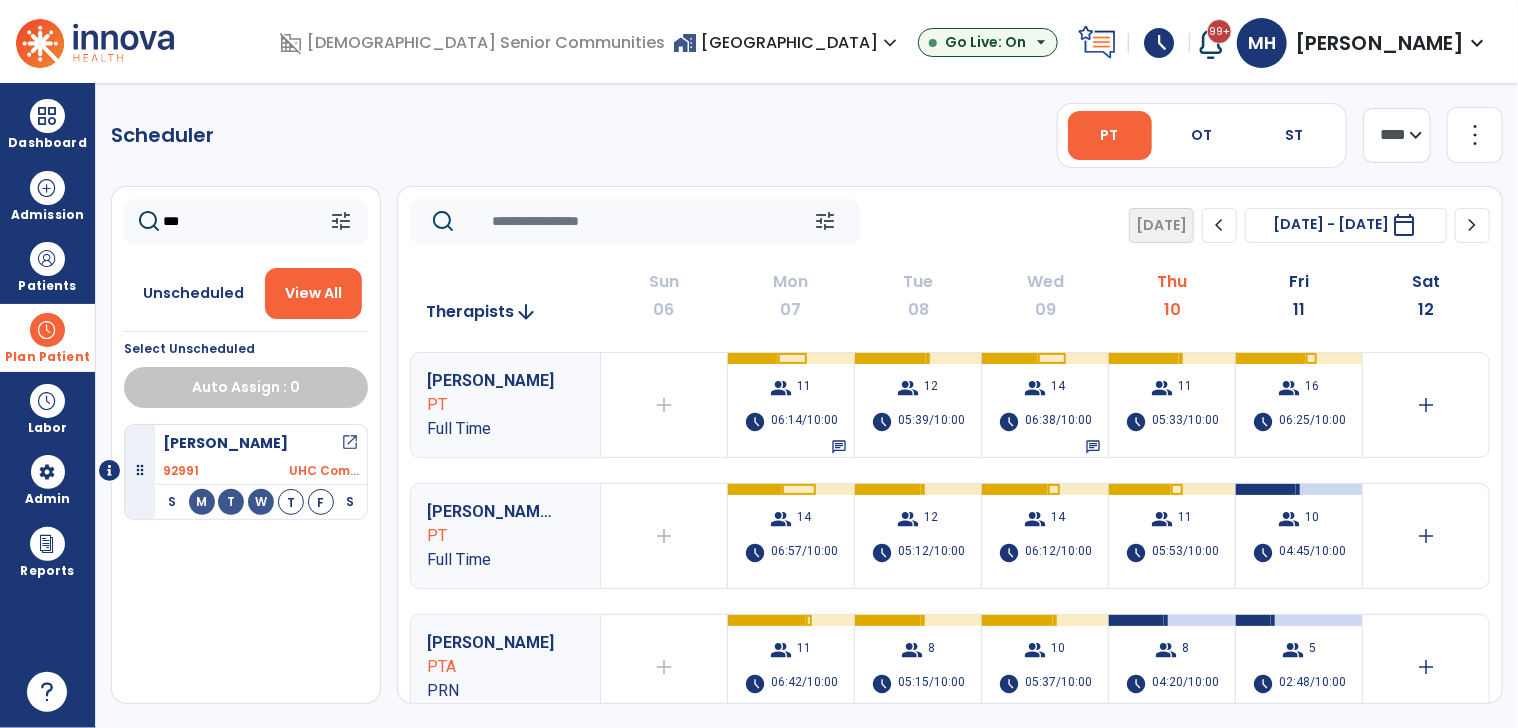 click on "***" 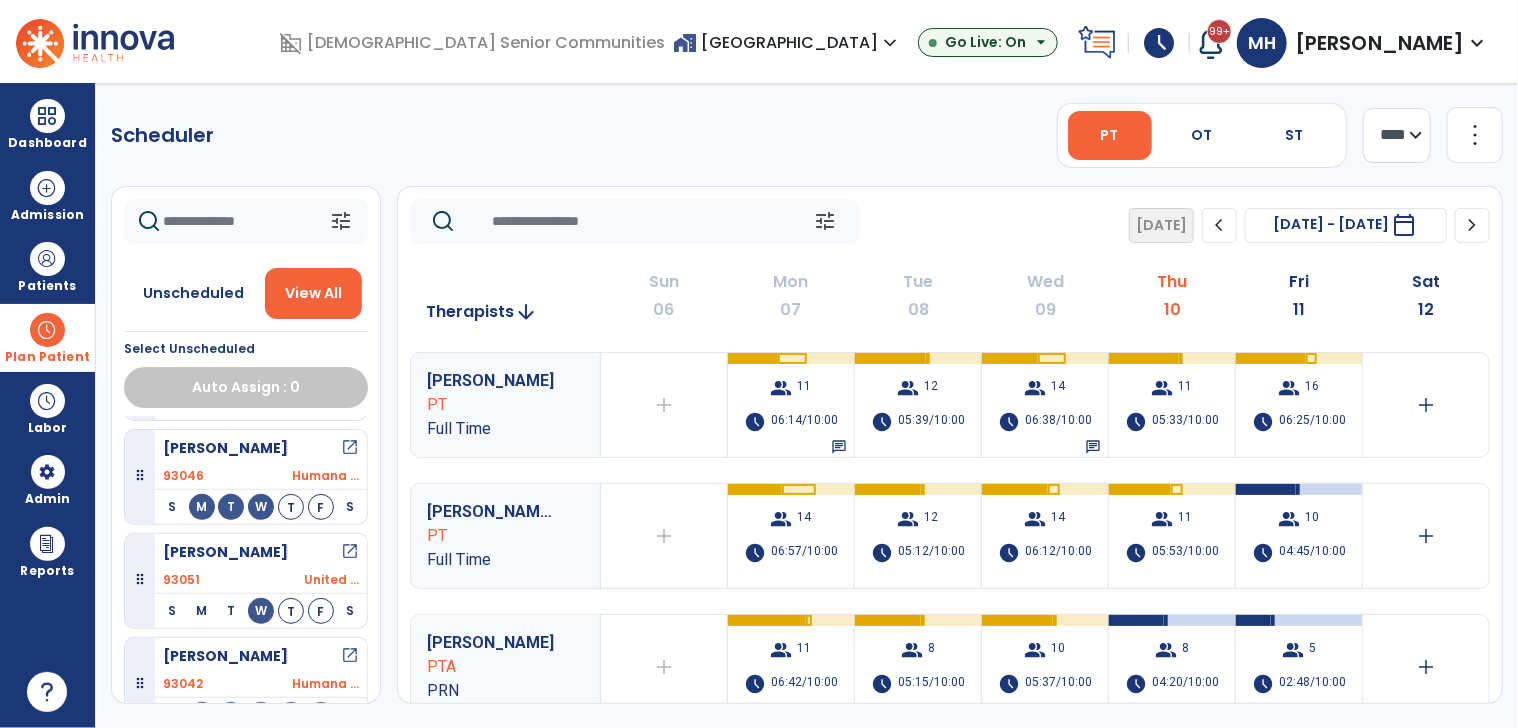 scroll, scrollTop: 800, scrollLeft: 0, axis: vertical 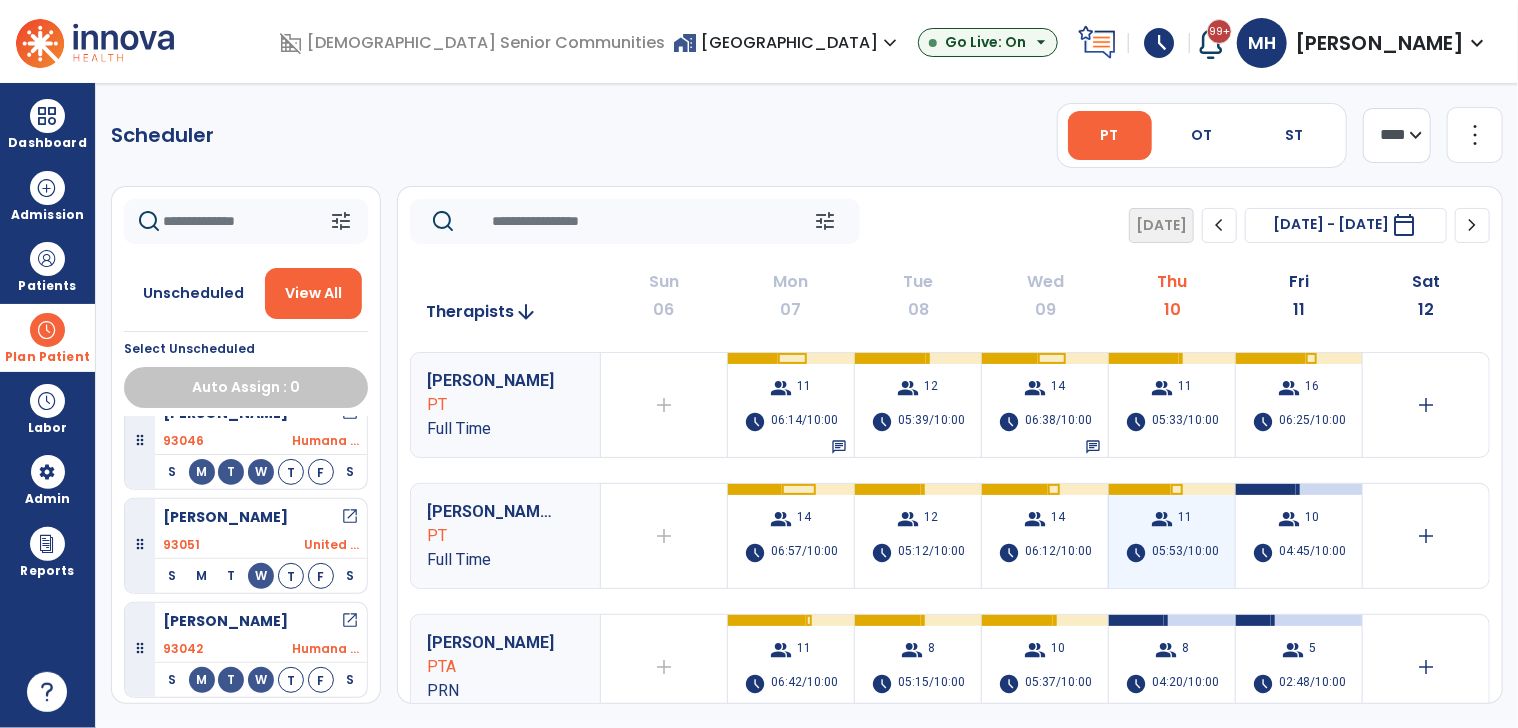 type 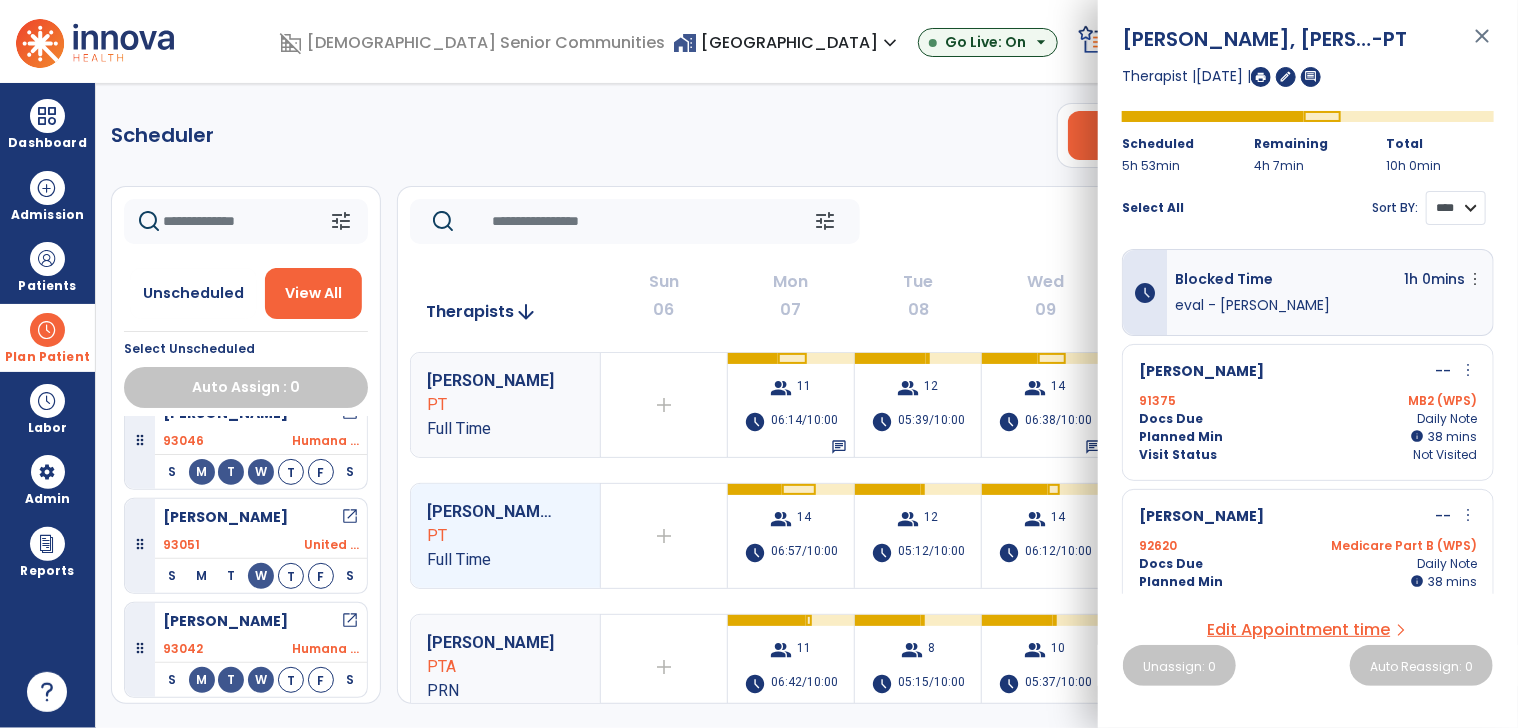 drag, startPoint x: 1460, startPoint y: 204, endPoint x: 1455, endPoint y: 225, distance: 21.587032 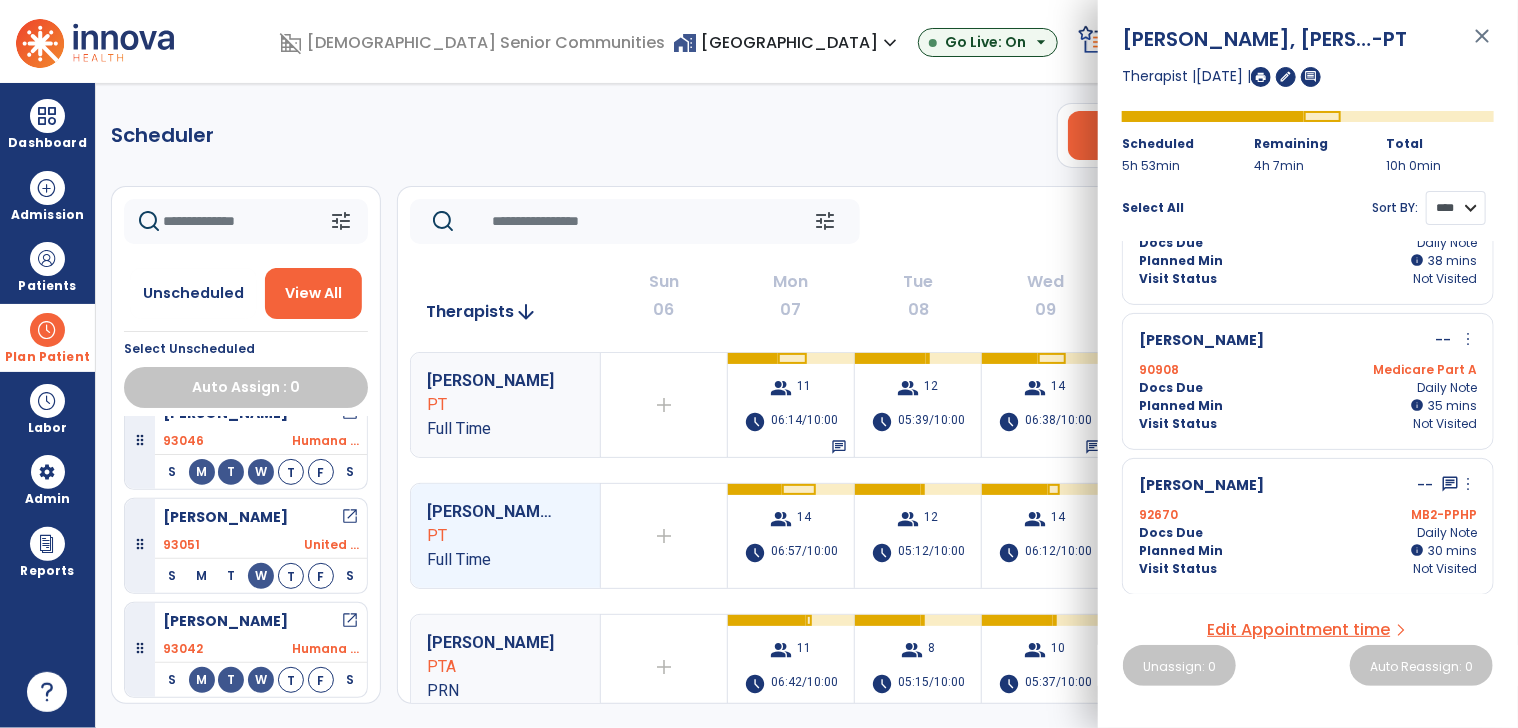scroll, scrollTop: 900, scrollLeft: 0, axis: vertical 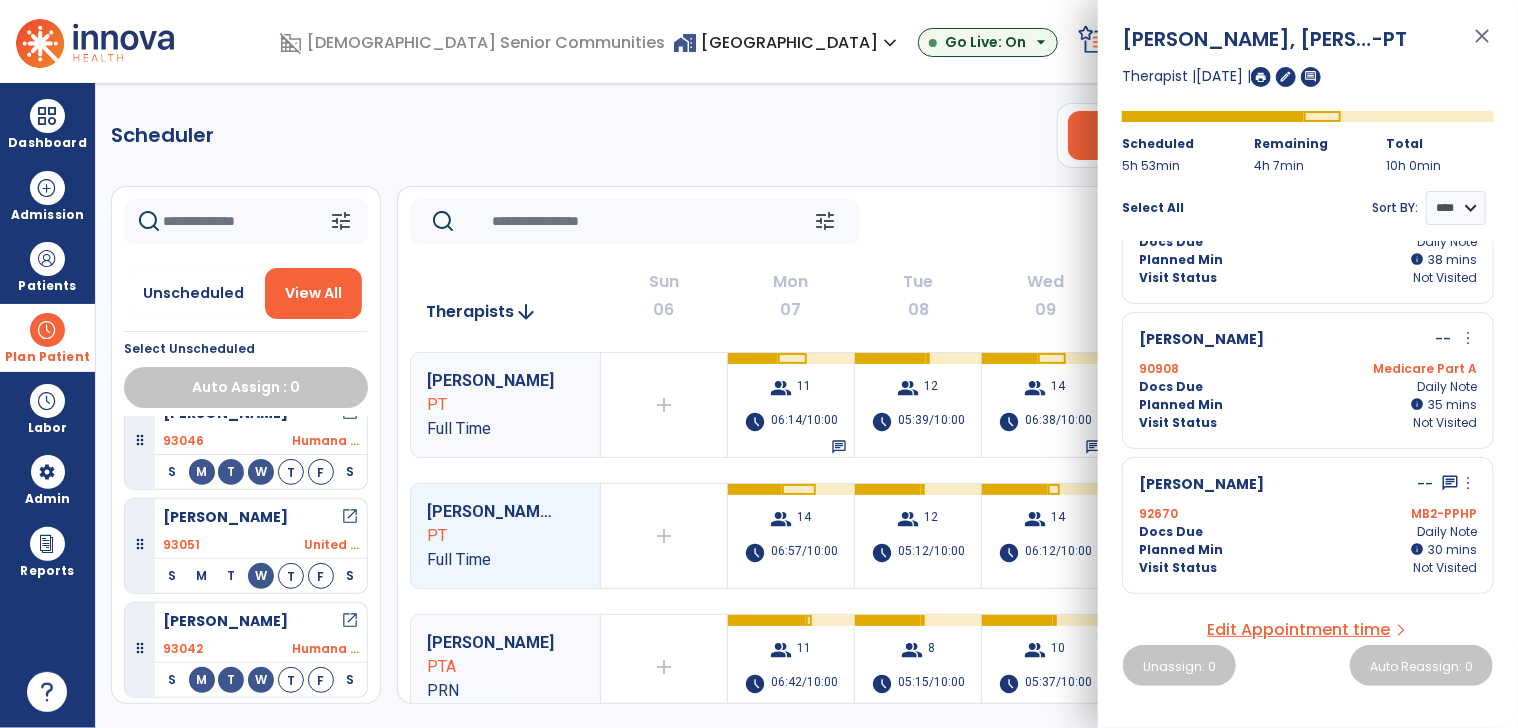 click on "Medicare Part A" at bounding box center (1392, 369) 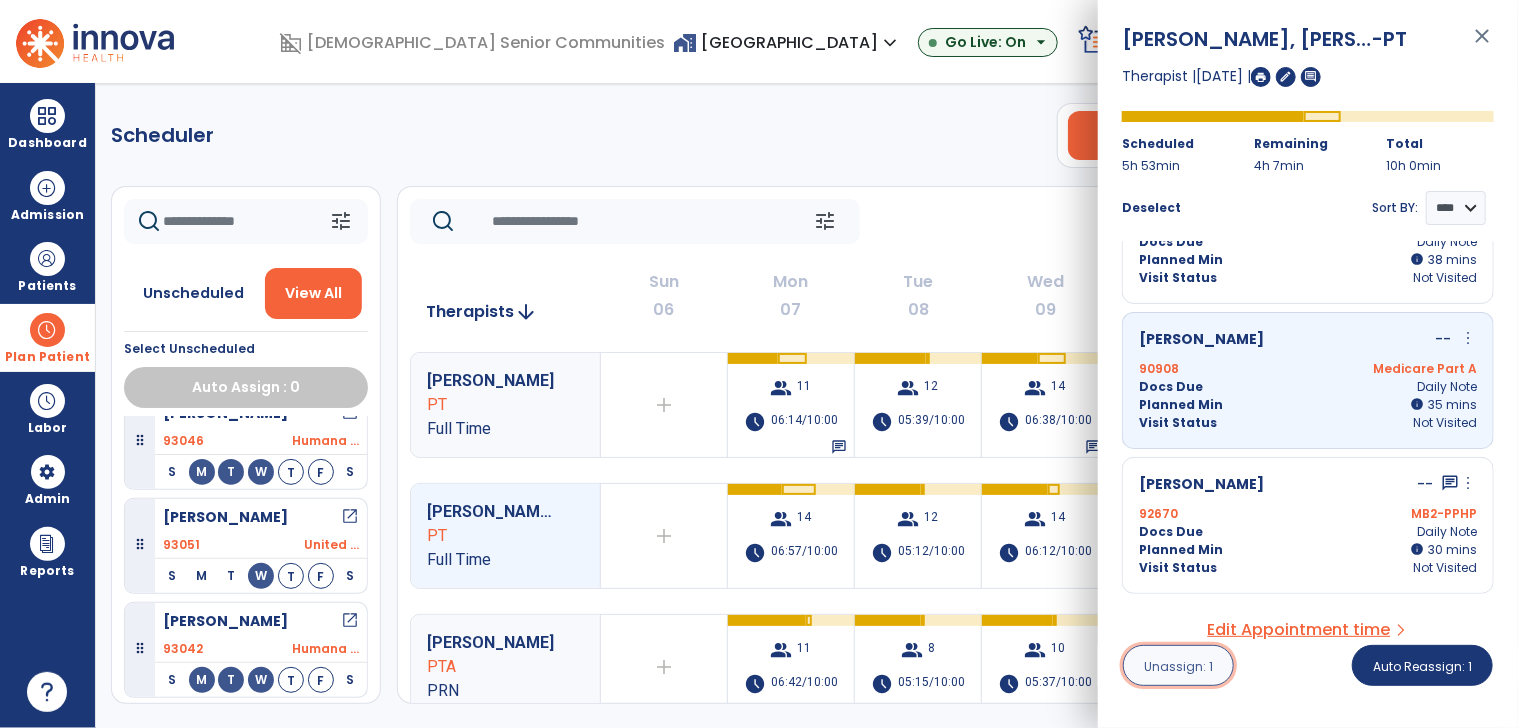 click on "Unassign: 1" at bounding box center [1178, 666] 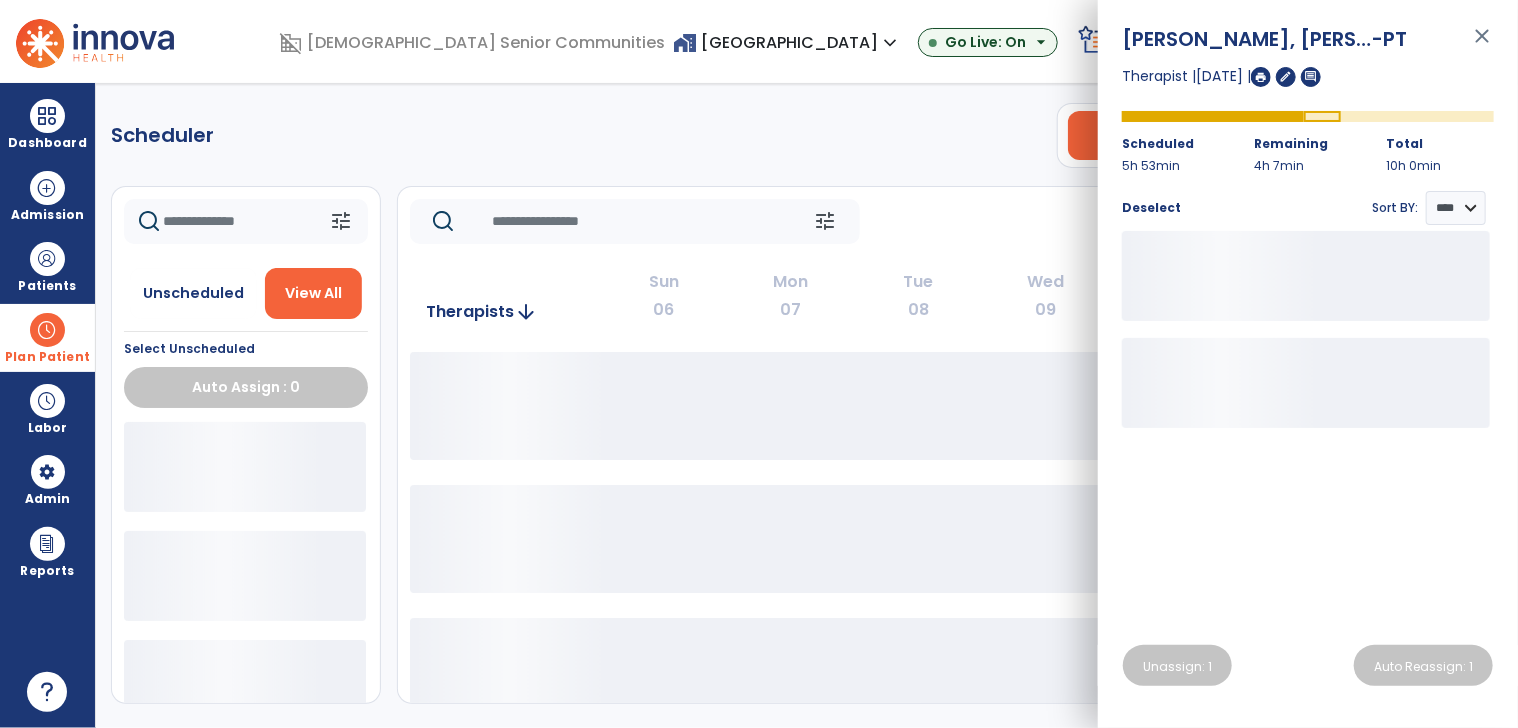 click on "Scheduler   PT   OT   ST  **** *** more_vert  Manage Labor   View All Therapists   Print" 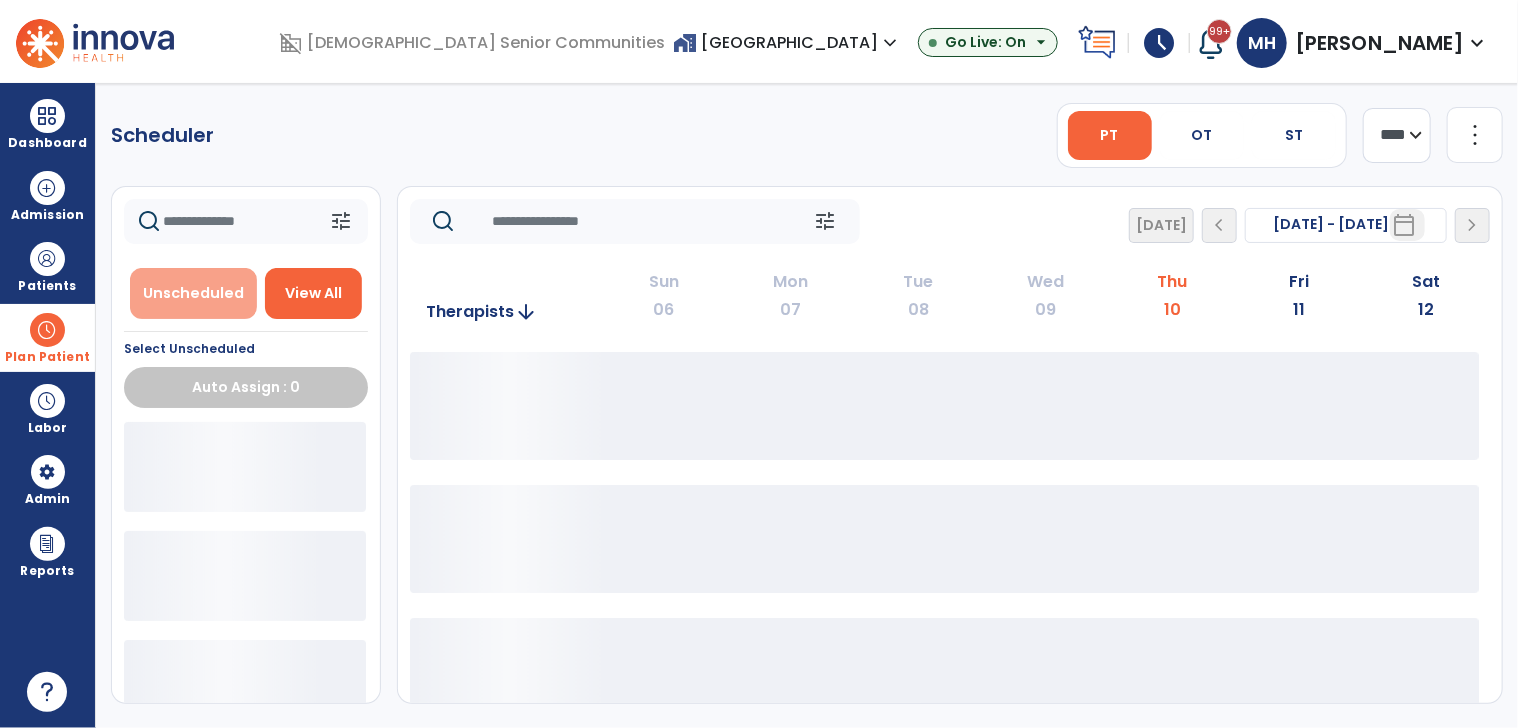 click on "Unscheduled" at bounding box center [193, 293] 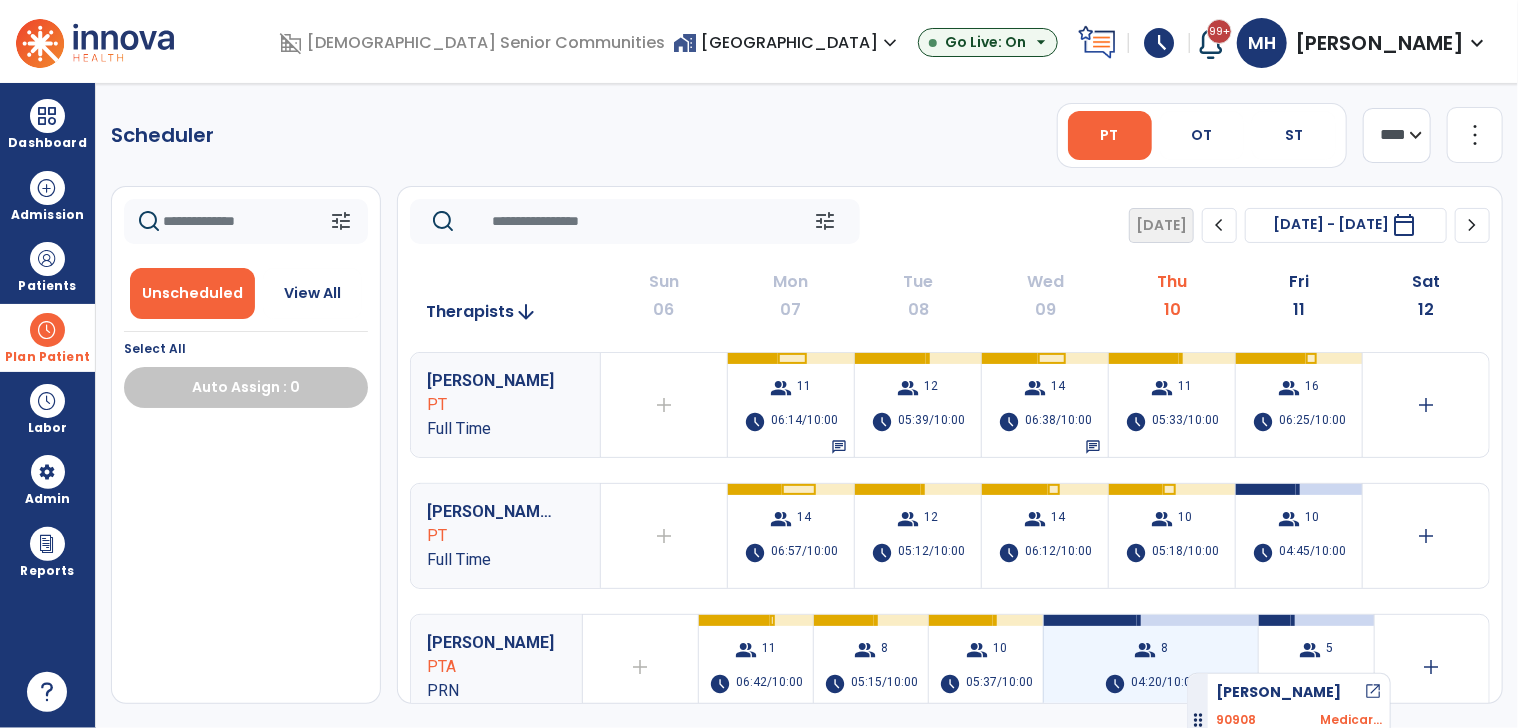 drag, startPoint x: 142, startPoint y: 465, endPoint x: 1188, endPoint y: 665, distance: 1064.9489 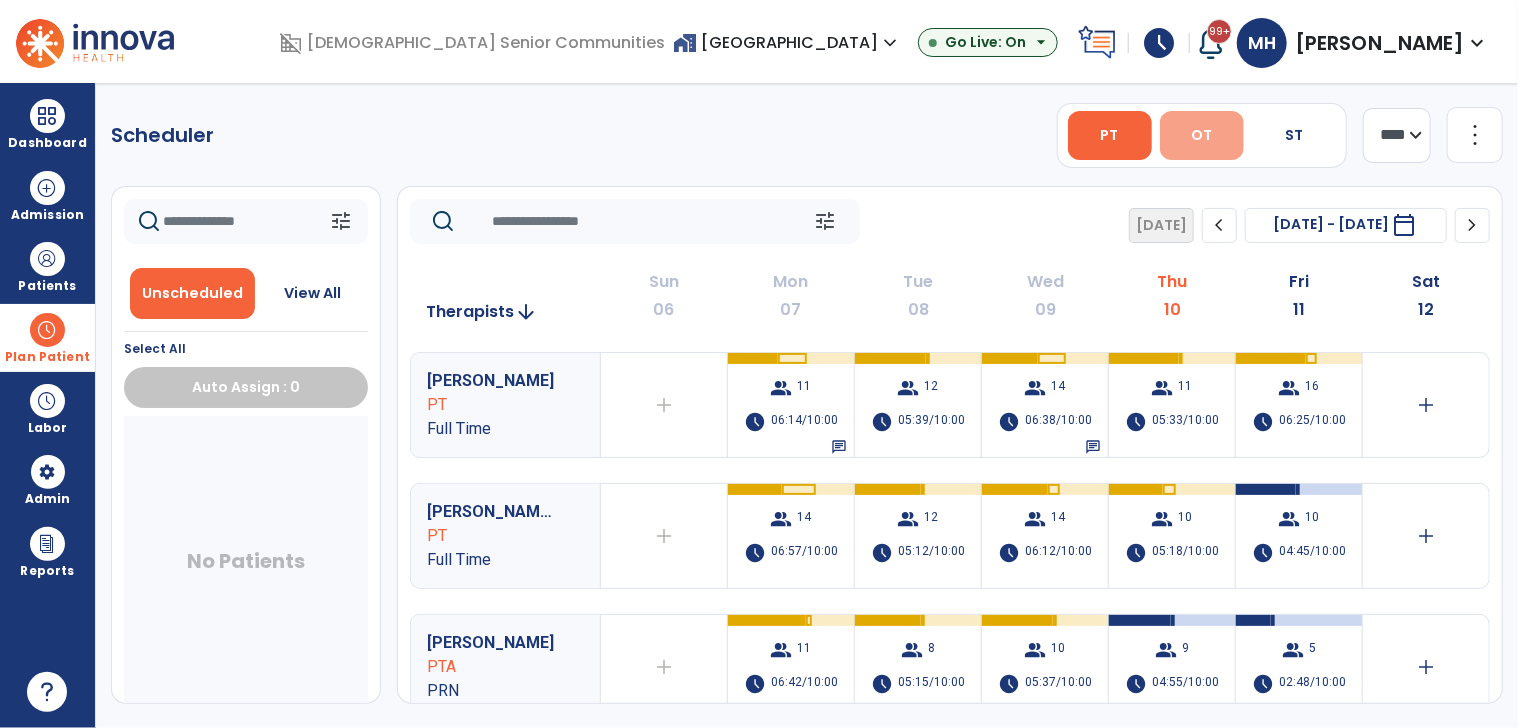 click on "OT" at bounding box center (1201, 135) 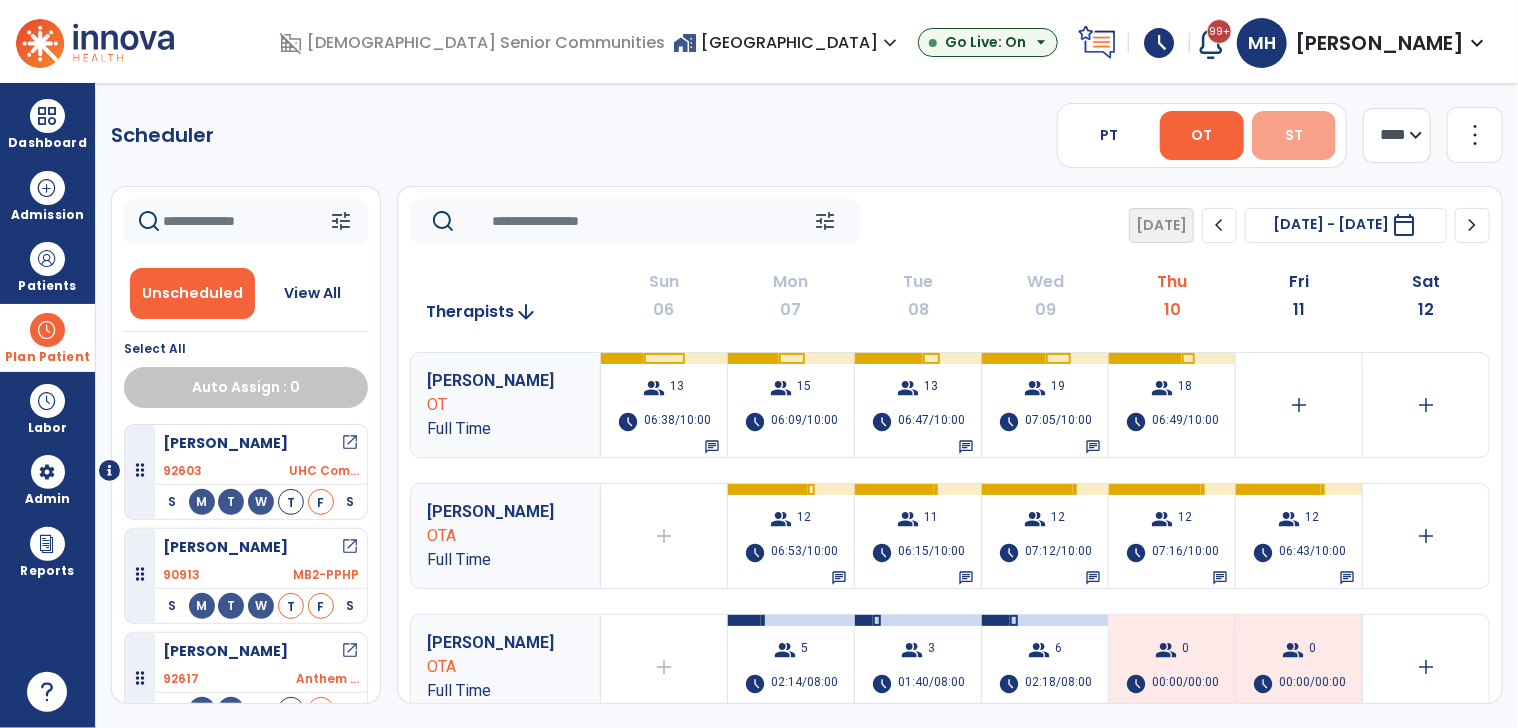 click on "ST" at bounding box center [1294, 135] 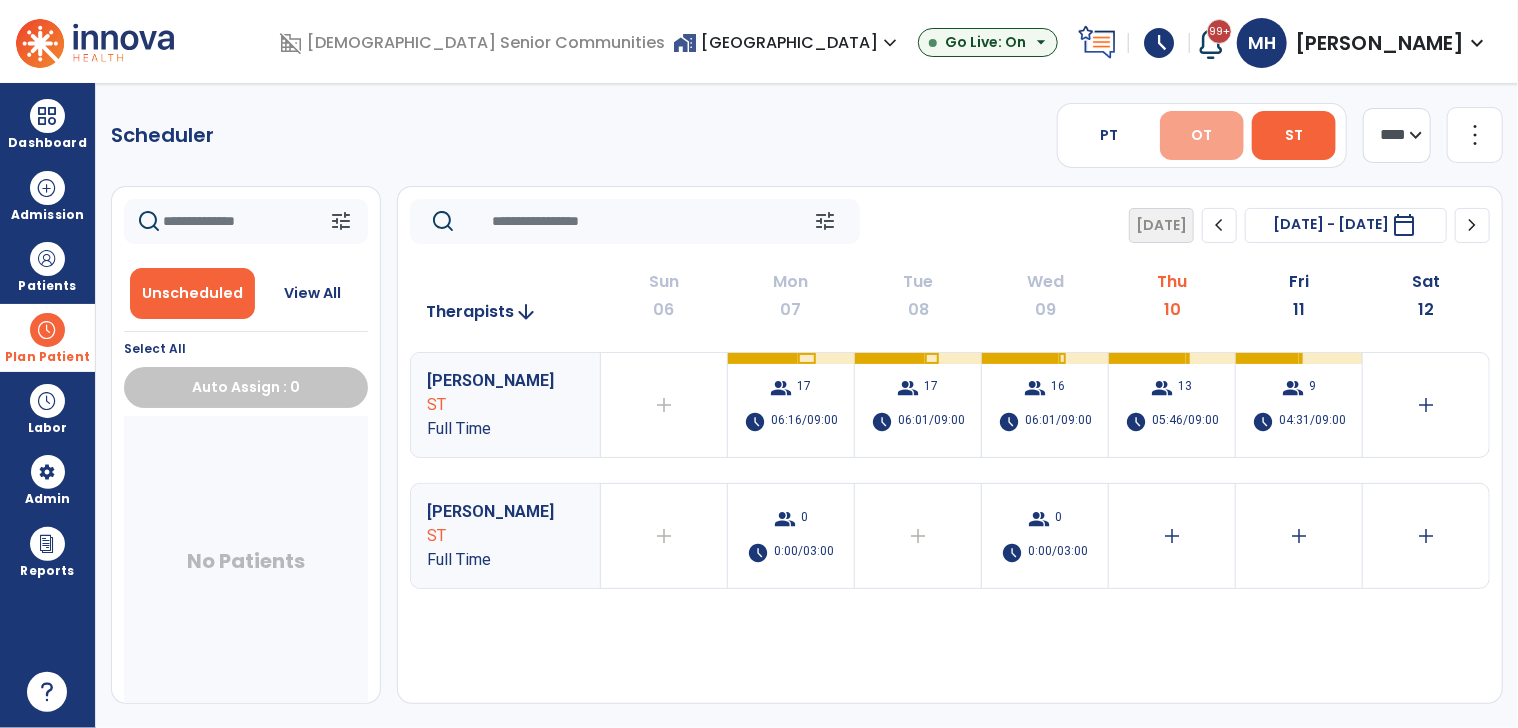 click on "OT" at bounding box center [1202, 135] 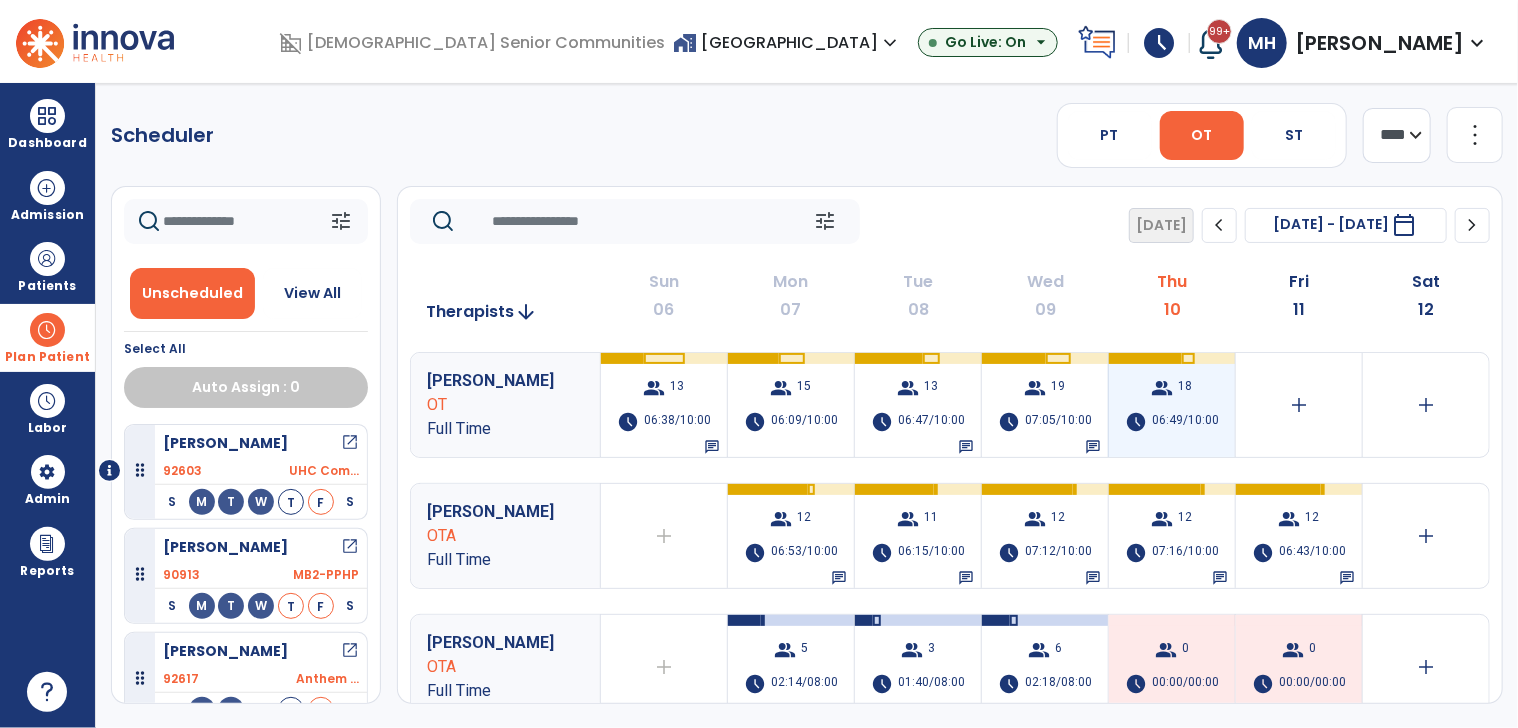 click on "06:49/10:00" at bounding box center (1185, 422) 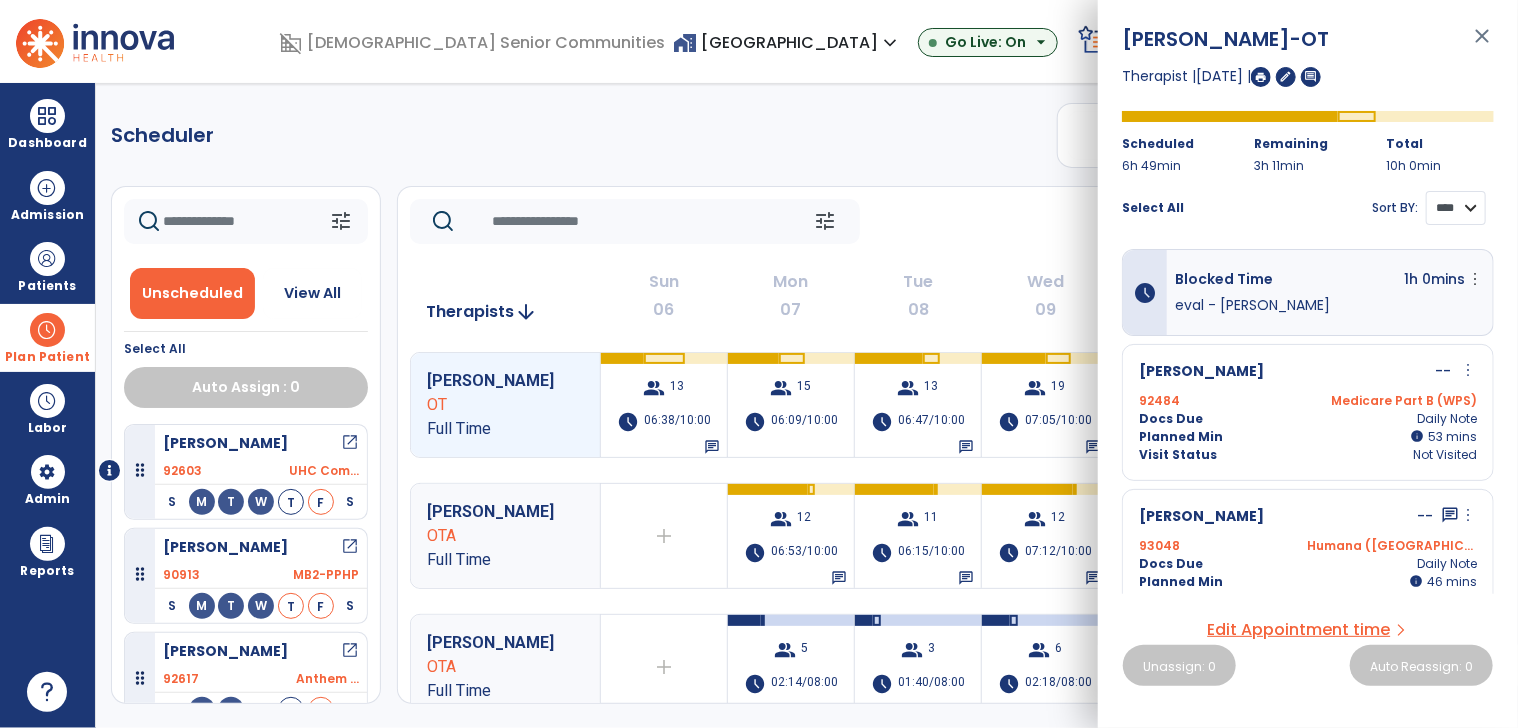 click on "**** ****" at bounding box center [1456, 208] 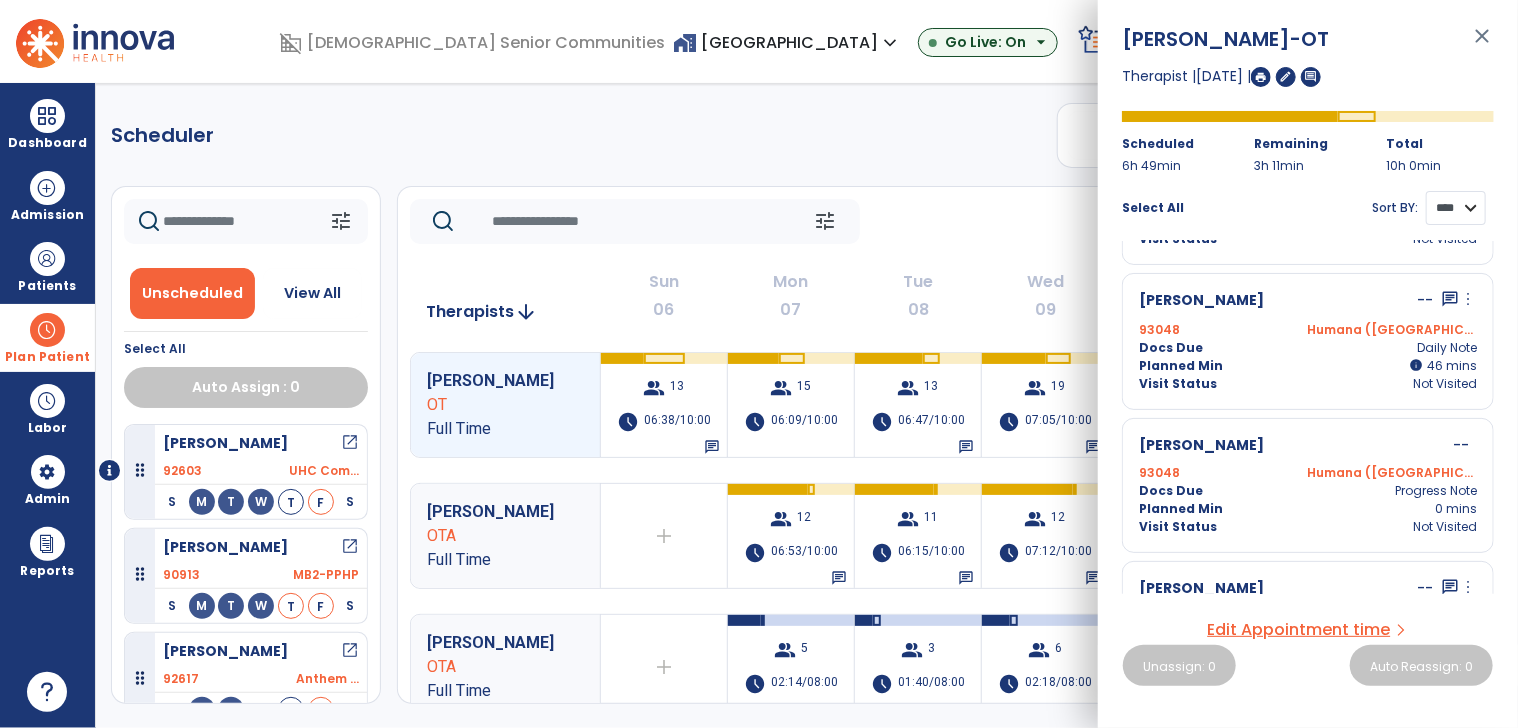 scroll, scrollTop: 900, scrollLeft: 0, axis: vertical 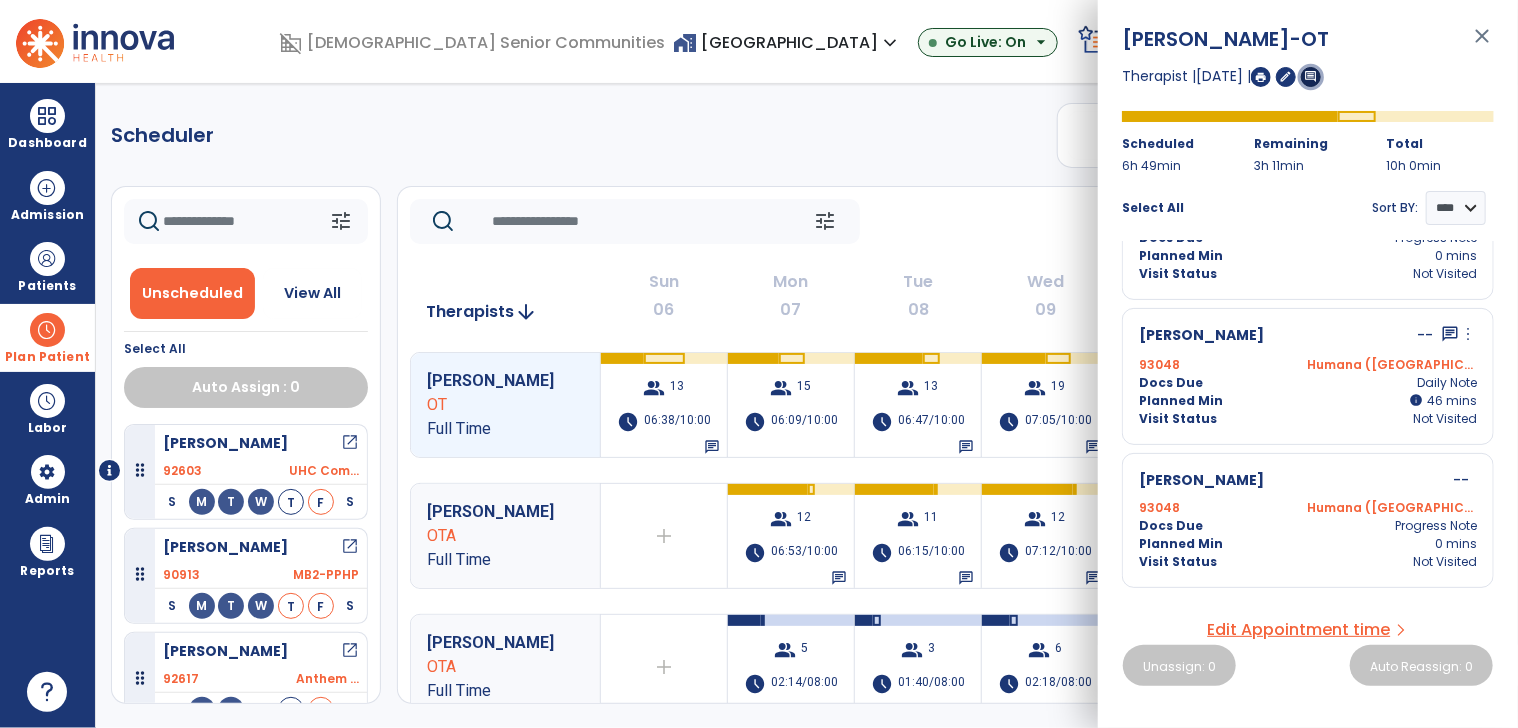 click on "comment" at bounding box center (1311, 76) 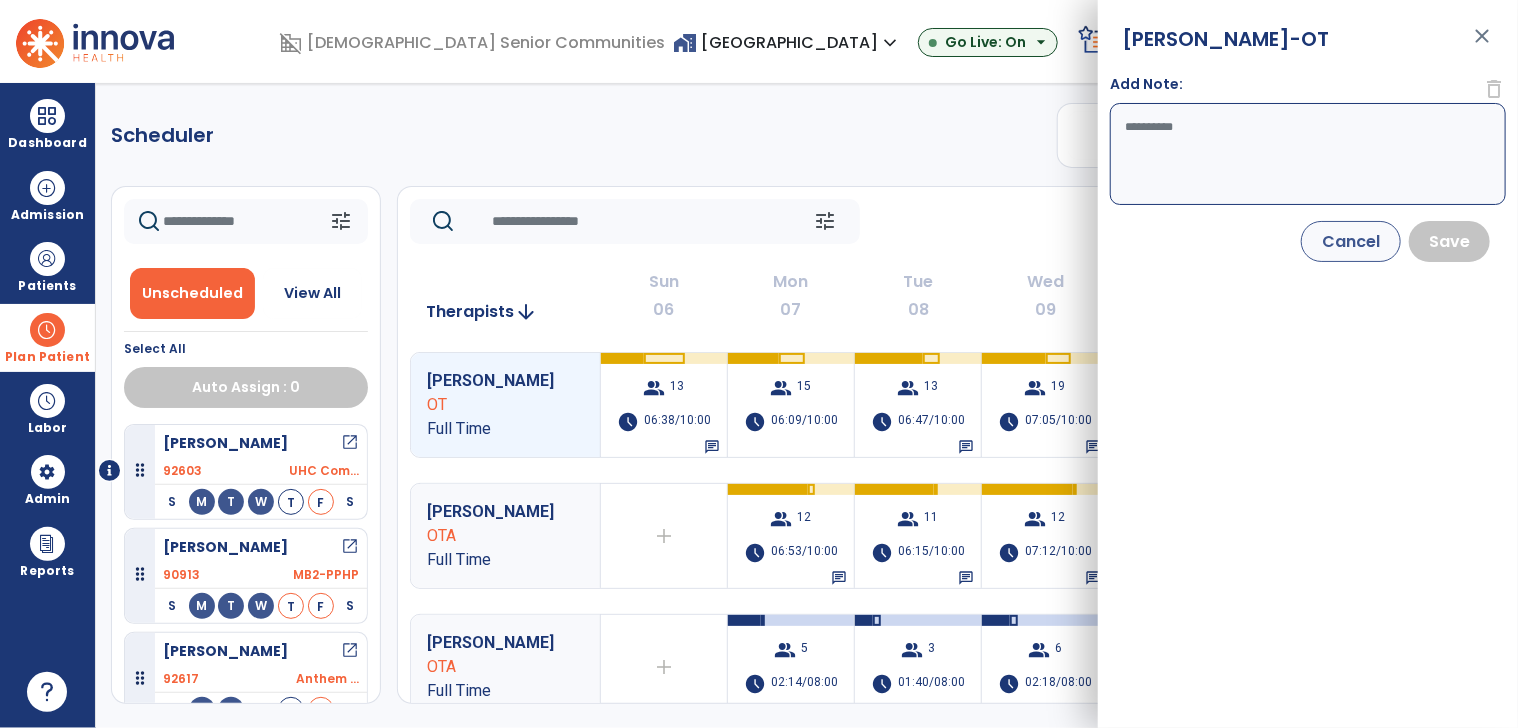 click on "Add Note:" at bounding box center [1308, 154] 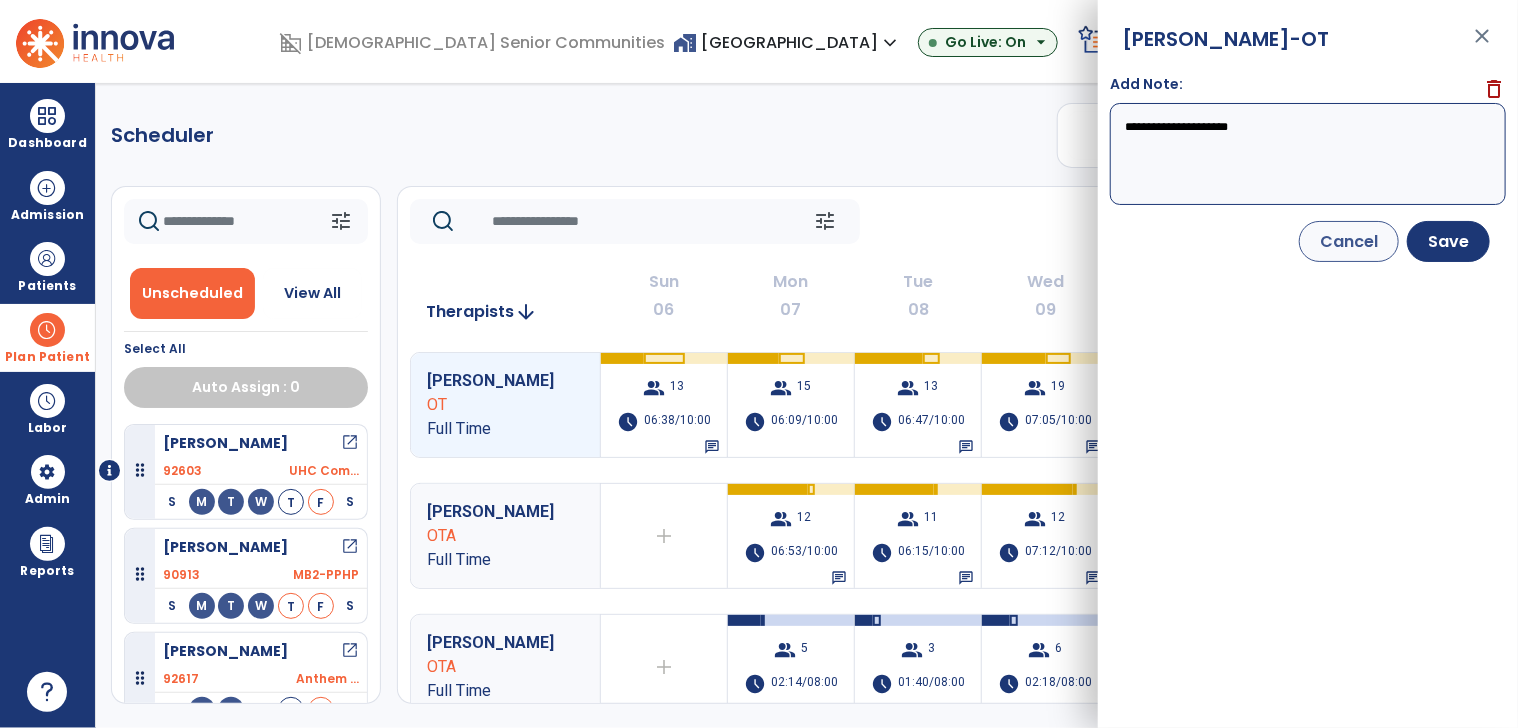 click on "**********" at bounding box center (1308, 154) 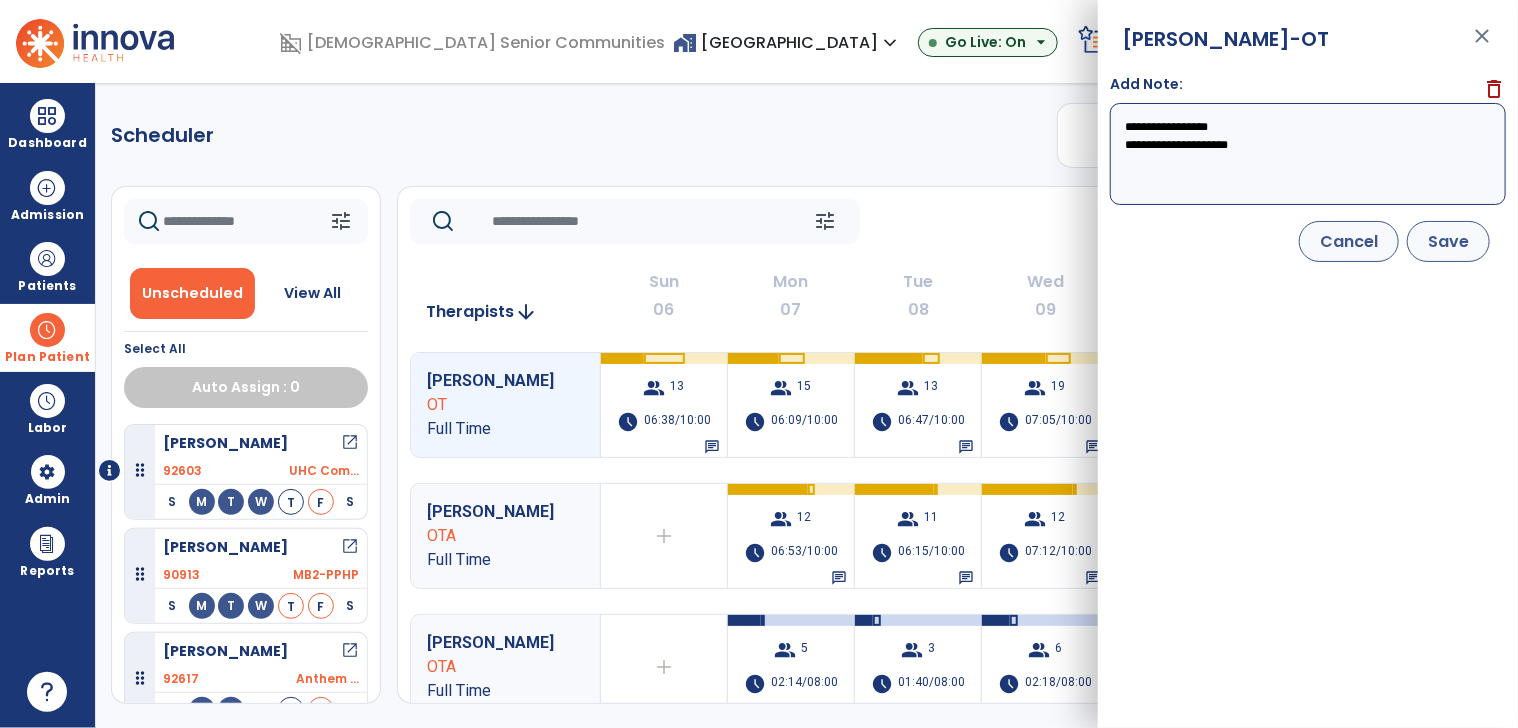 type on "**********" 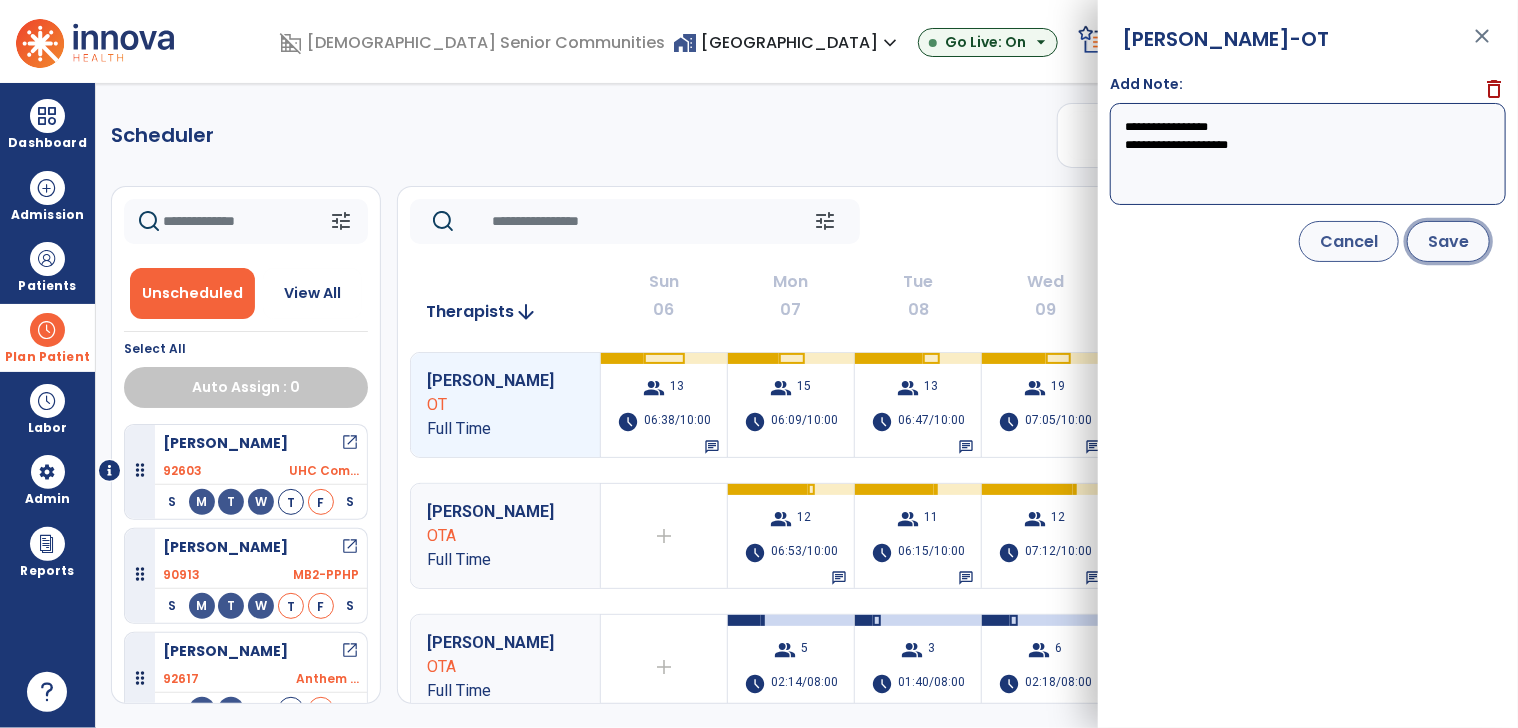 click on "Save" at bounding box center (1448, 241) 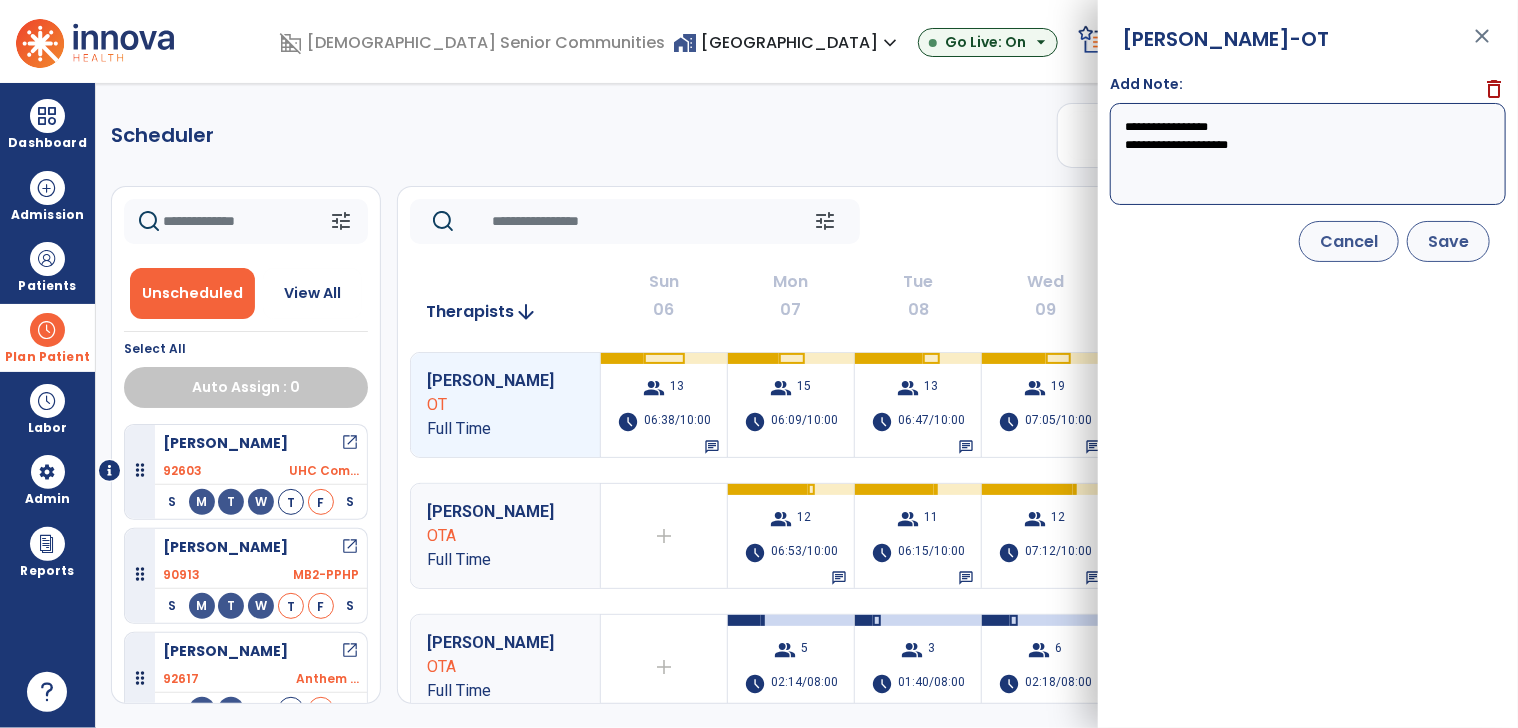 select on "****" 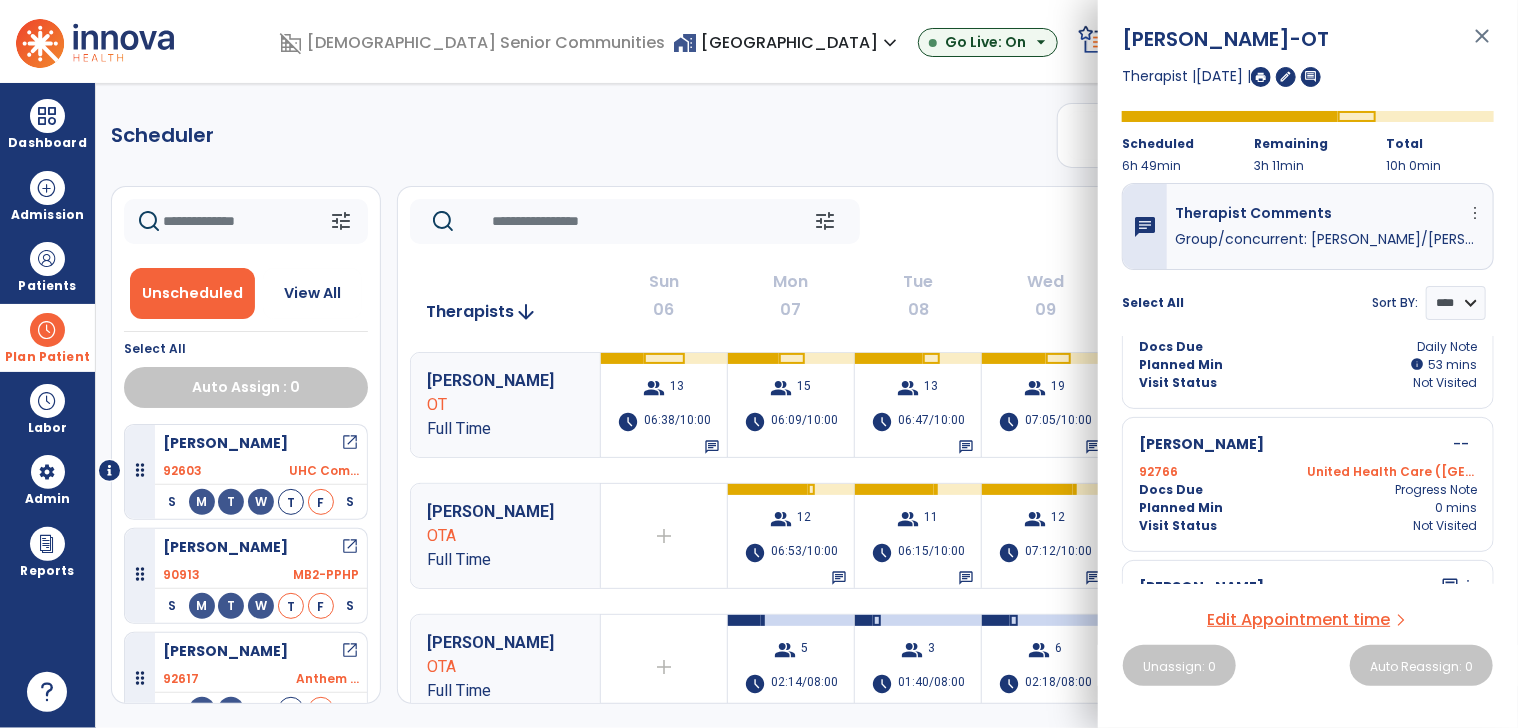 scroll, scrollTop: 1432, scrollLeft: 0, axis: vertical 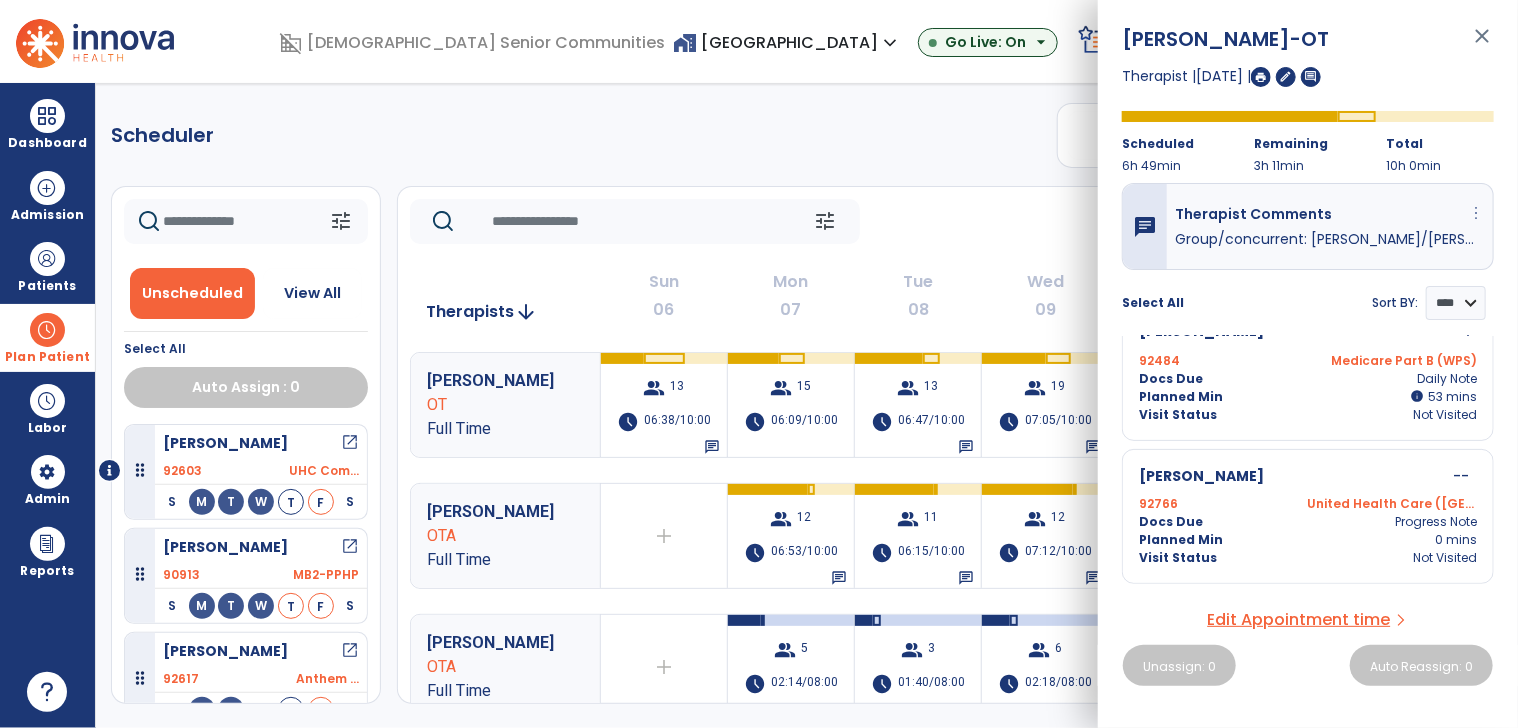 click on "more_vert" at bounding box center [1476, 213] 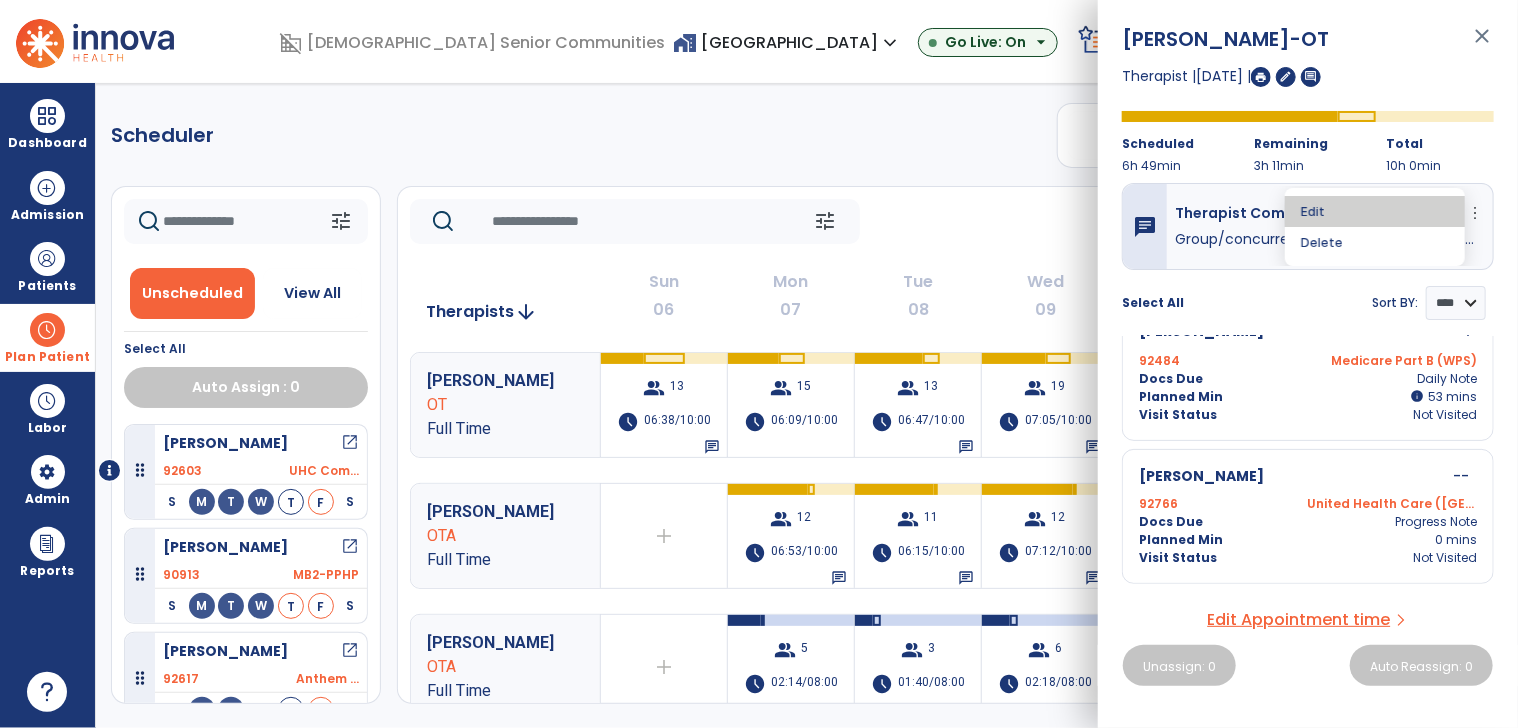 click on "Edit" at bounding box center (1375, 211) 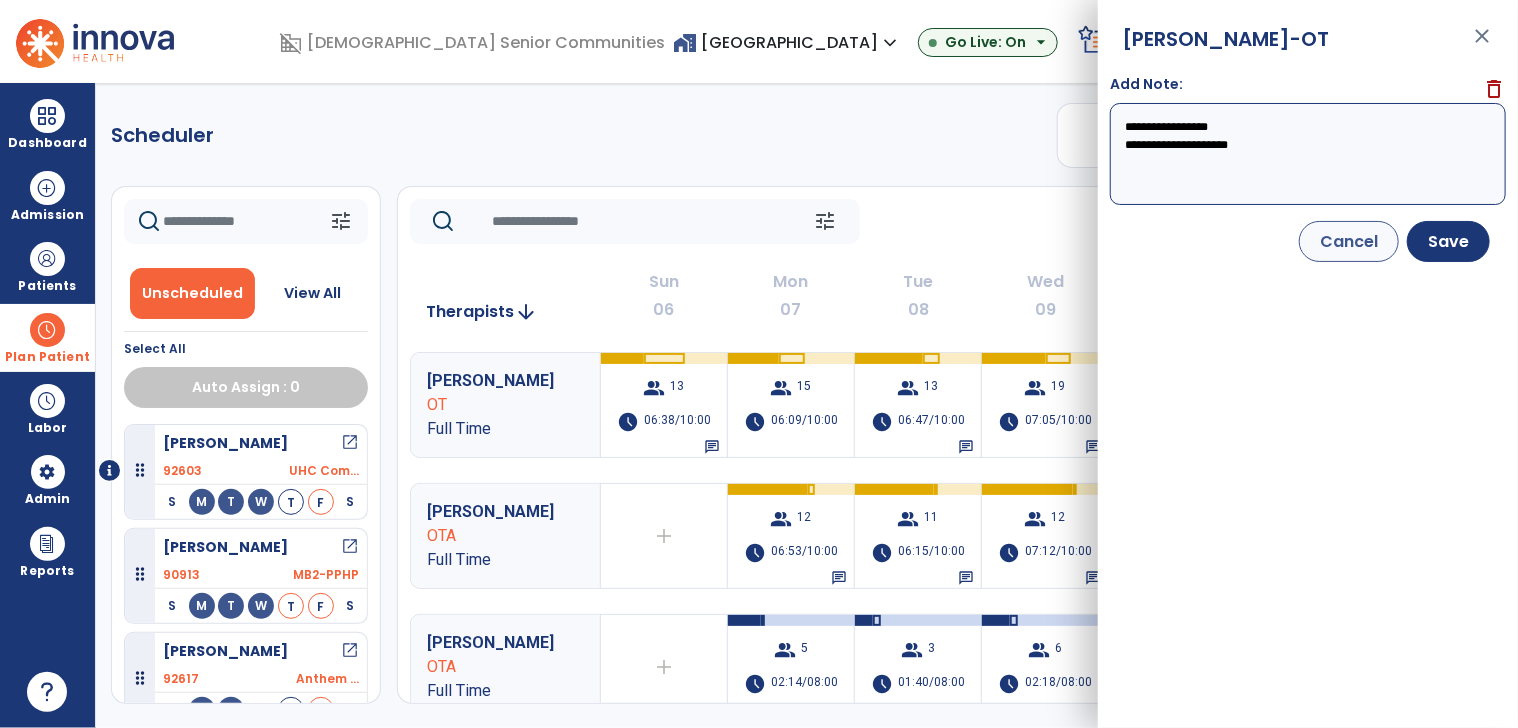 click on "**********" at bounding box center [1308, 154] 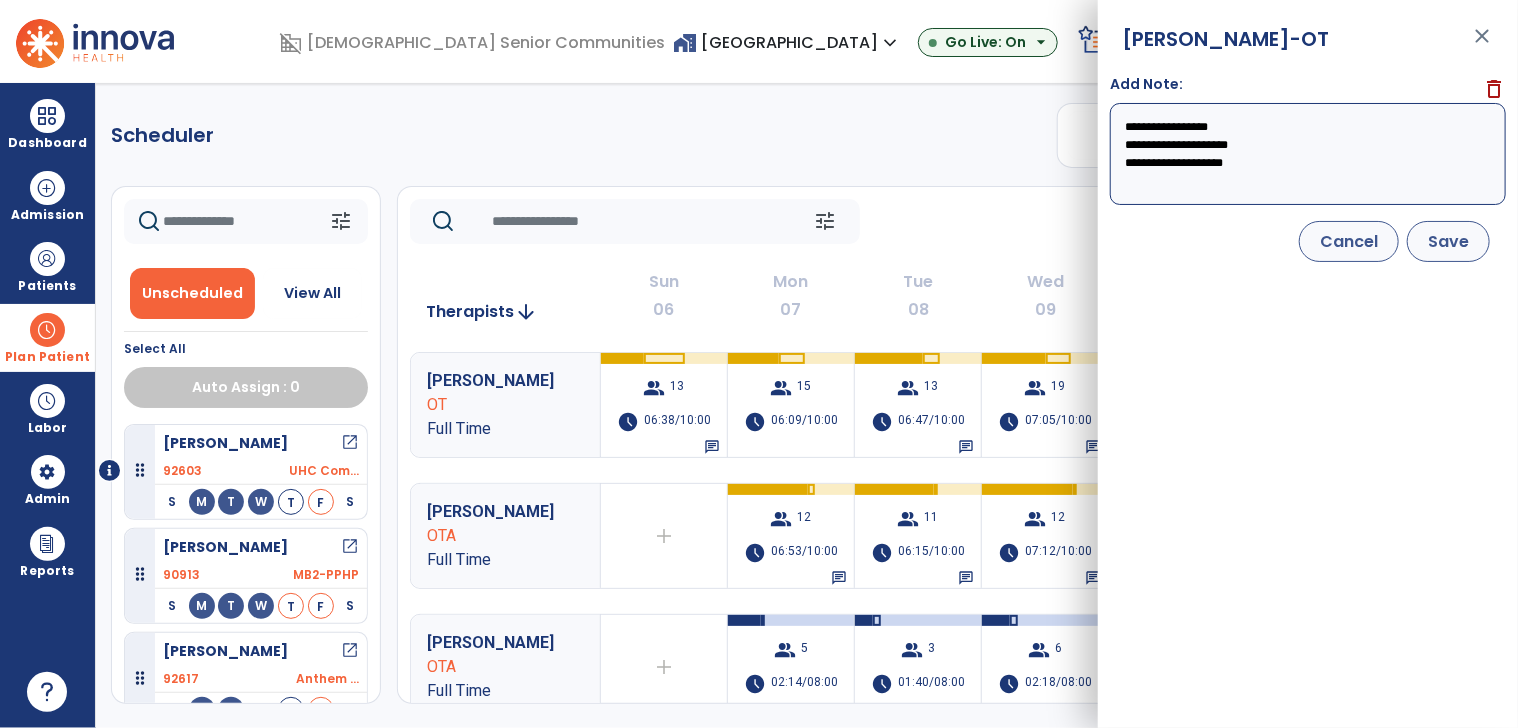 type on "**********" 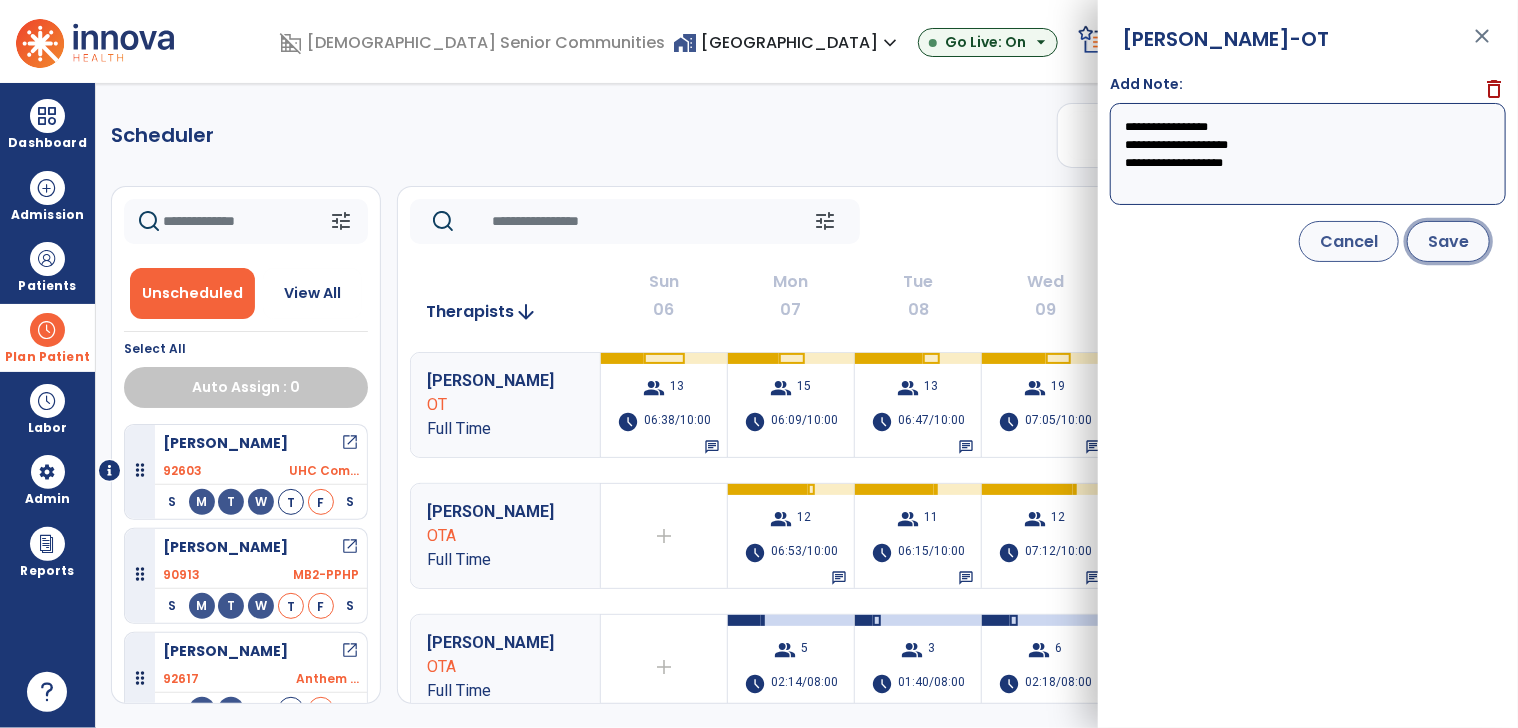 click on "Save" at bounding box center [1448, 241] 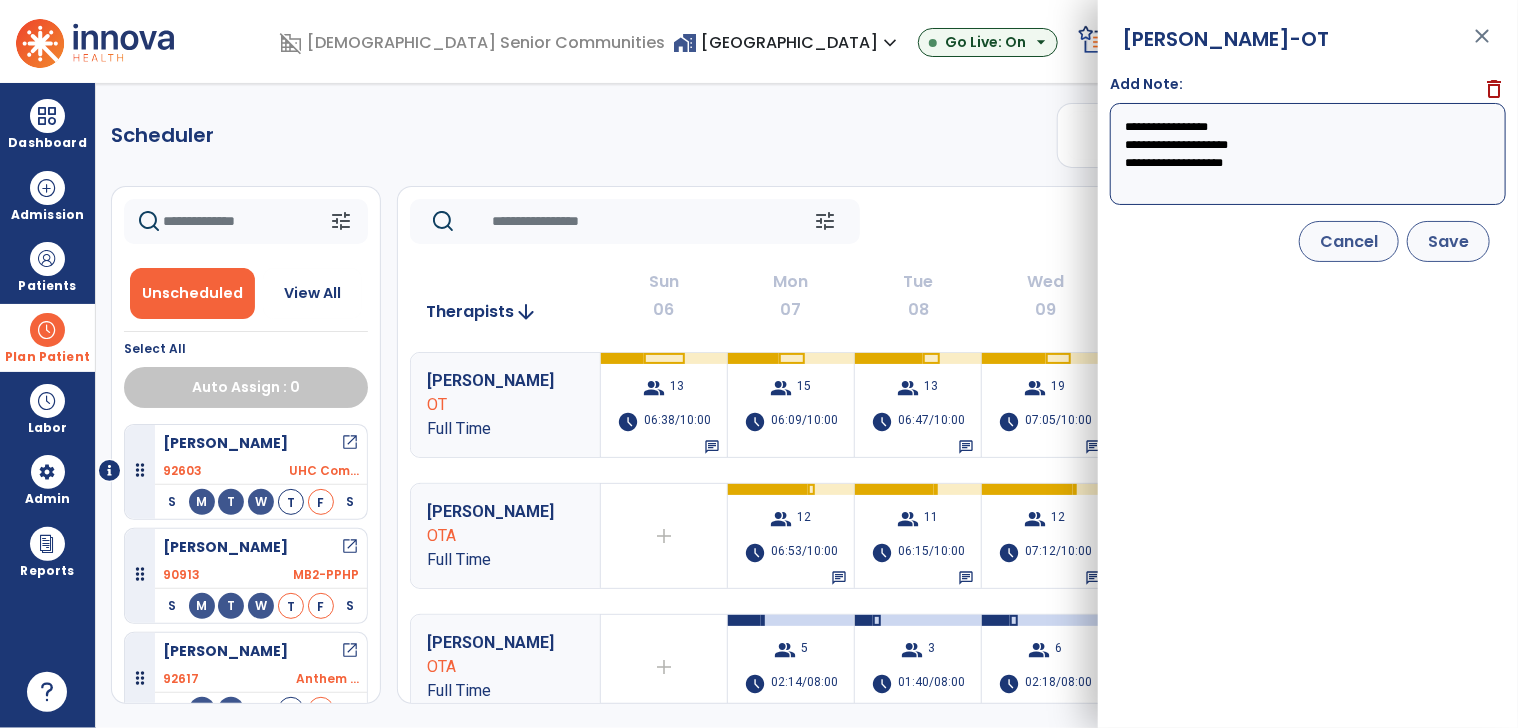 select on "****" 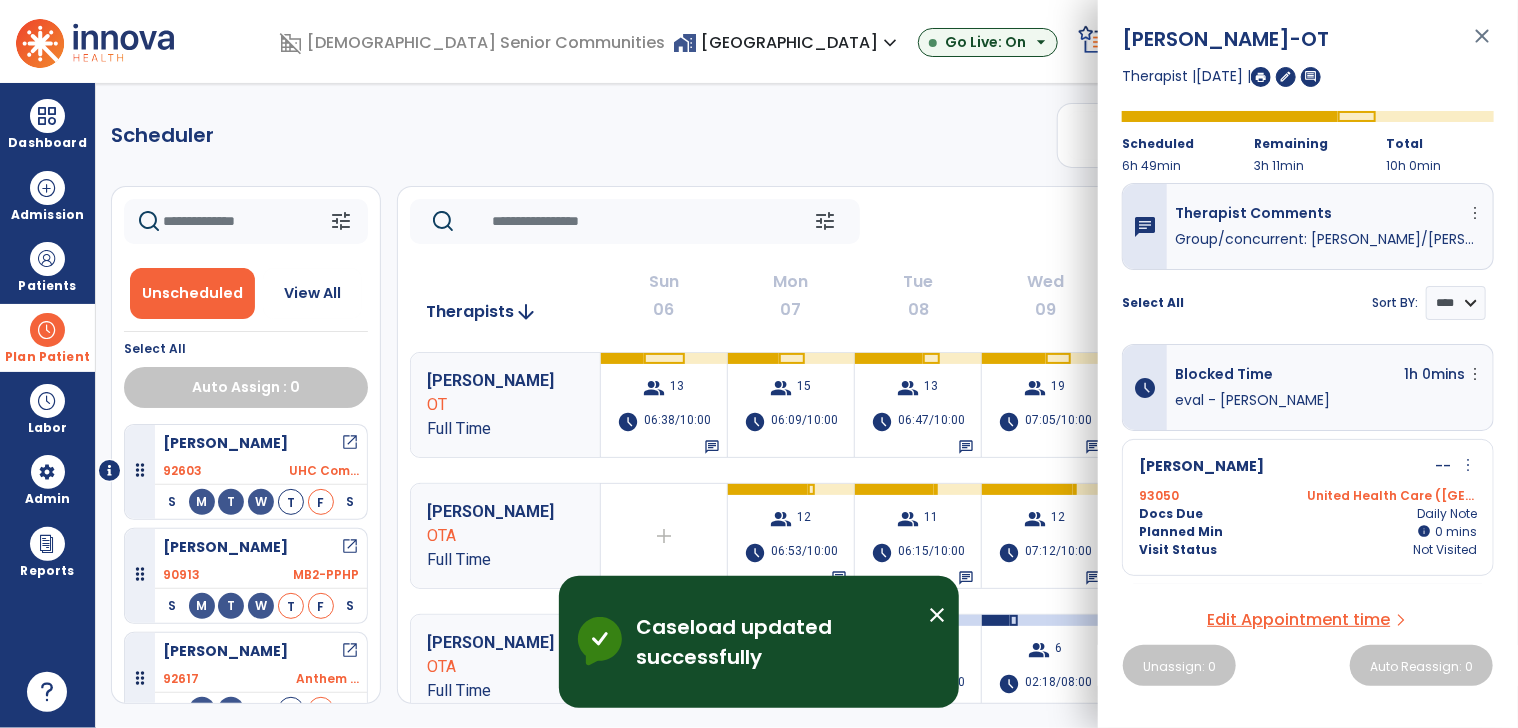 click on "Scheduler   PT   OT   ST  **** *** more_vert  Manage Labor   View All Therapists   Print" 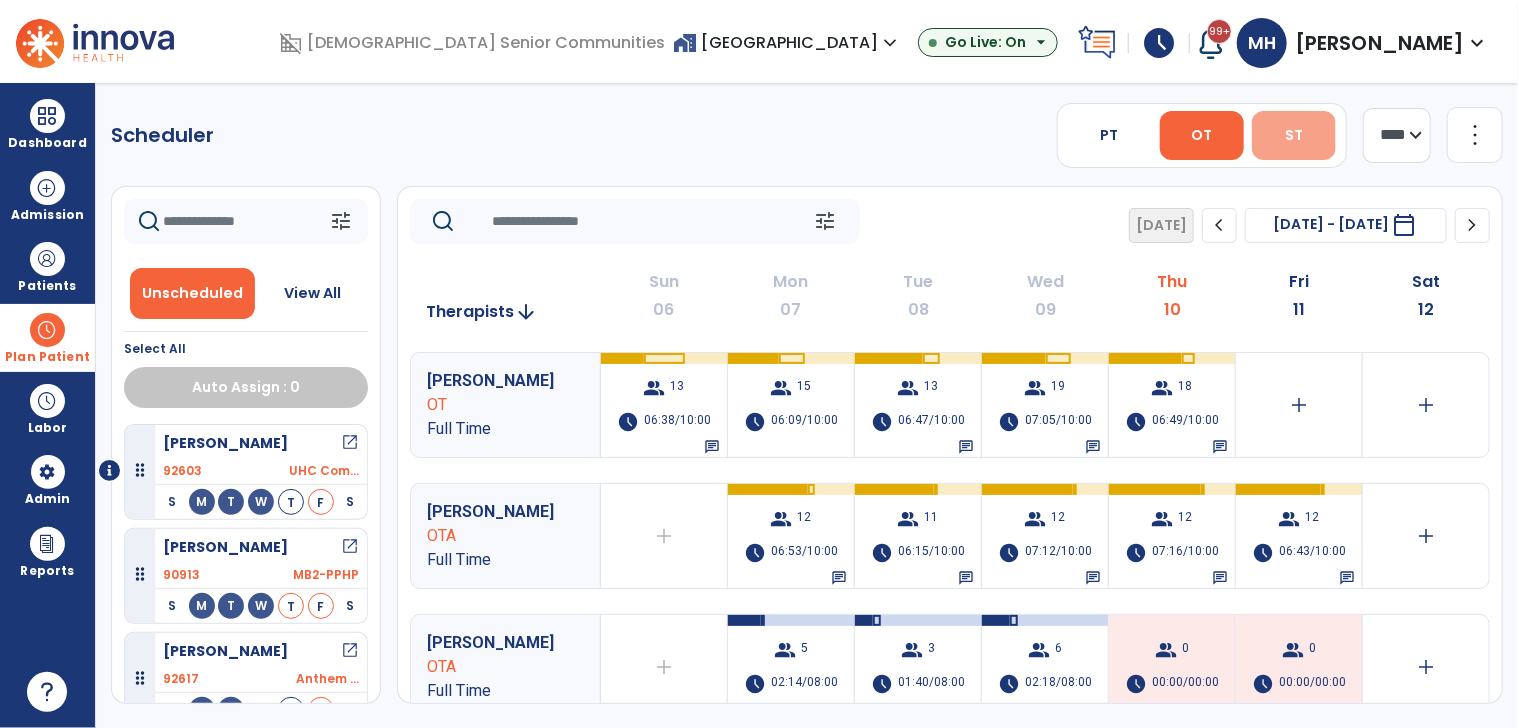 click on "ST" at bounding box center (1294, 135) 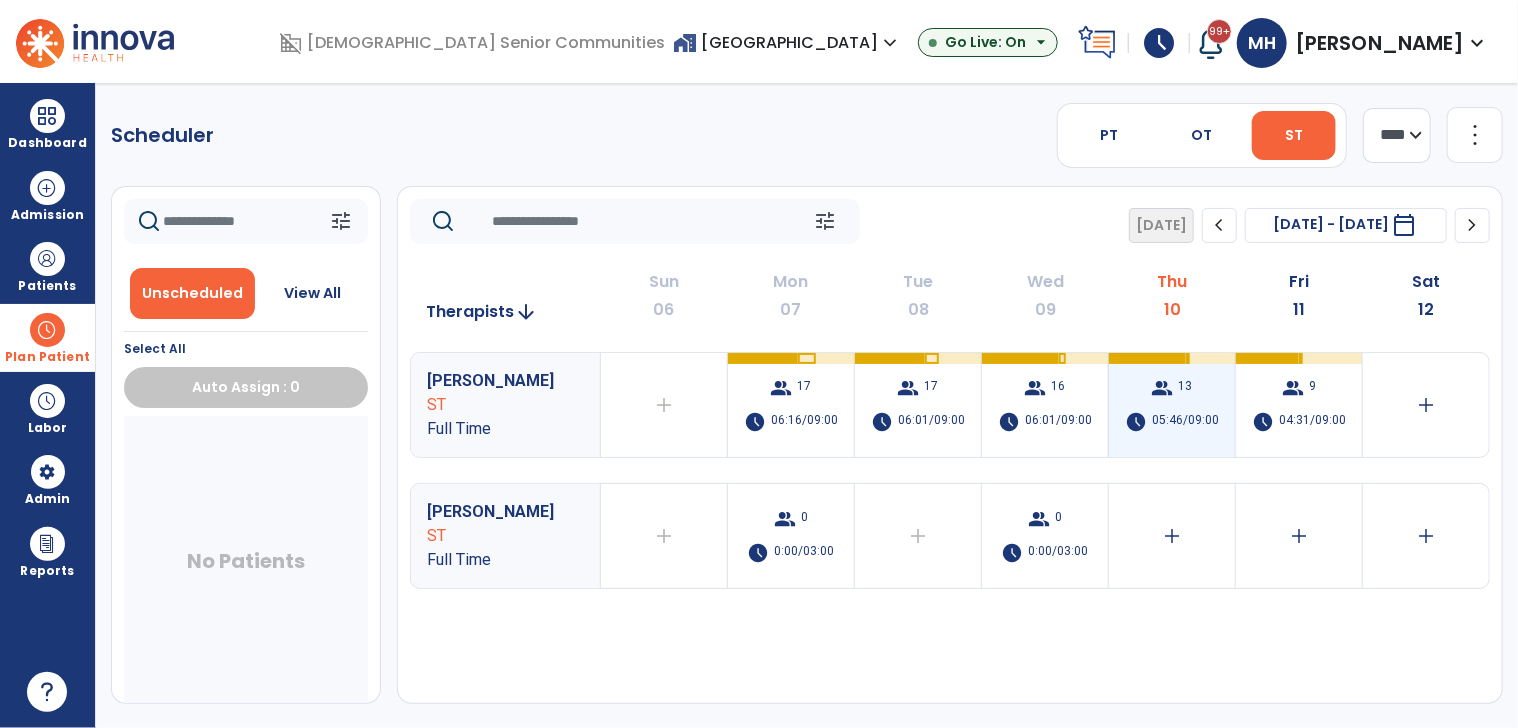 click on "05:46/09:00" at bounding box center [1185, 422] 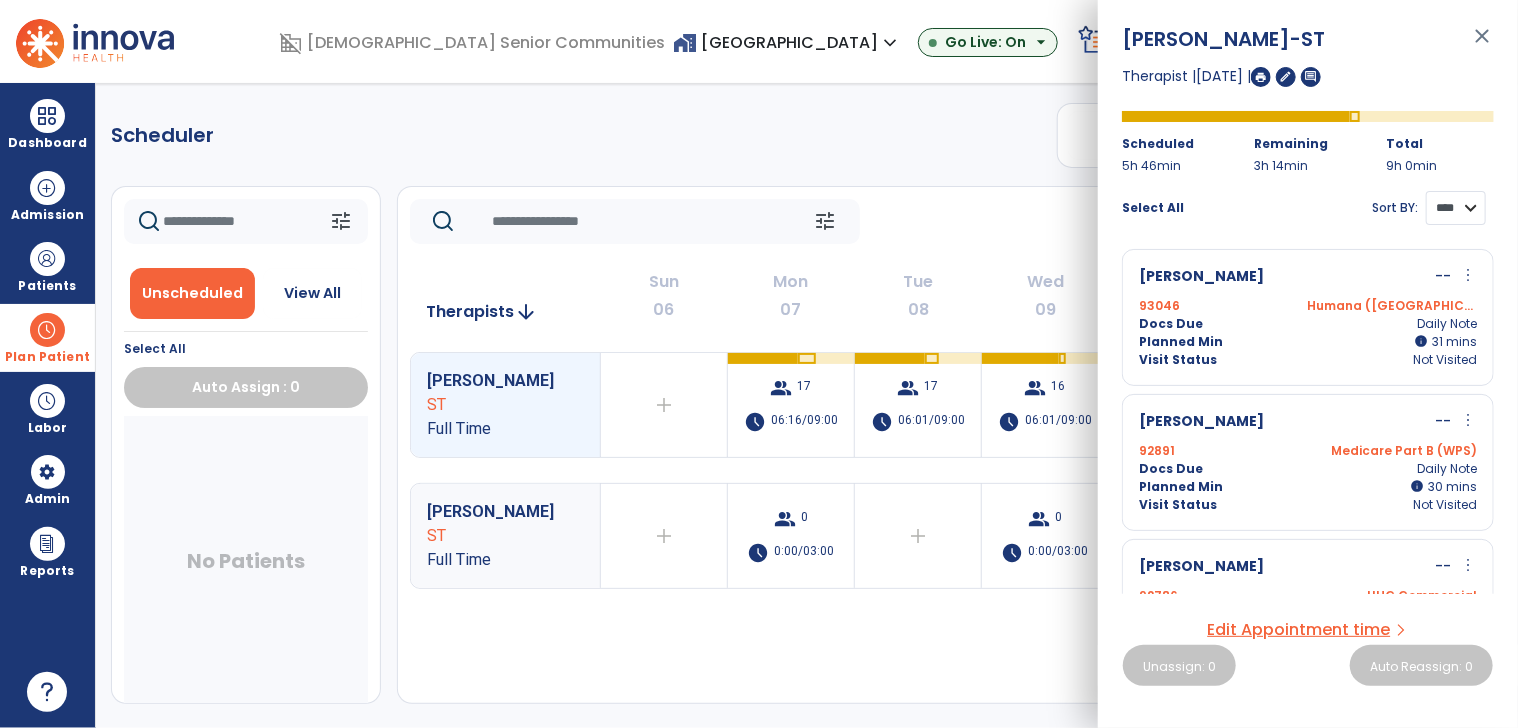 click on "**** ****" at bounding box center [1456, 208] 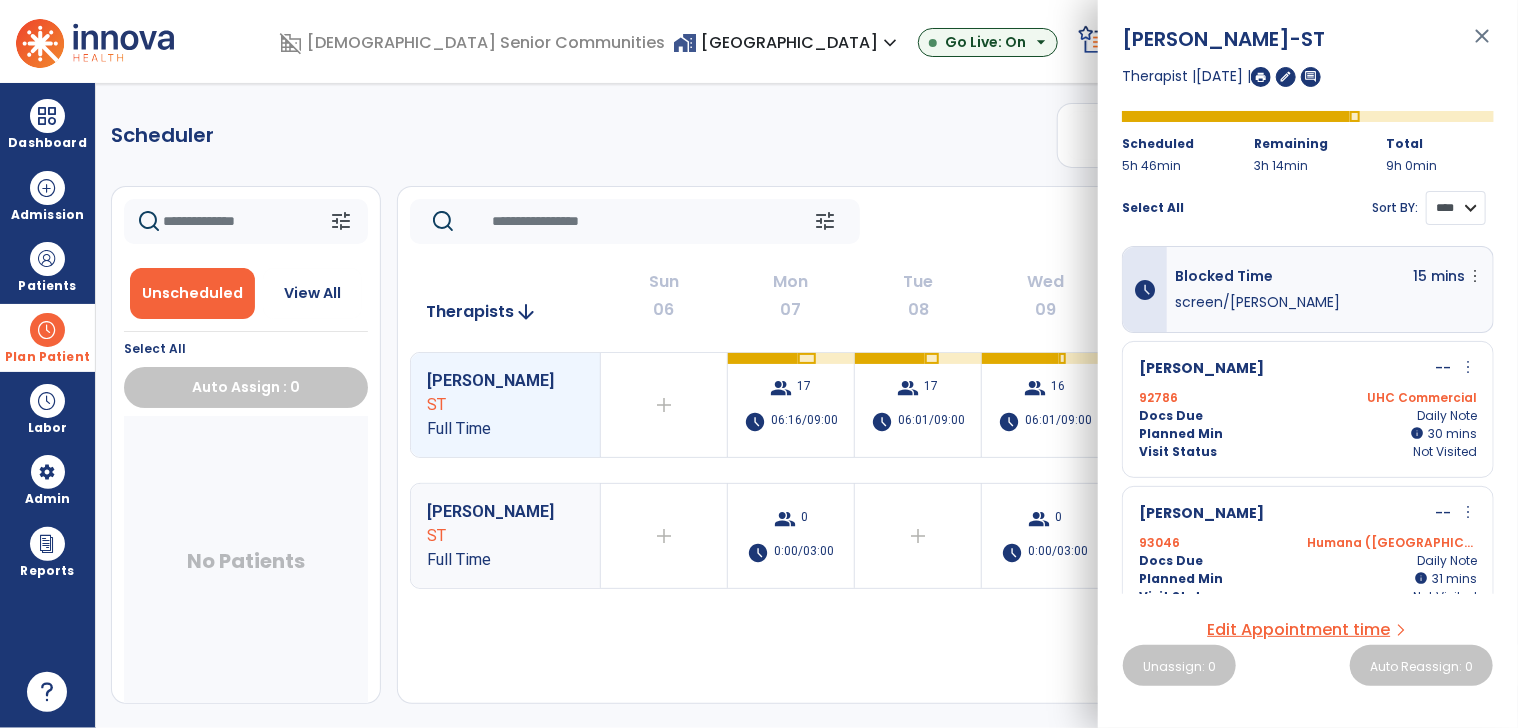 scroll, scrollTop: 0, scrollLeft: 0, axis: both 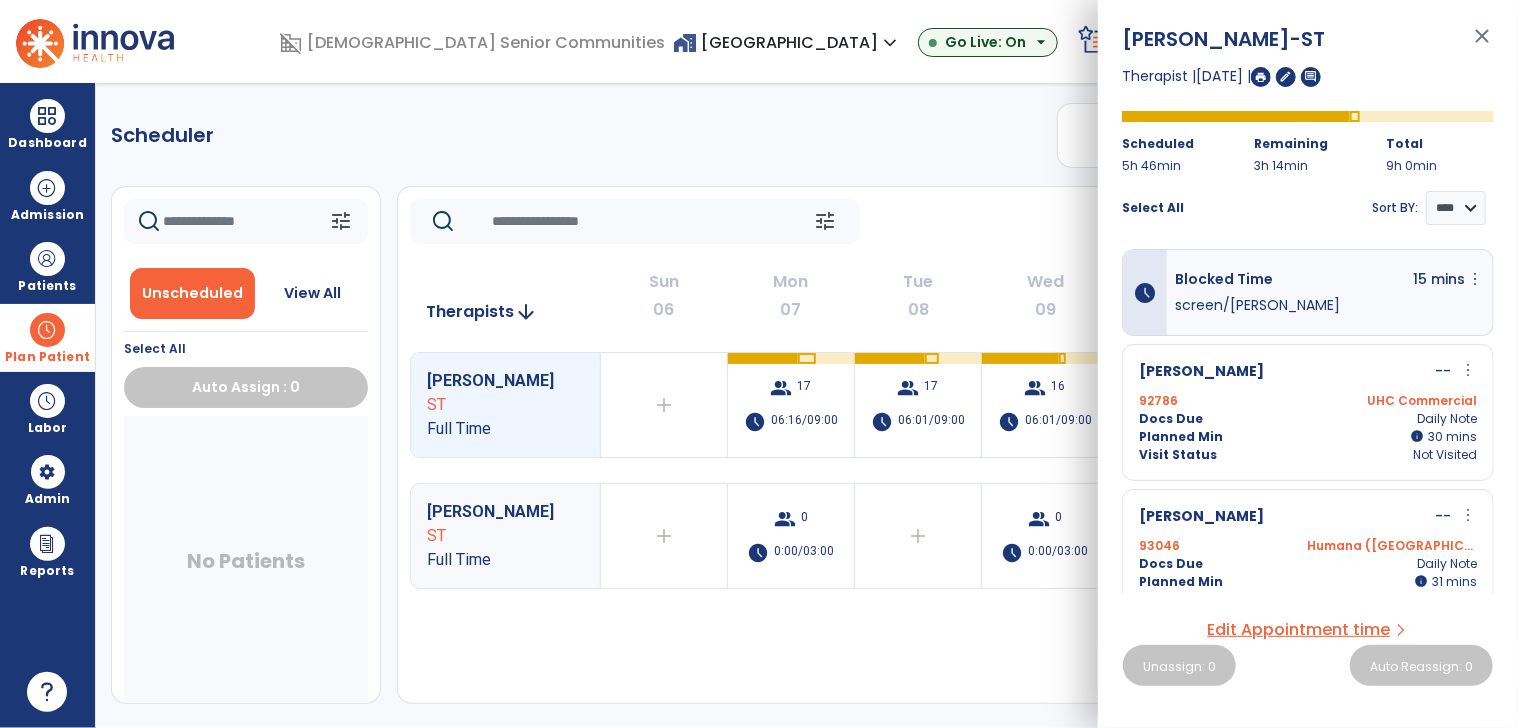 click on "Scheduler   PT   OT   ST  **** *** more_vert  Manage Labor   View All Therapists   Print" 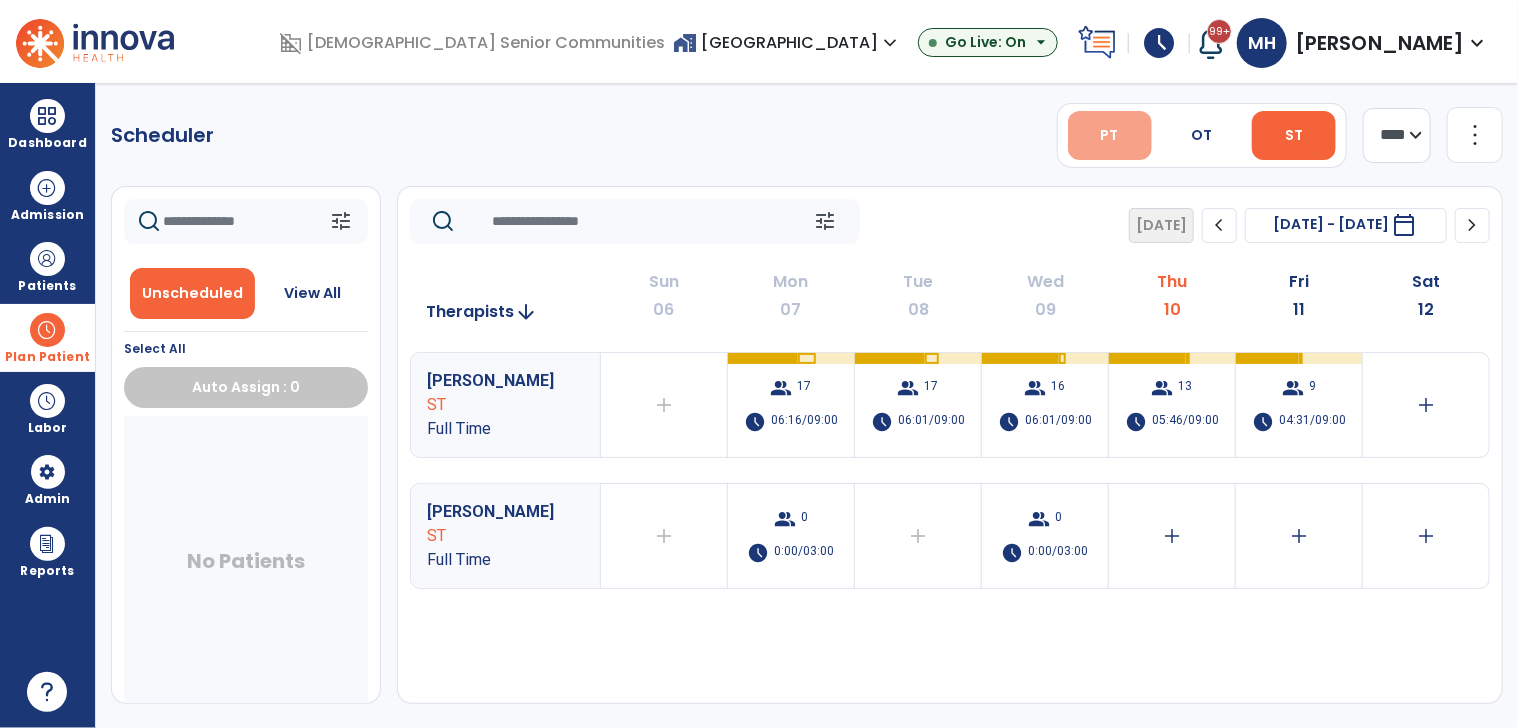 click on "PT" at bounding box center (1110, 135) 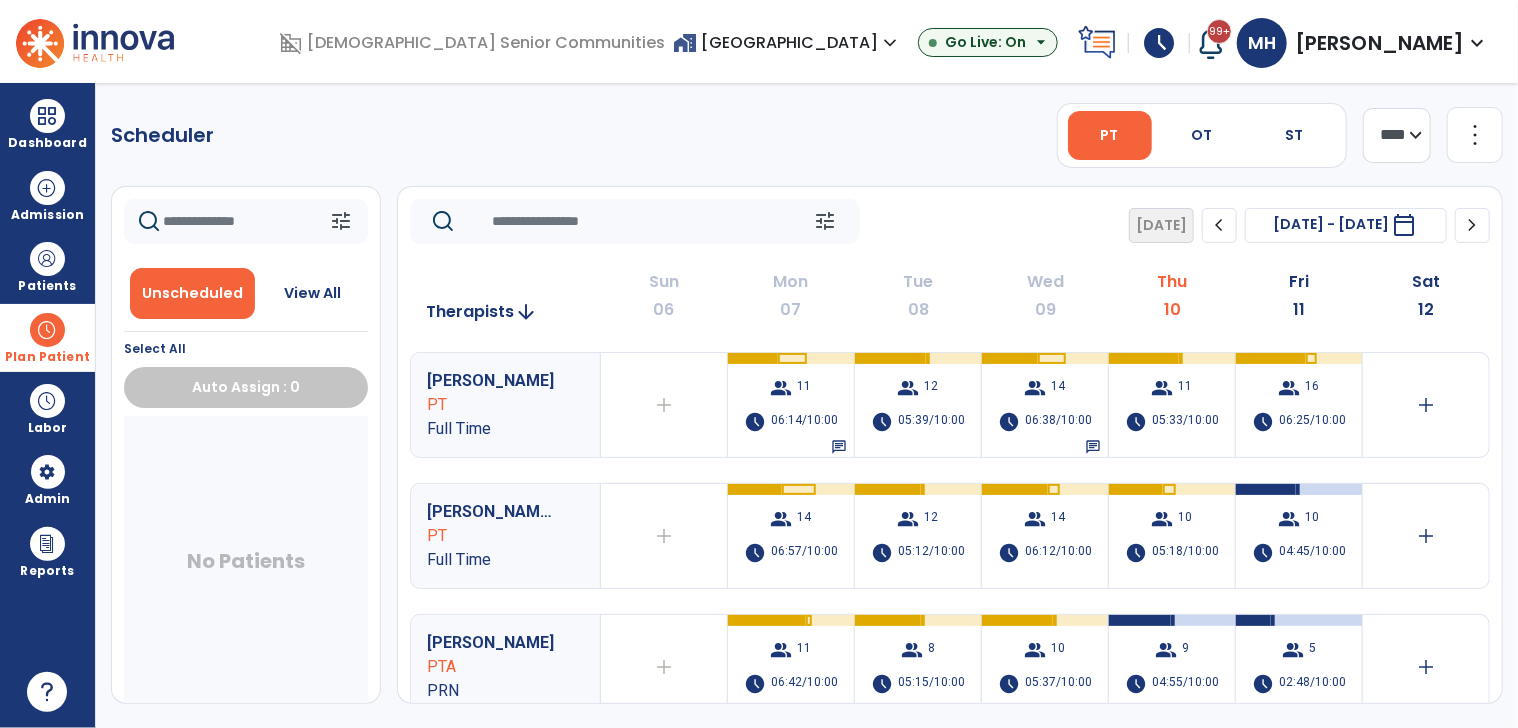 click on "home_work   Meadow Lakes   expand_more" at bounding box center [787, 42] 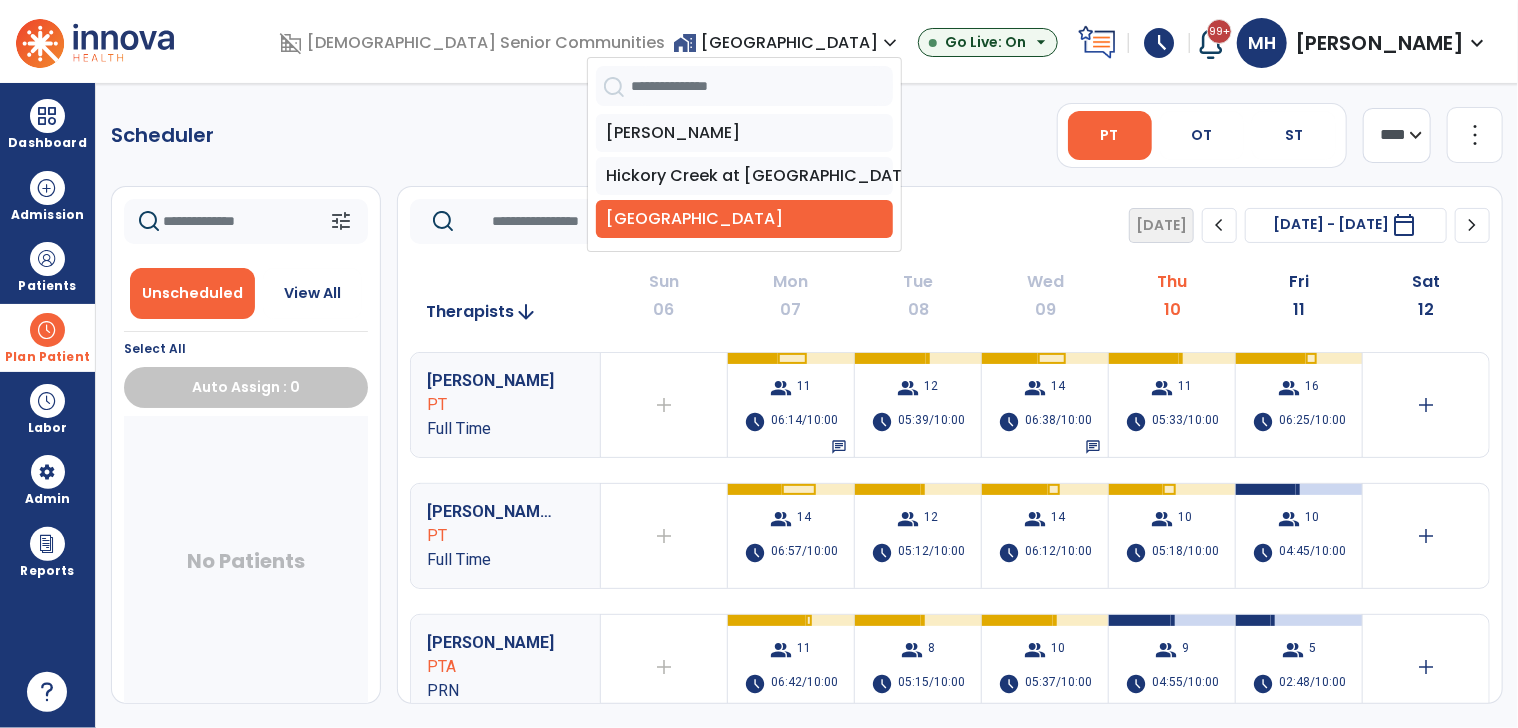 drag, startPoint x: 808, startPoint y: 178, endPoint x: 819, endPoint y: 7, distance: 171.35344 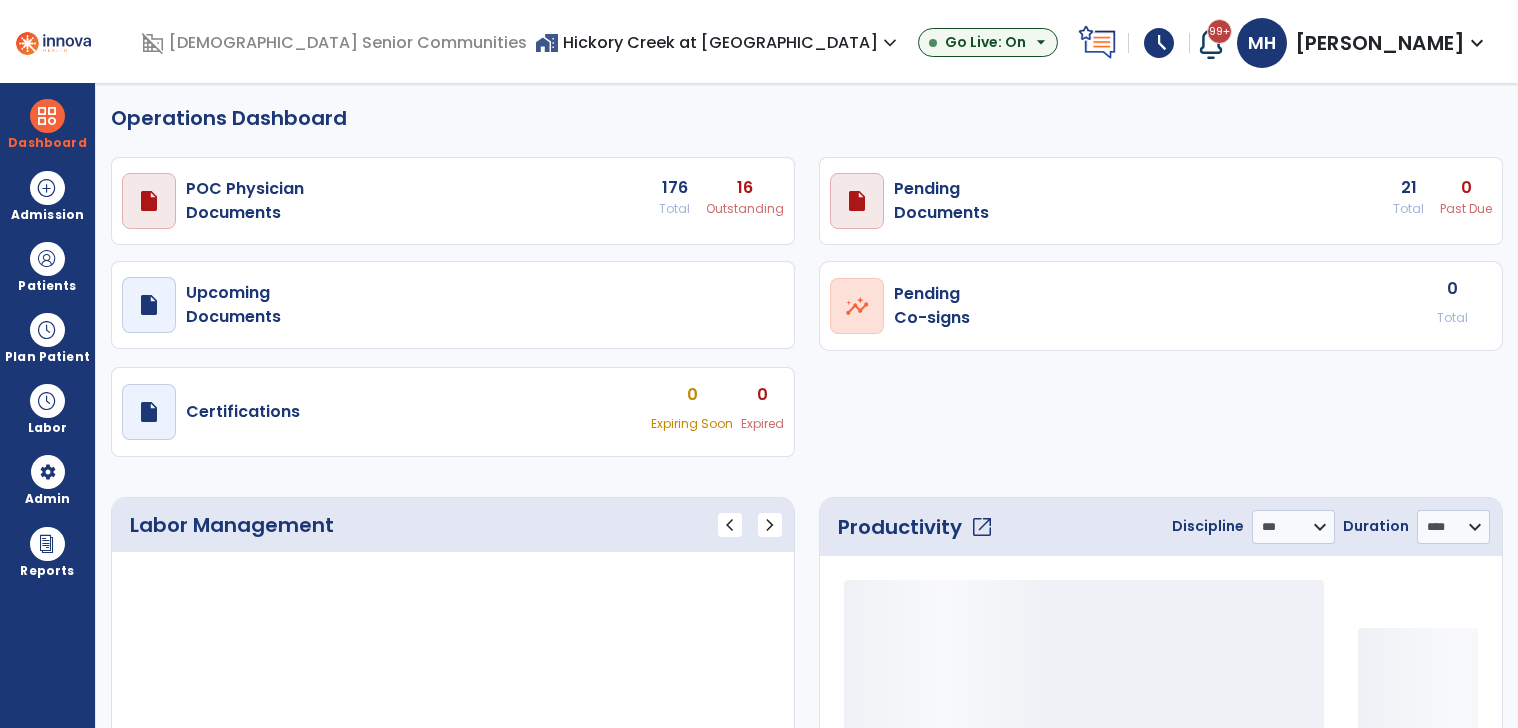 select on "***" 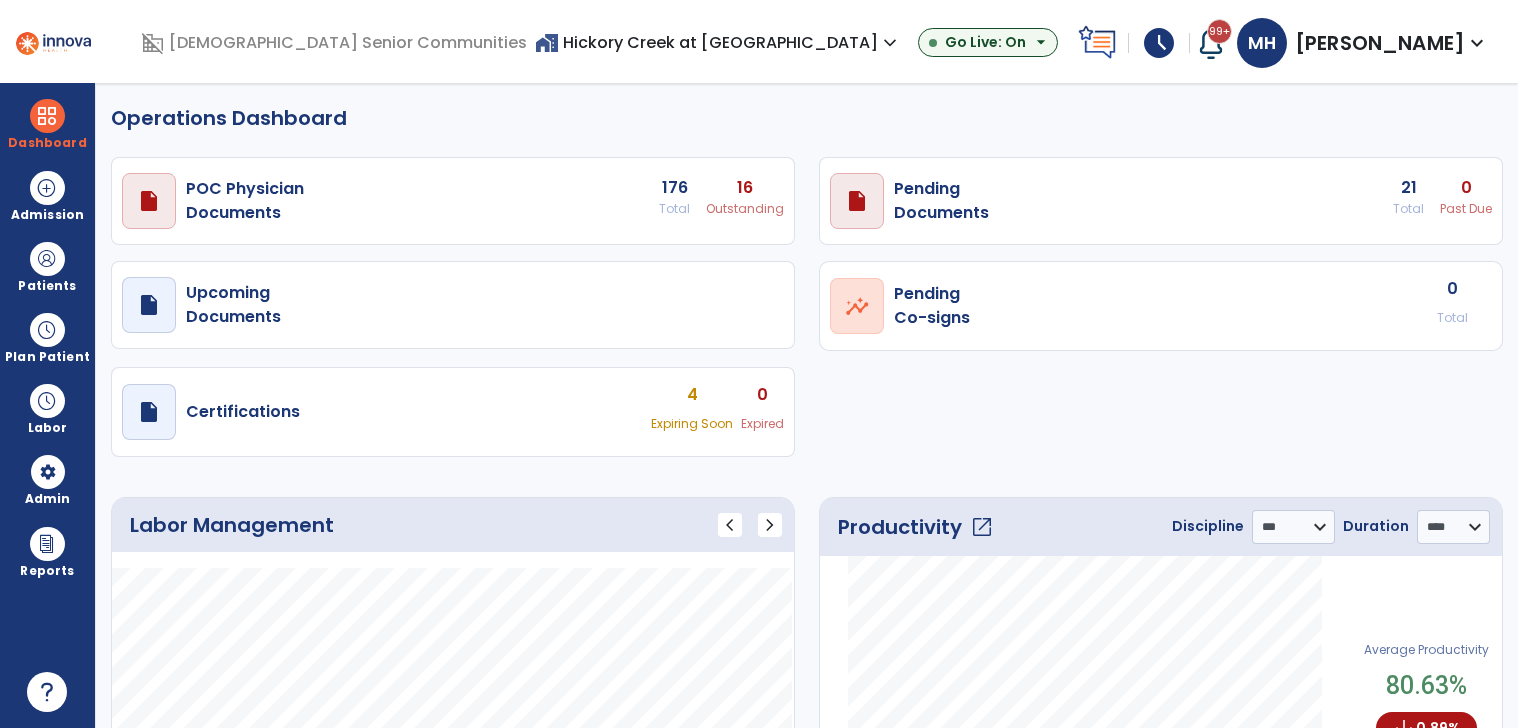 scroll, scrollTop: 0, scrollLeft: 0, axis: both 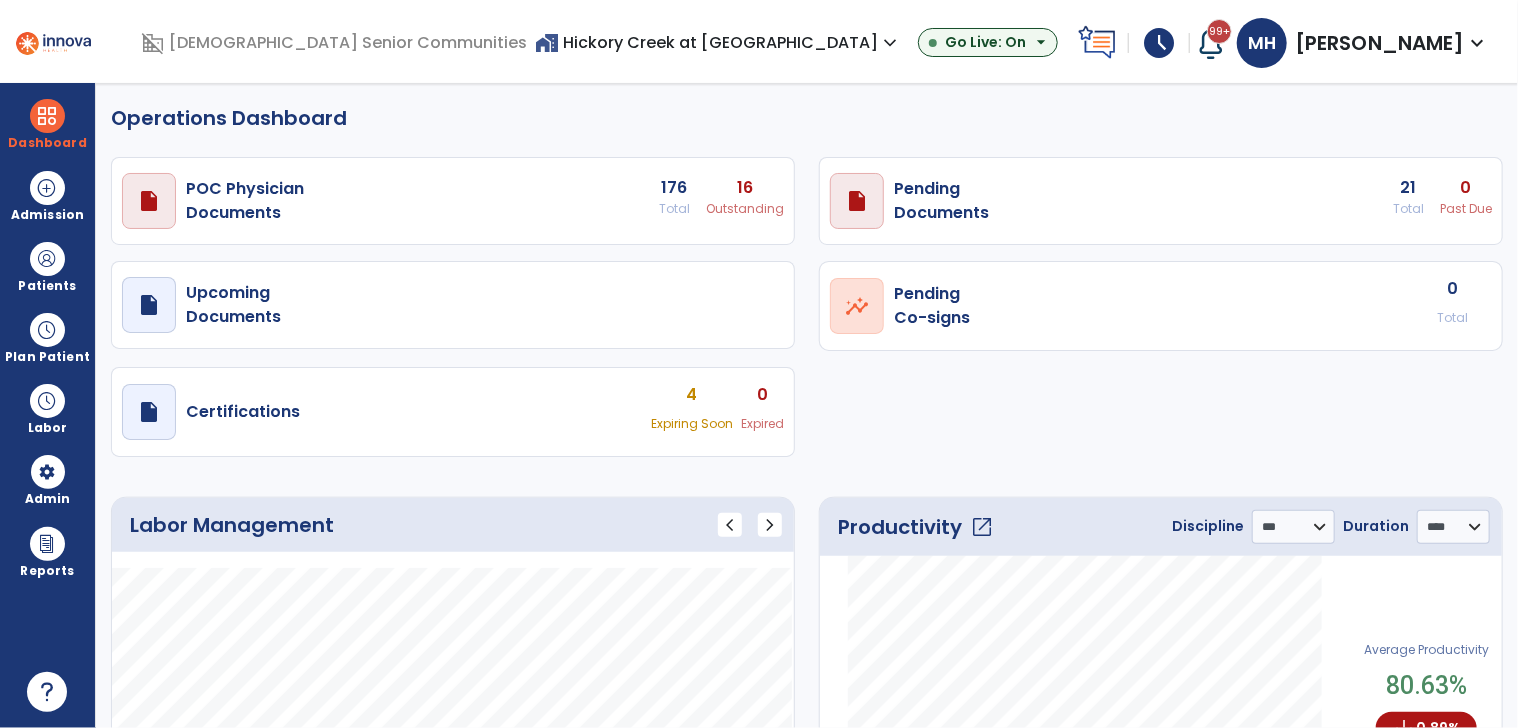 click on "home_work   Hickory Creek at Franklin   expand_more" at bounding box center (718, 42) 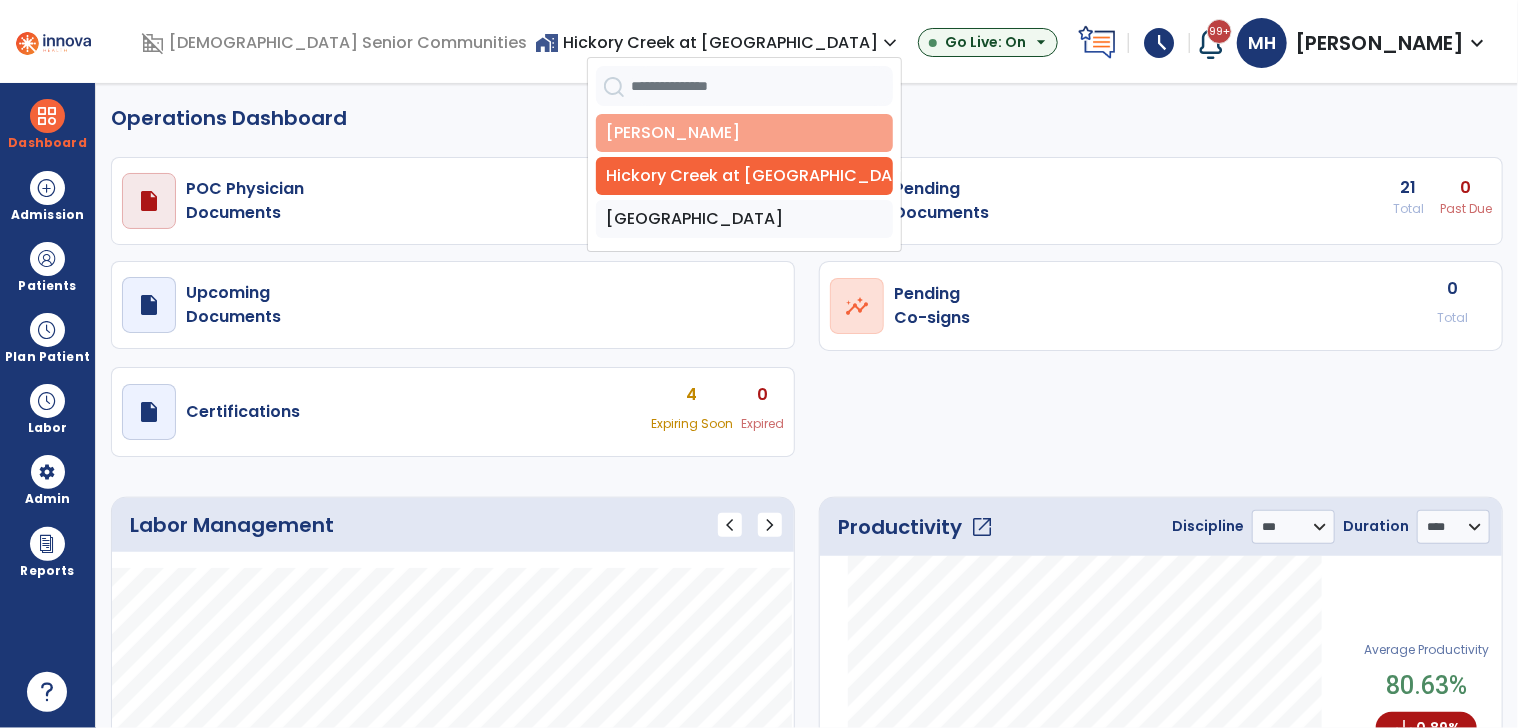 click on "[PERSON_NAME]" at bounding box center [744, 133] 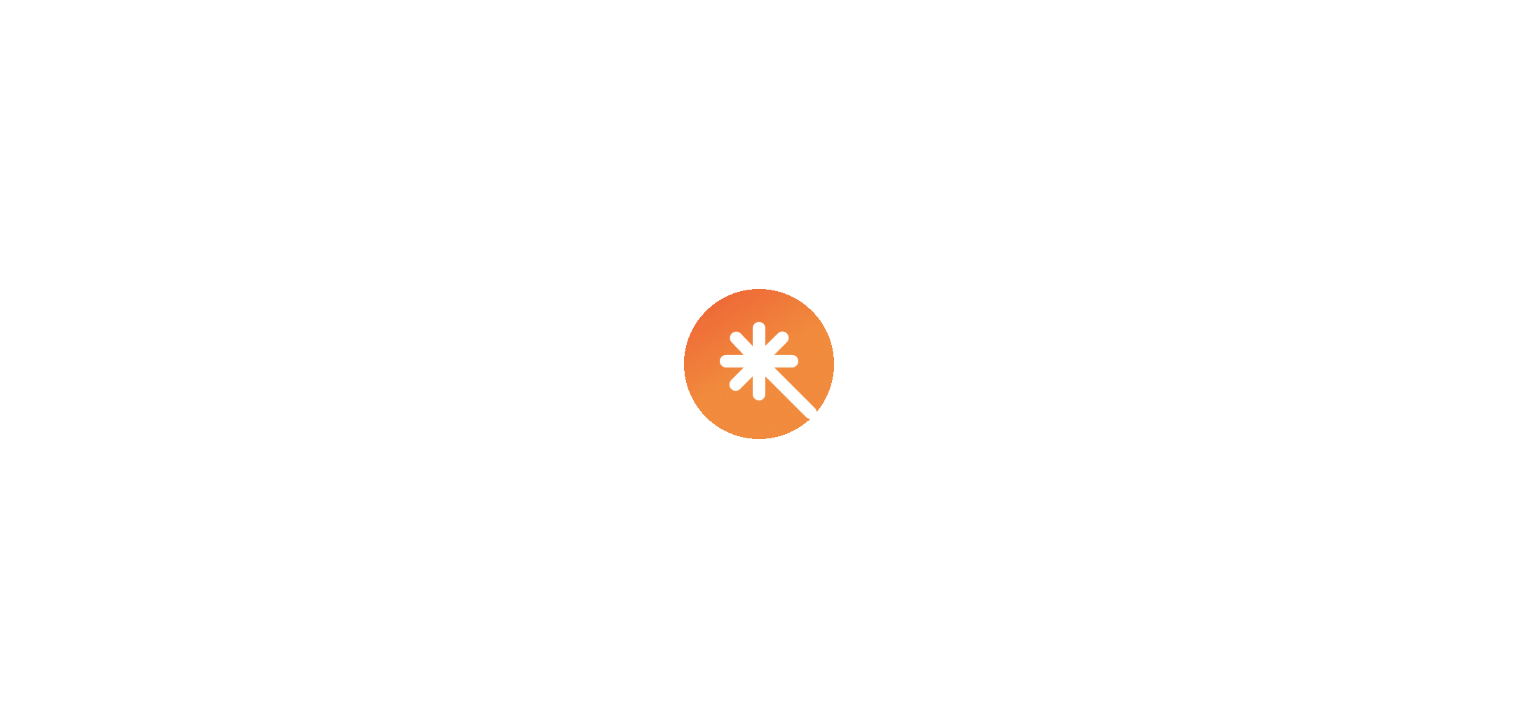 scroll, scrollTop: 0, scrollLeft: 0, axis: both 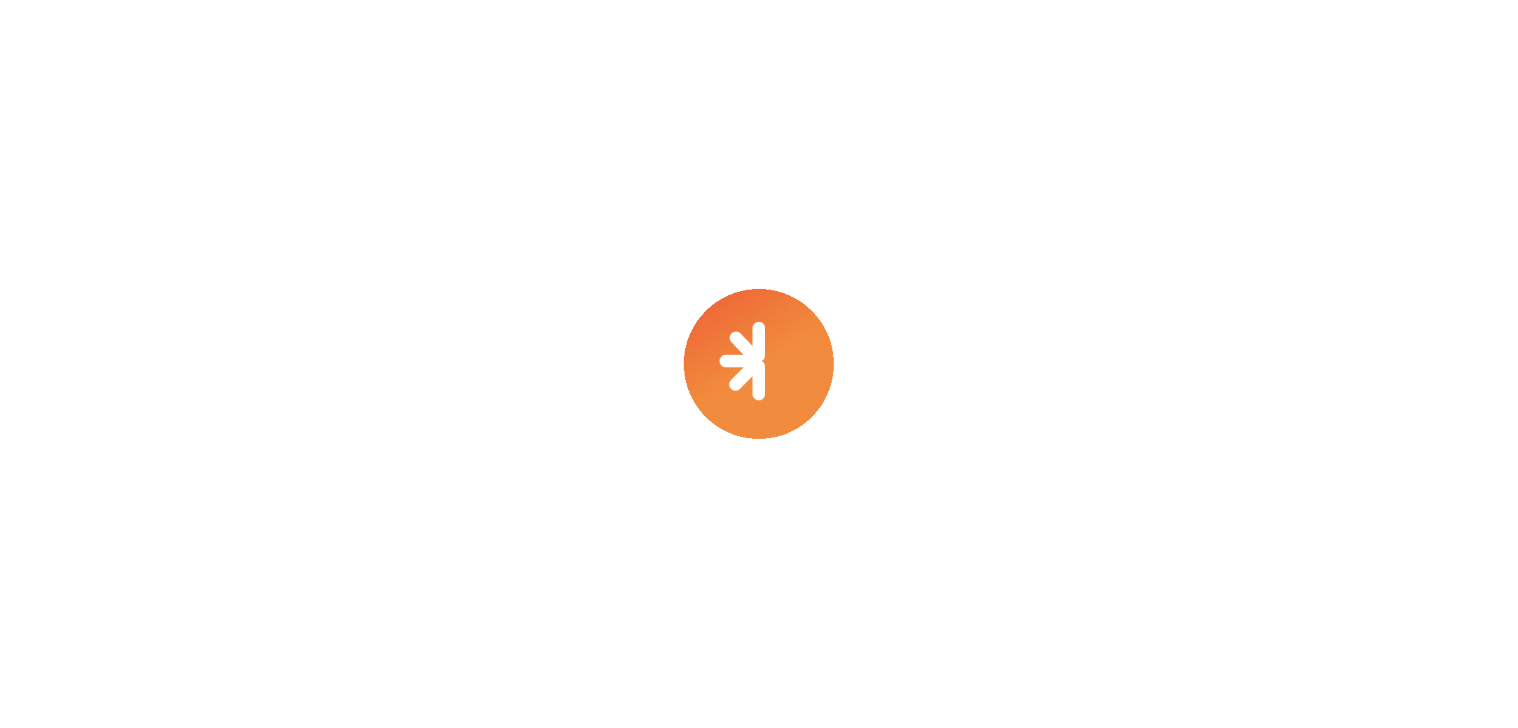 select on "***" 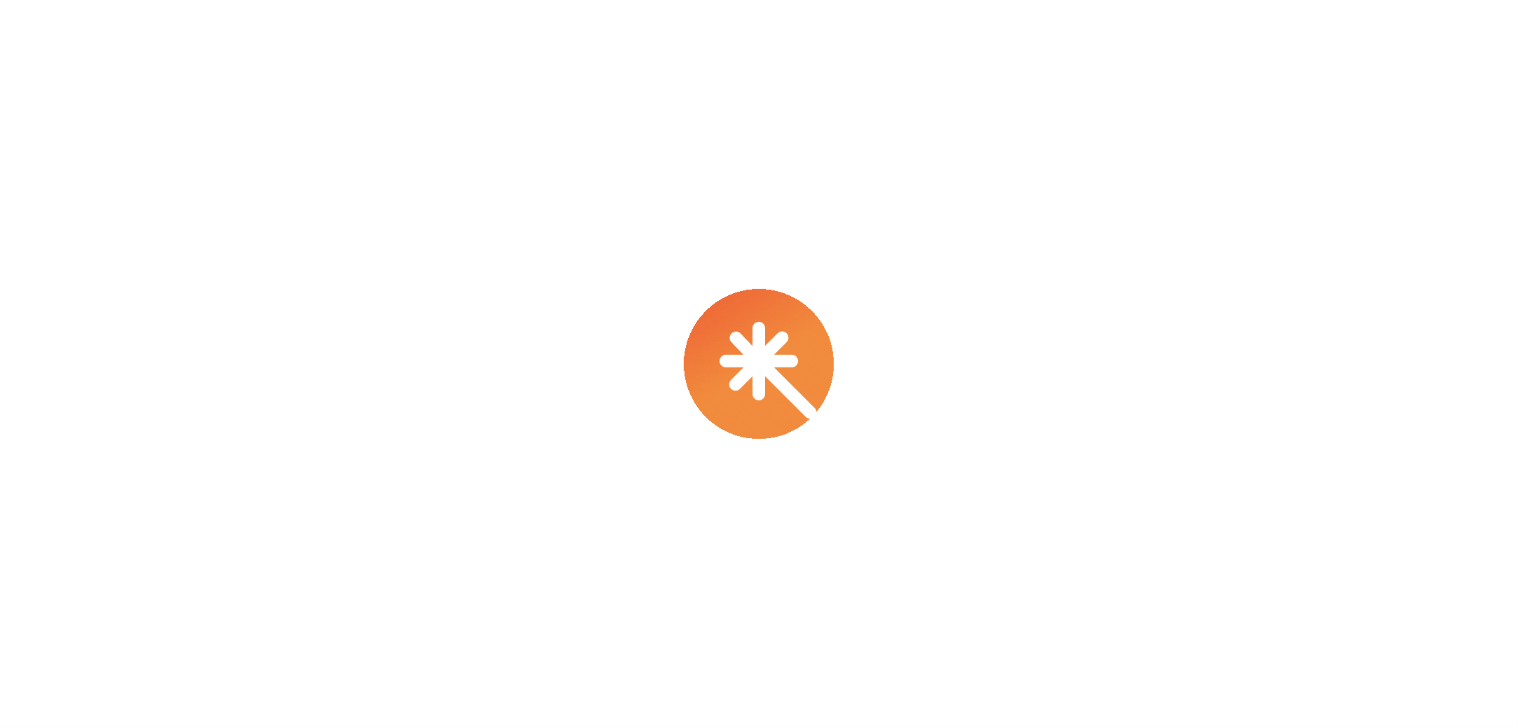 select on "****" 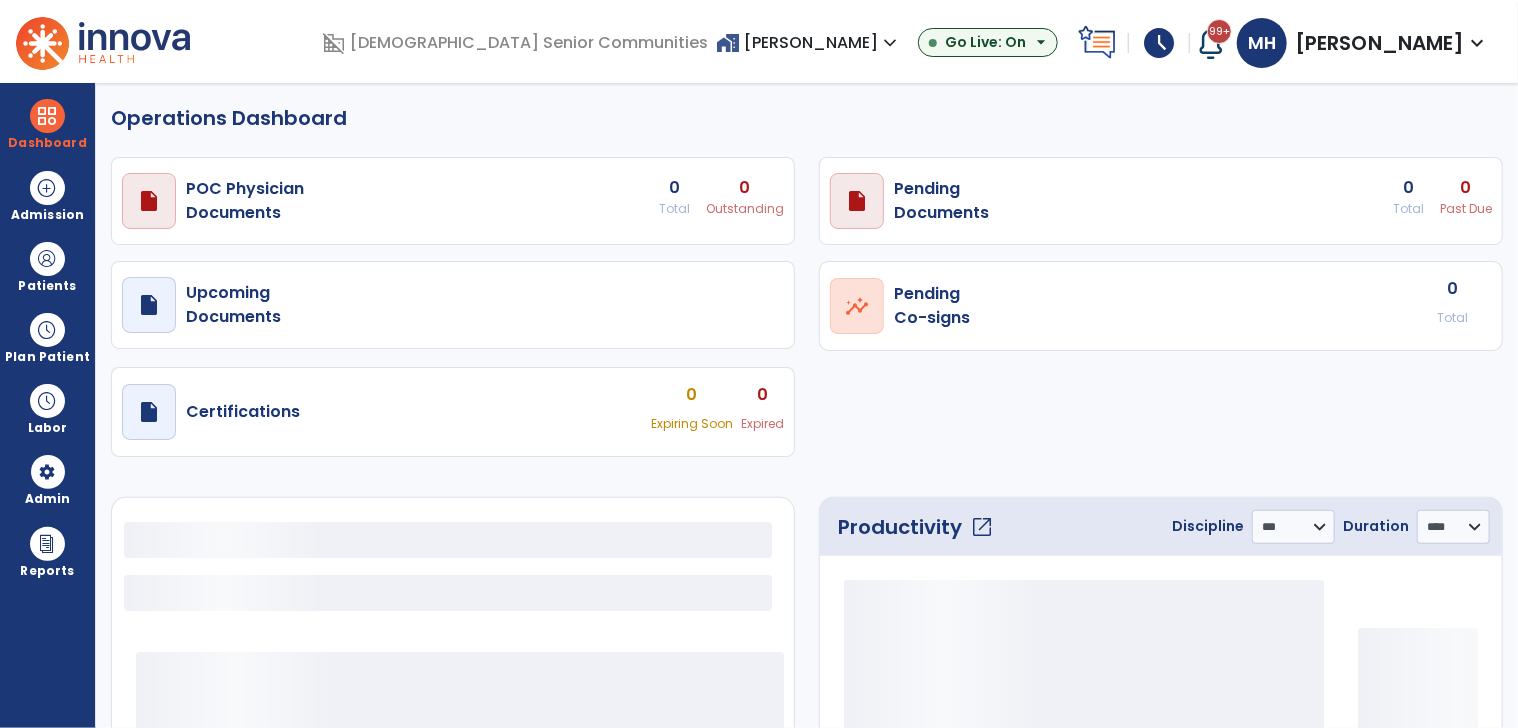 select on "***" 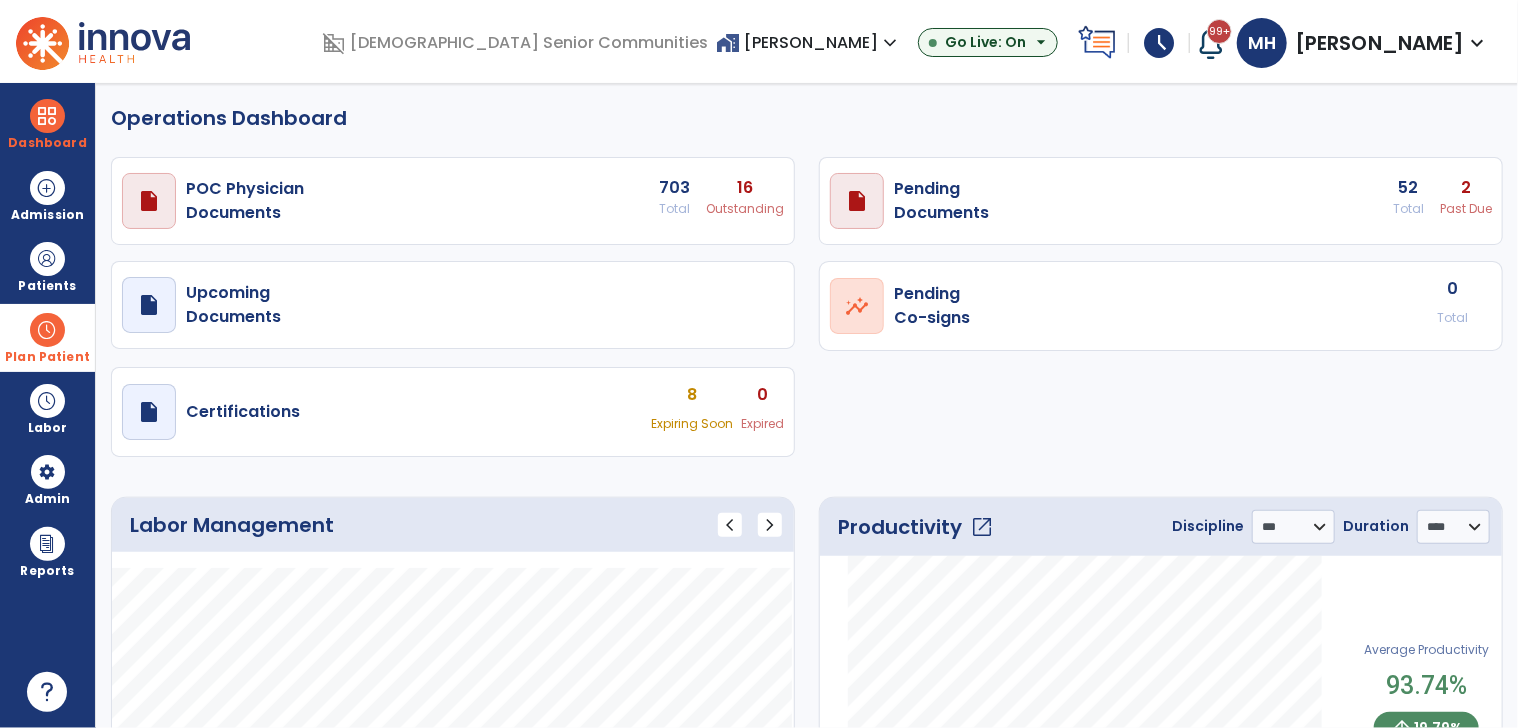 click on "Plan Patient" at bounding box center [47, 266] 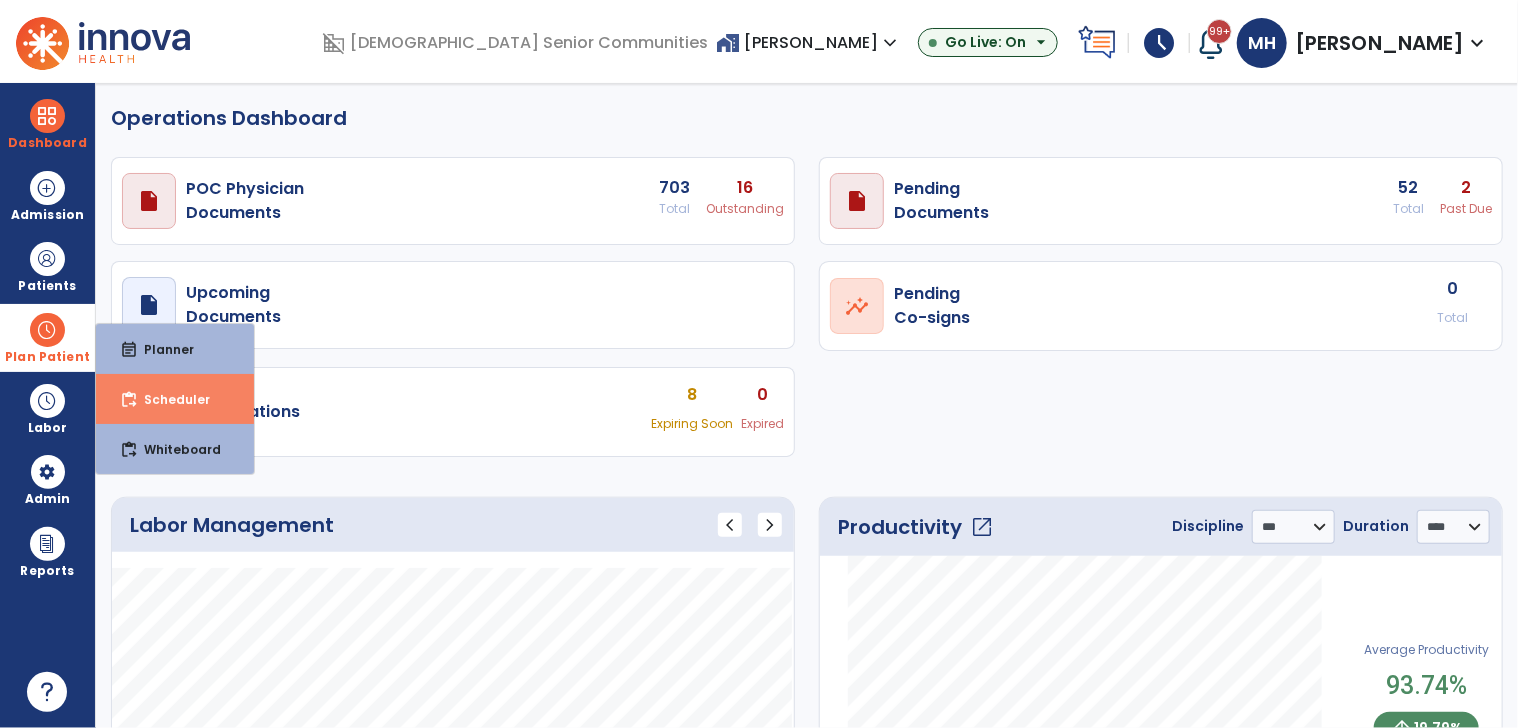 click on "Scheduler" at bounding box center (169, 399) 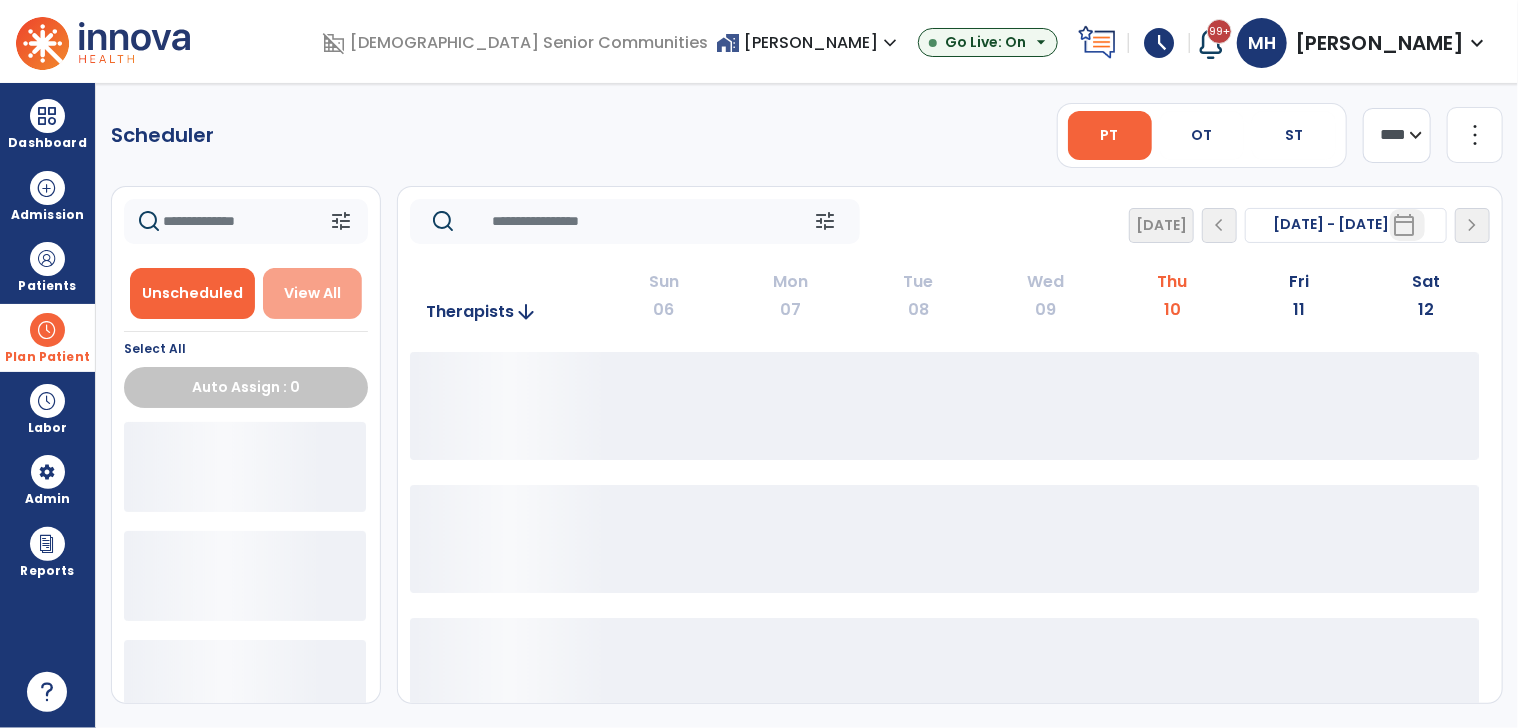 click on "View All" at bounding box center [313, 293] 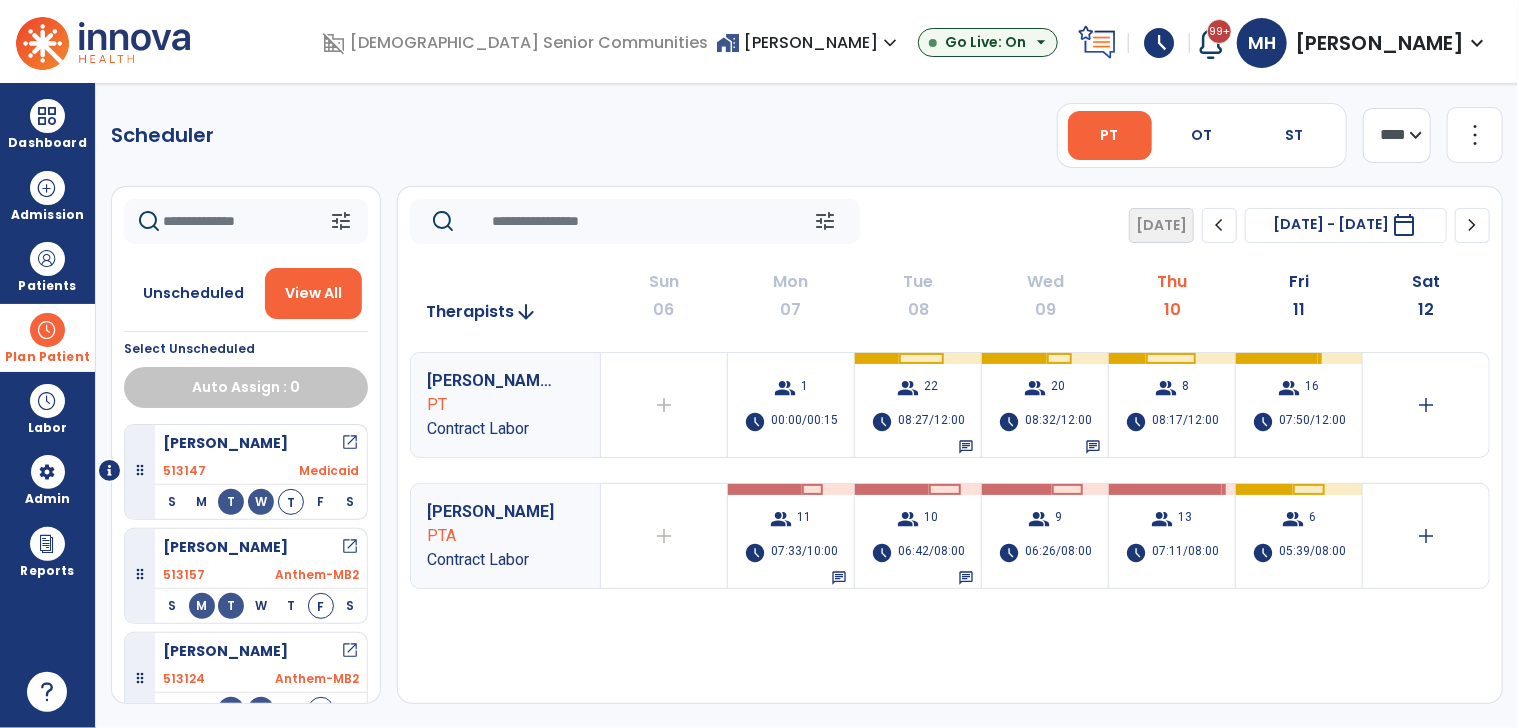 click on "open_in_new" at bounding box center (350, 443) 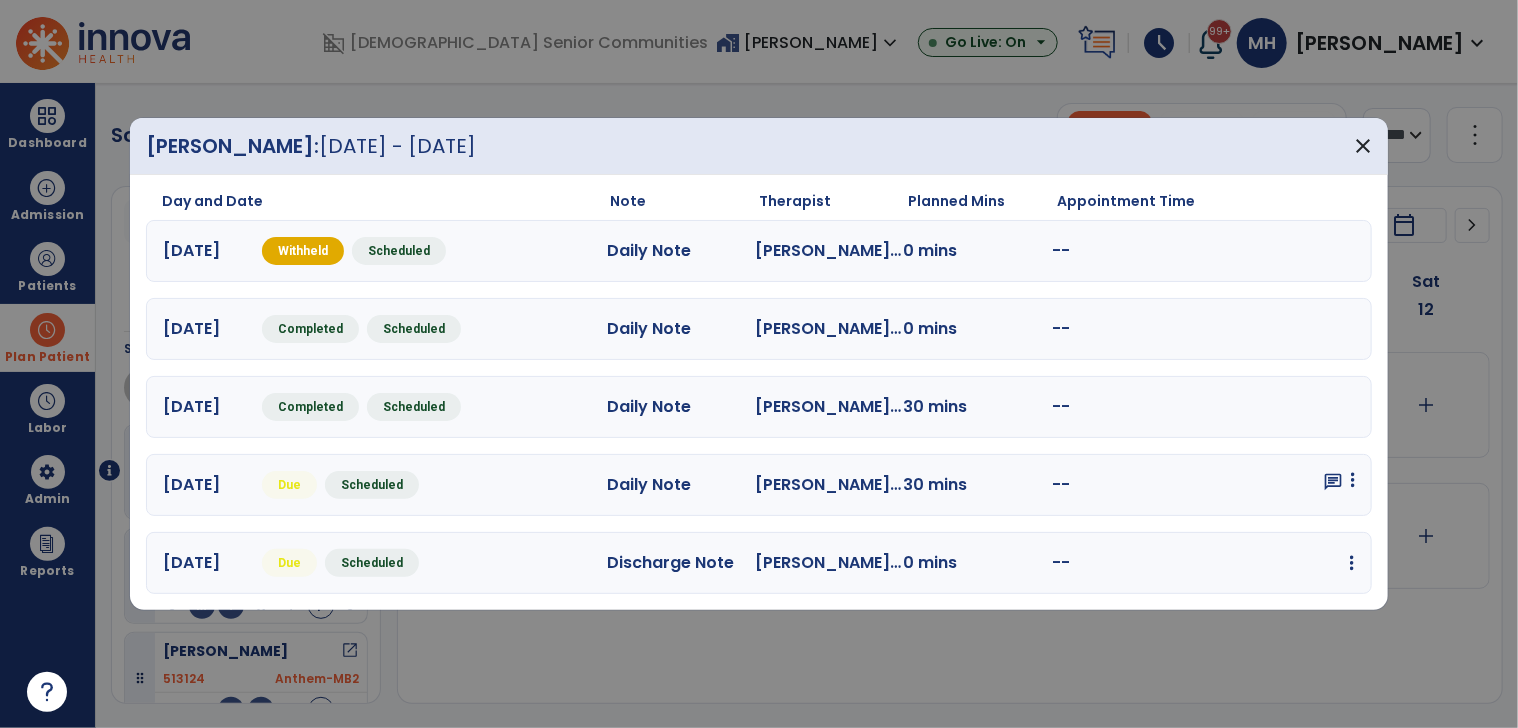 click at bounding box center [1353, 480] 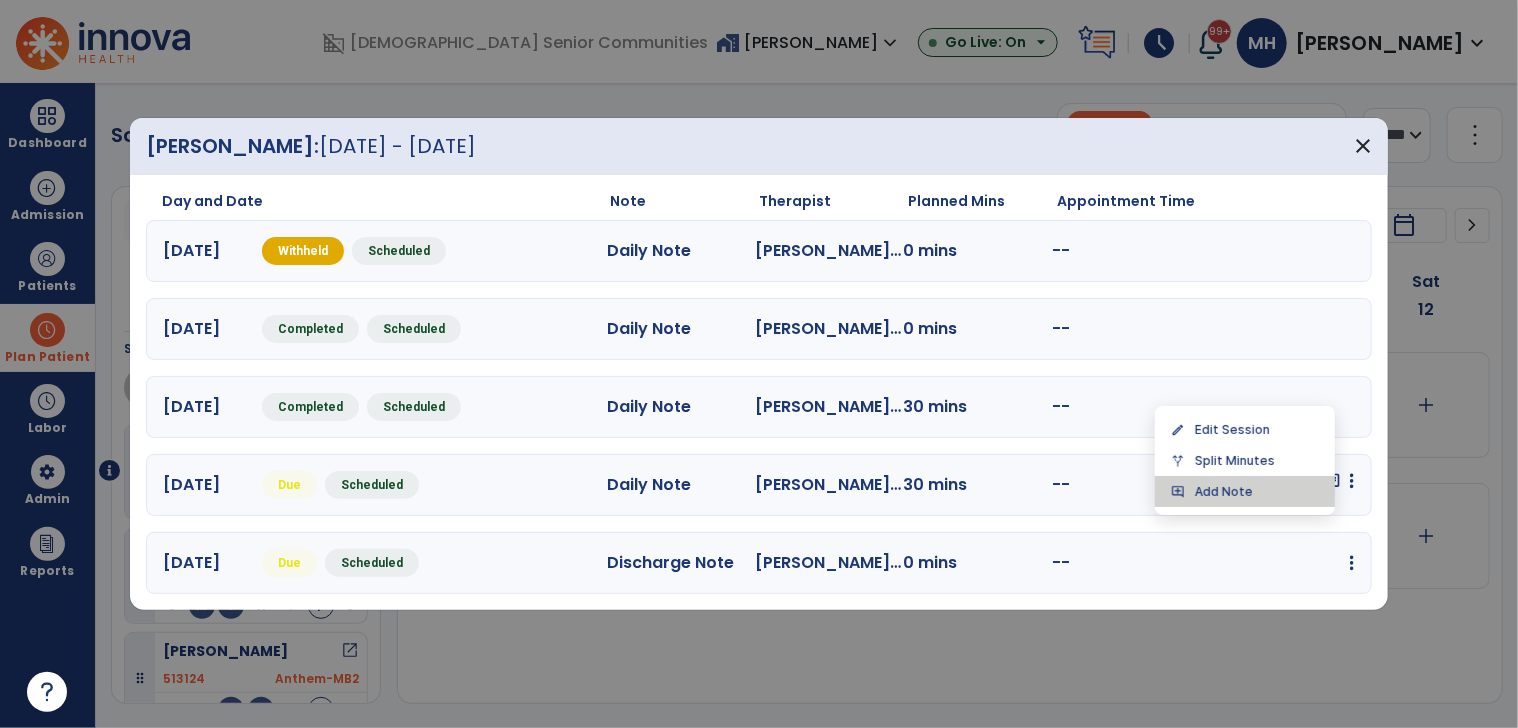 click on "add_comment  Add Note" at bounding box center (1245, 491) 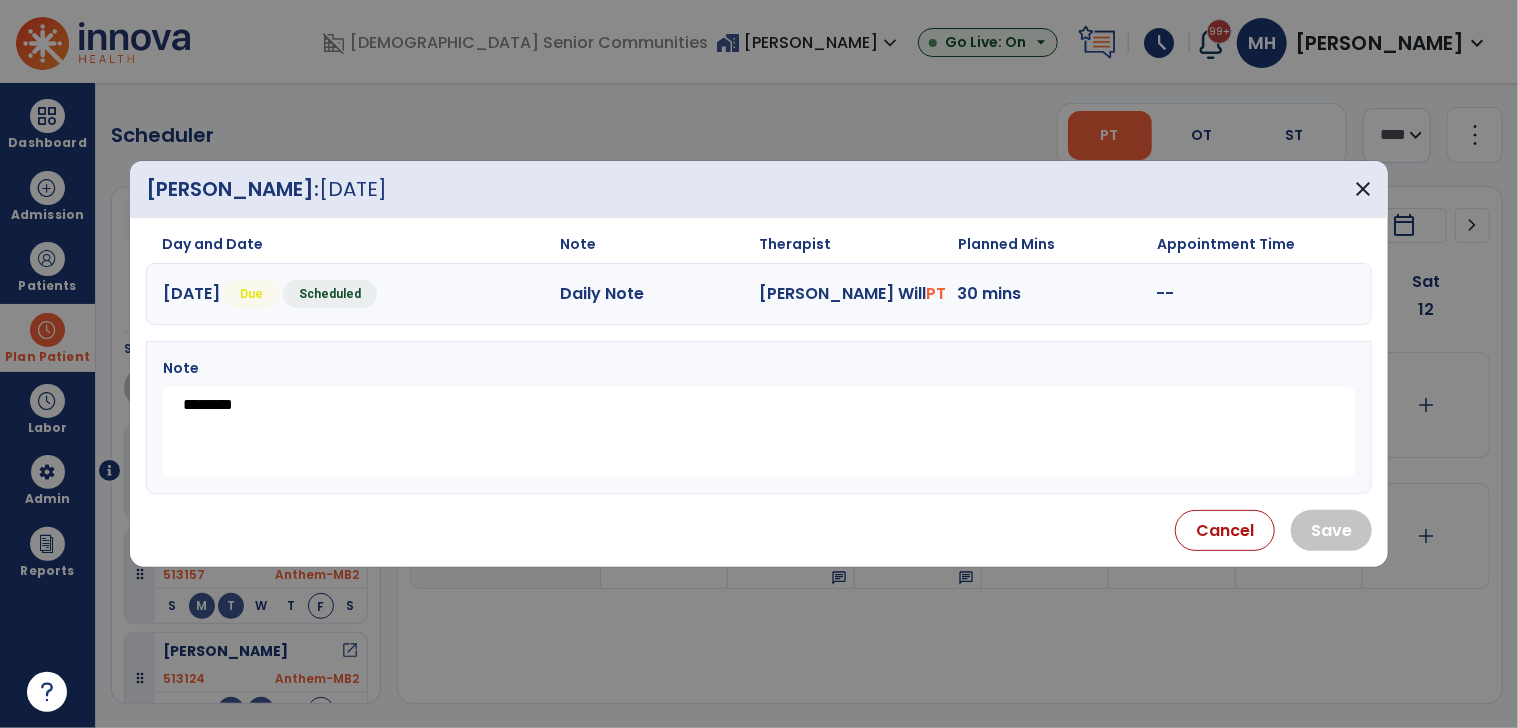 click on "********" at bounding box center (759, 432) 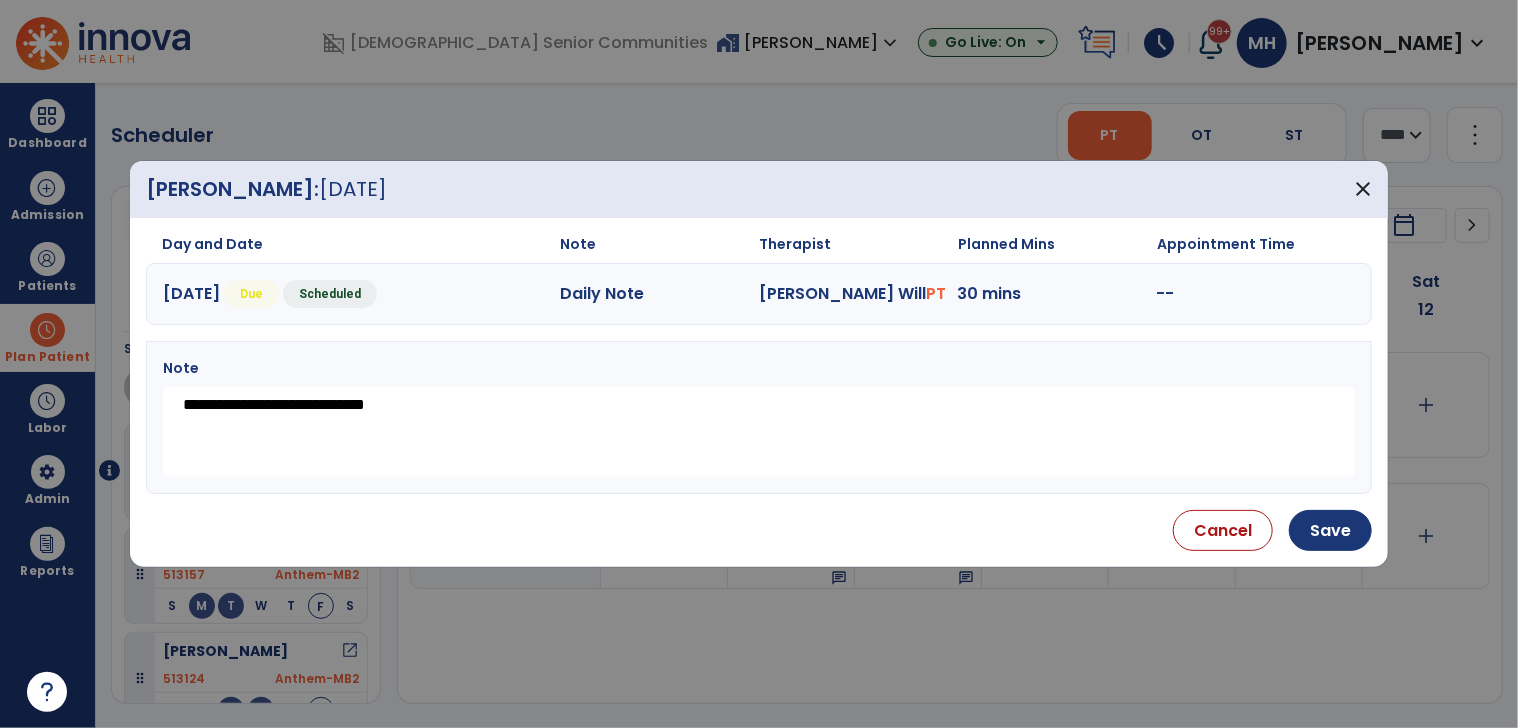 click on "**********" at bounding box center [759, 432] 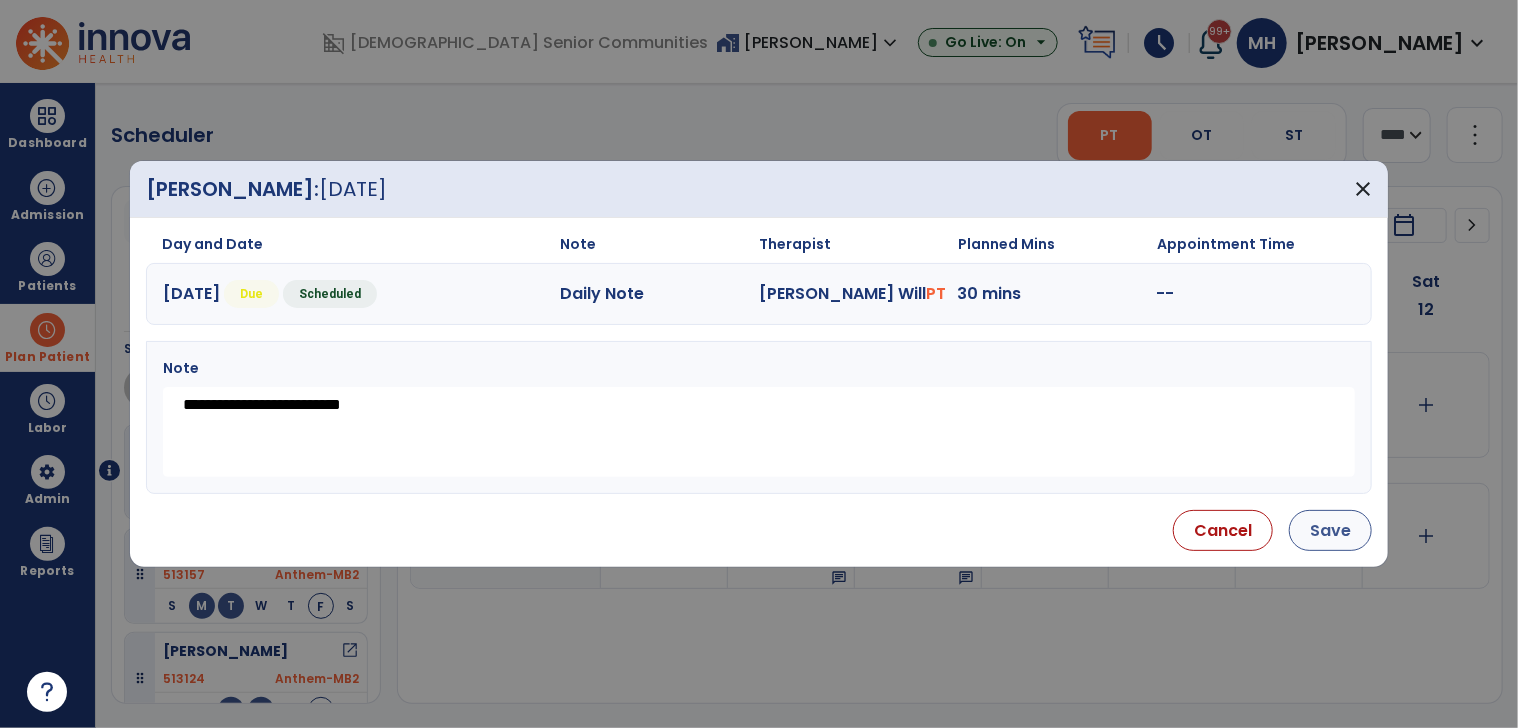 type on "**********" 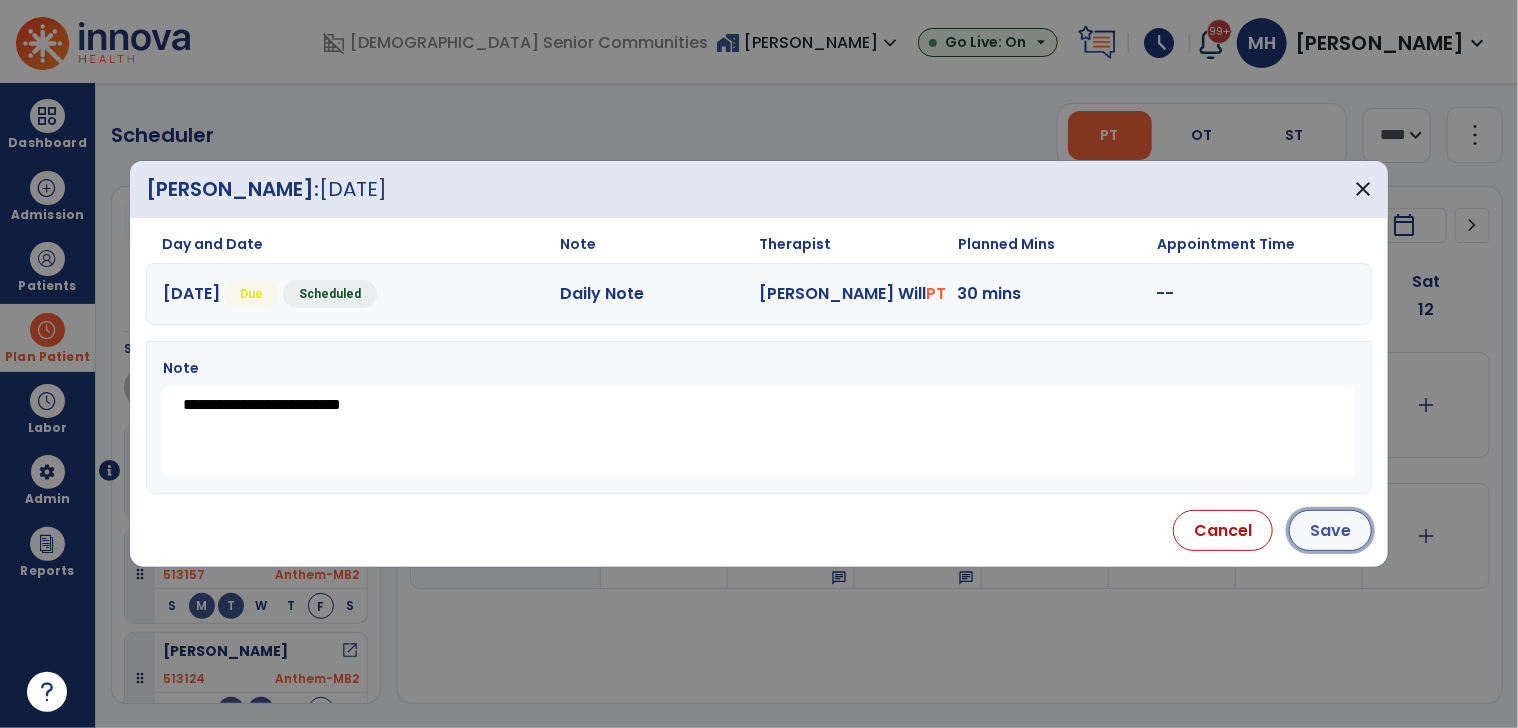 click on "Save" at bounding box center [1330, 530] 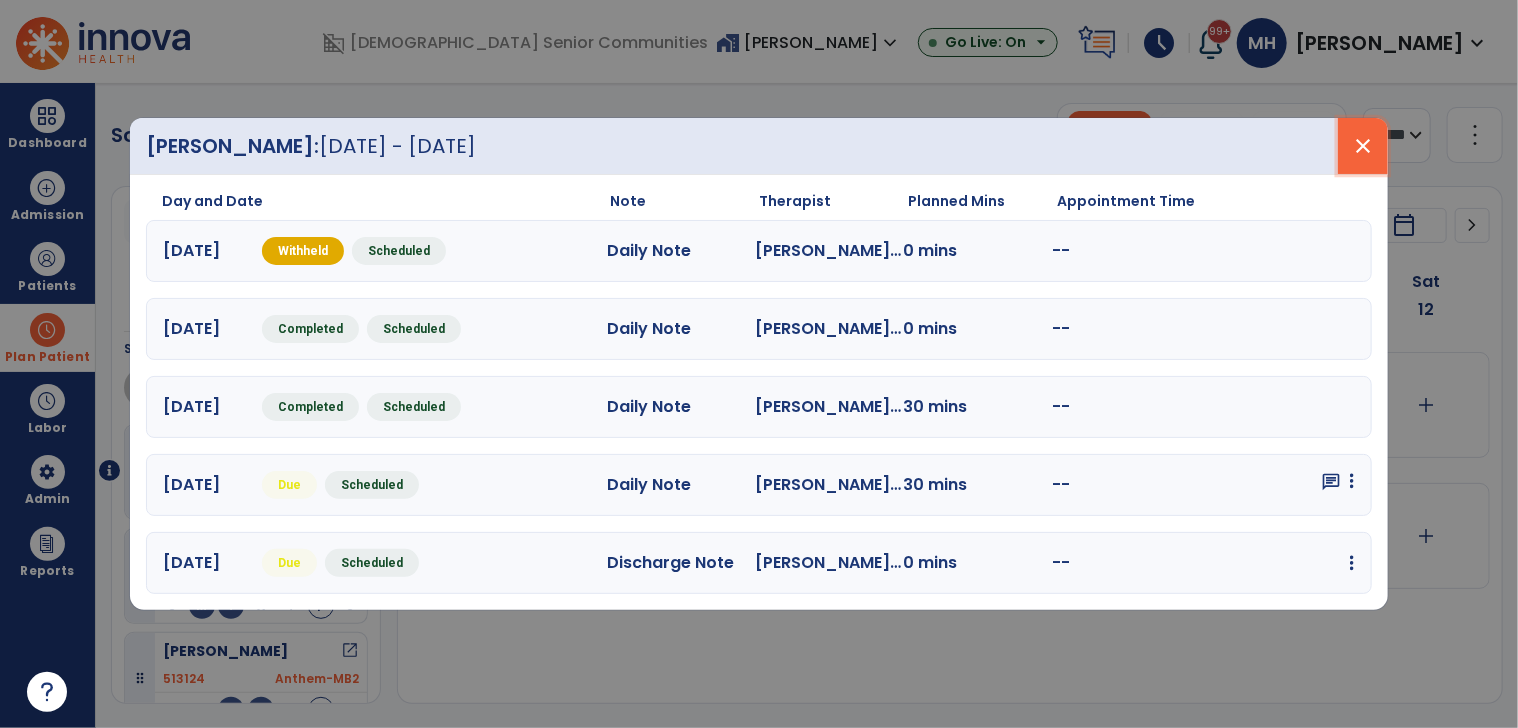 click on "close" at bounding box center [1363, 146] 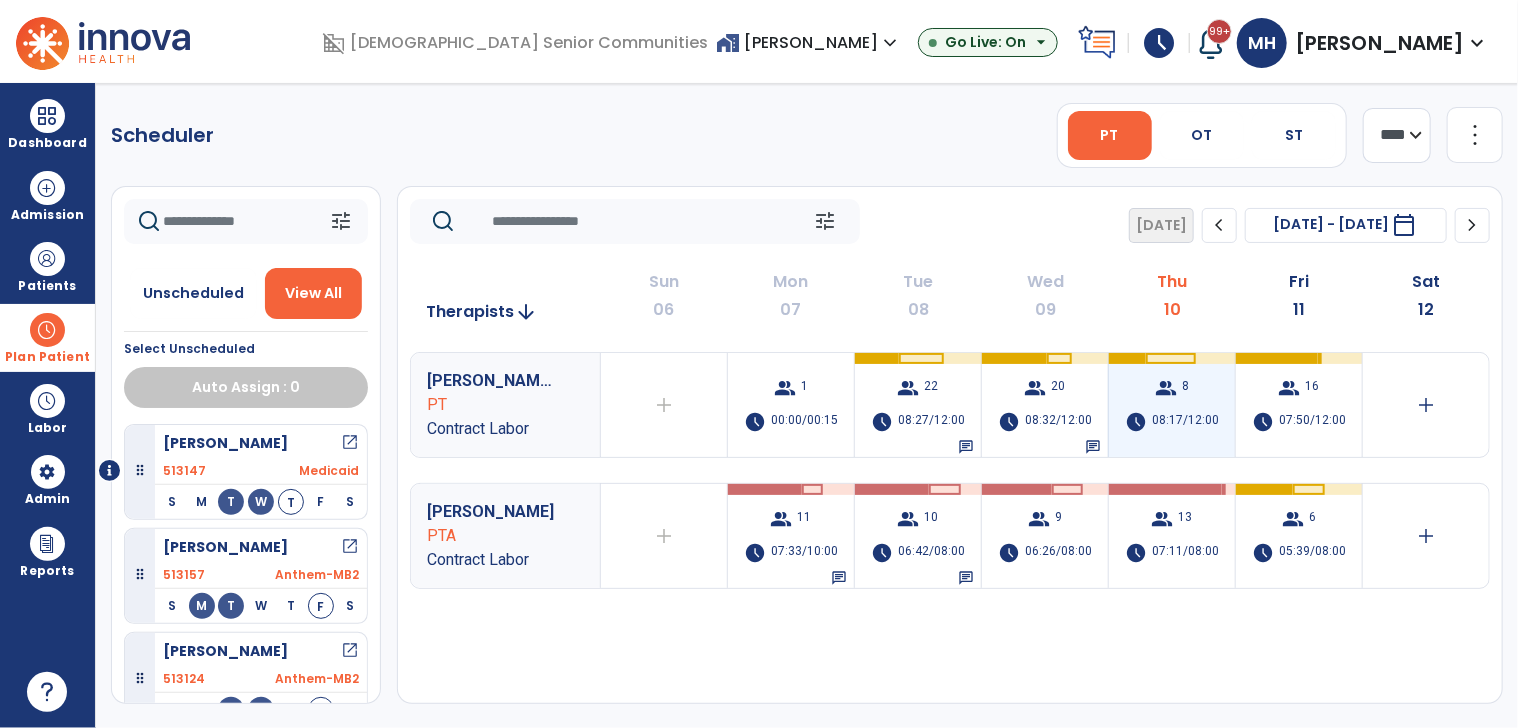 click on "08:17/12:00" at bounding box center [1185, 422] 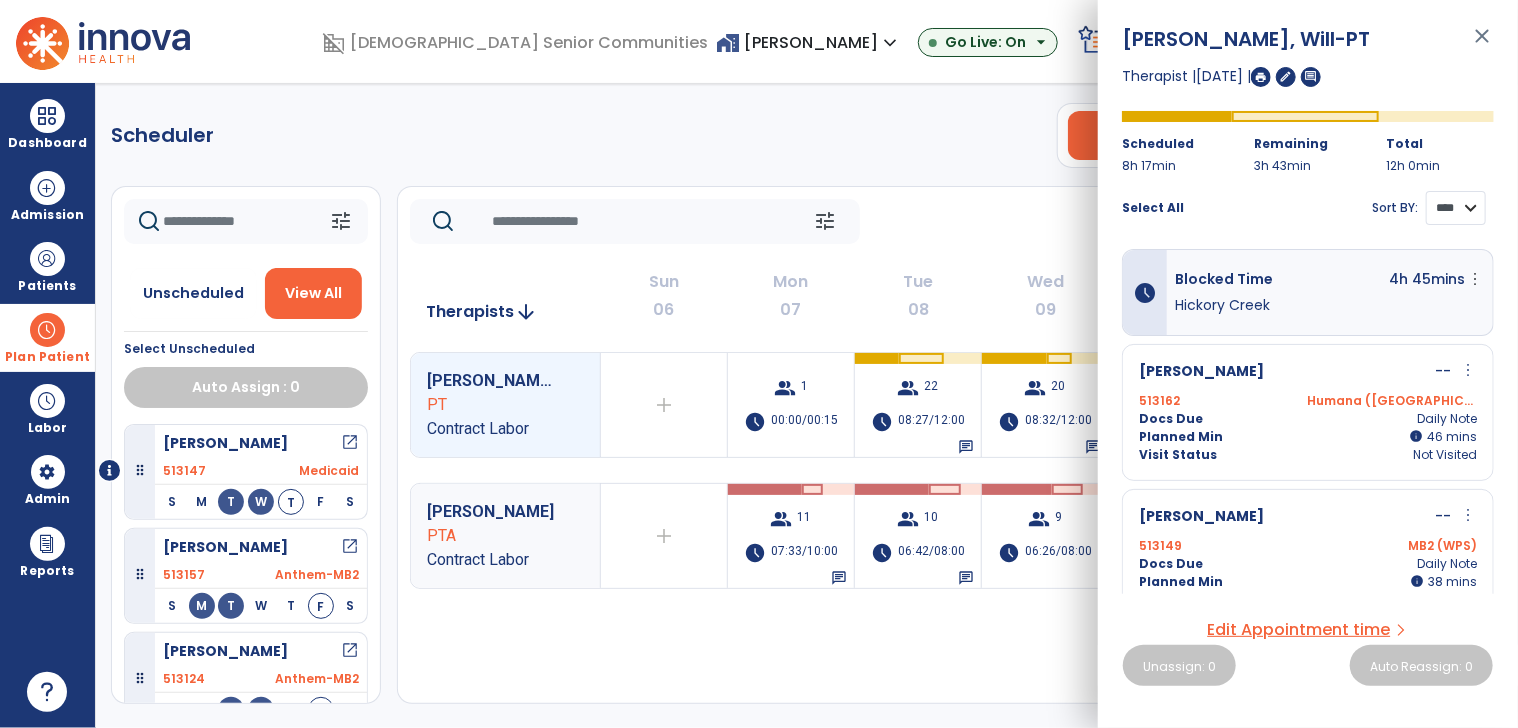click on "**** ****" at bounding box center (1456, 208) 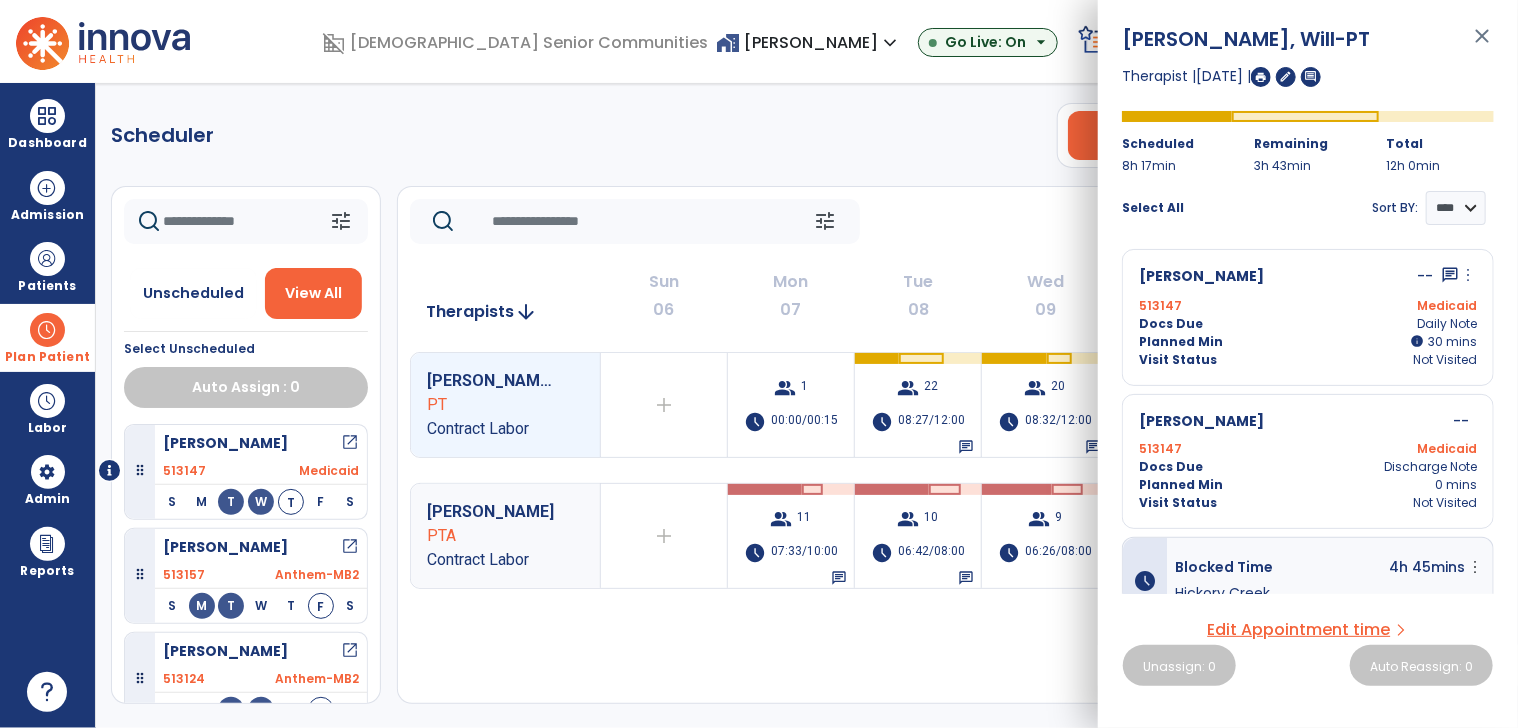 click on "open_in_new" at bounding box center [350, 443] 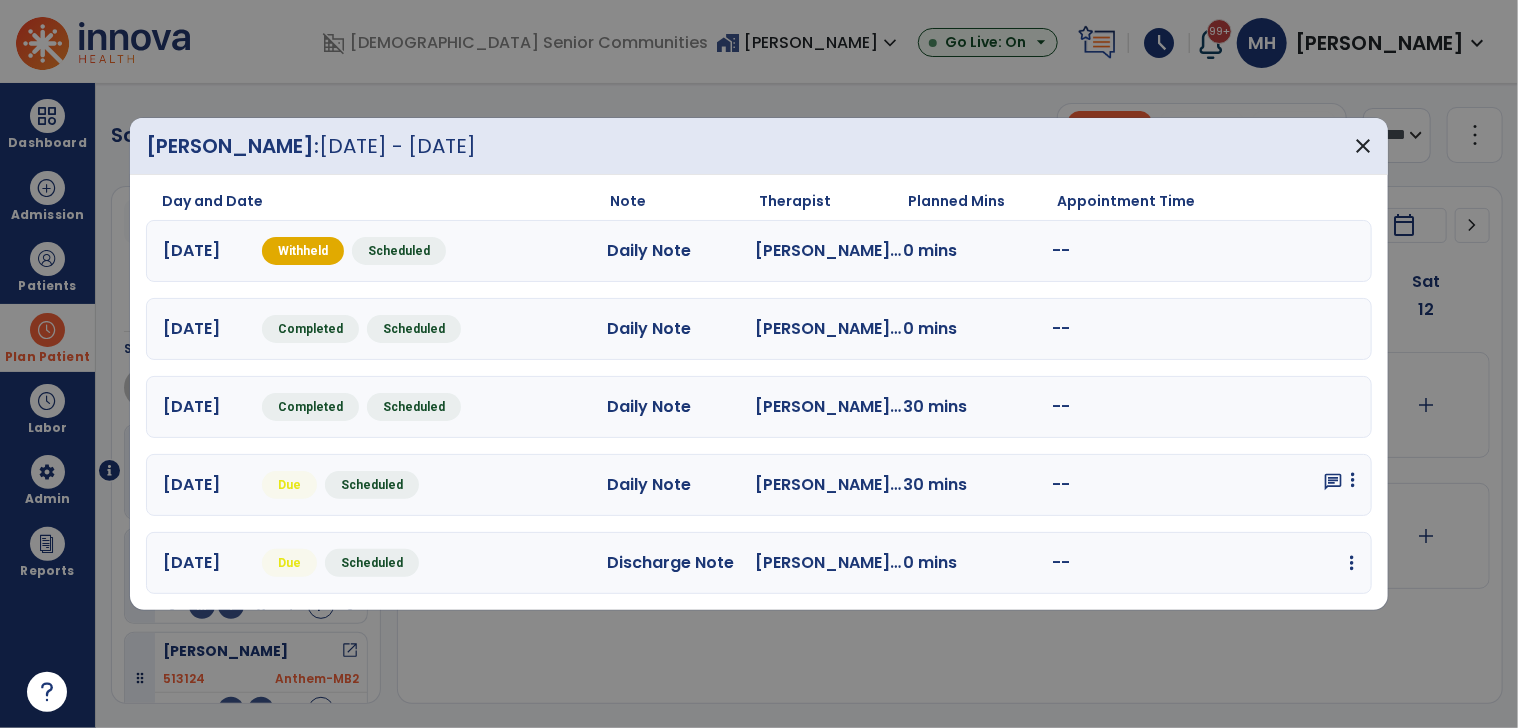 click at bounding box center (1353, 480) 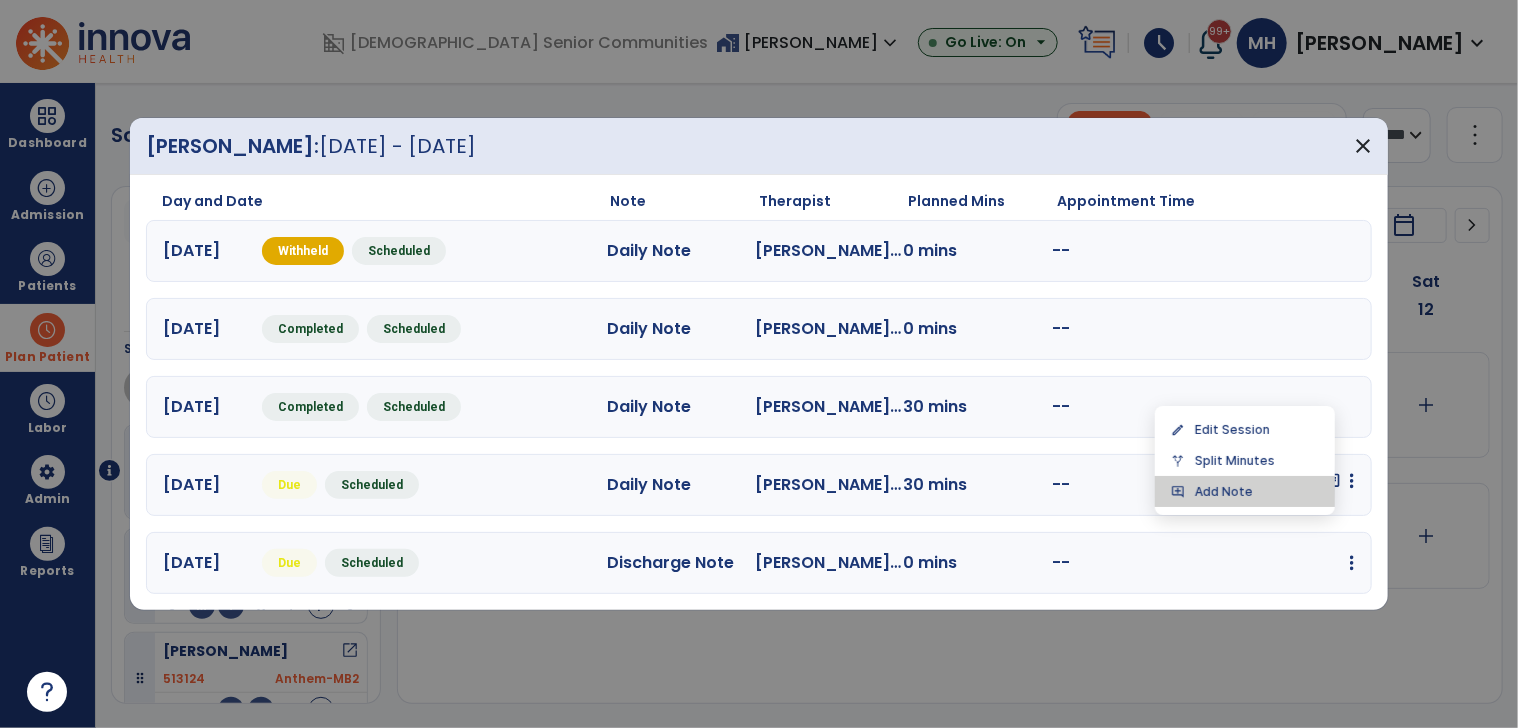 click on "add_comment  Add Note" at bounding box center (1245, 491) 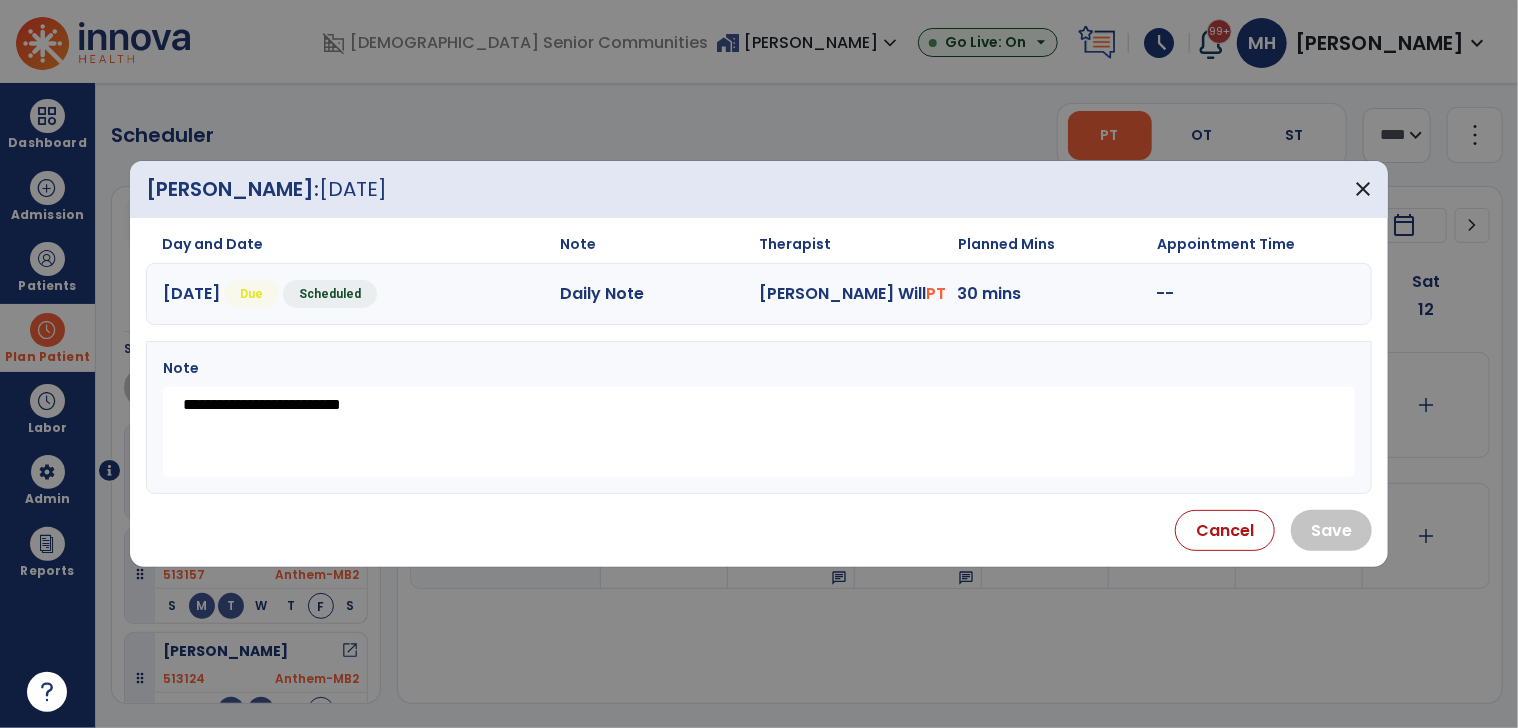 click on "**********" at bounding box center (759, 432) 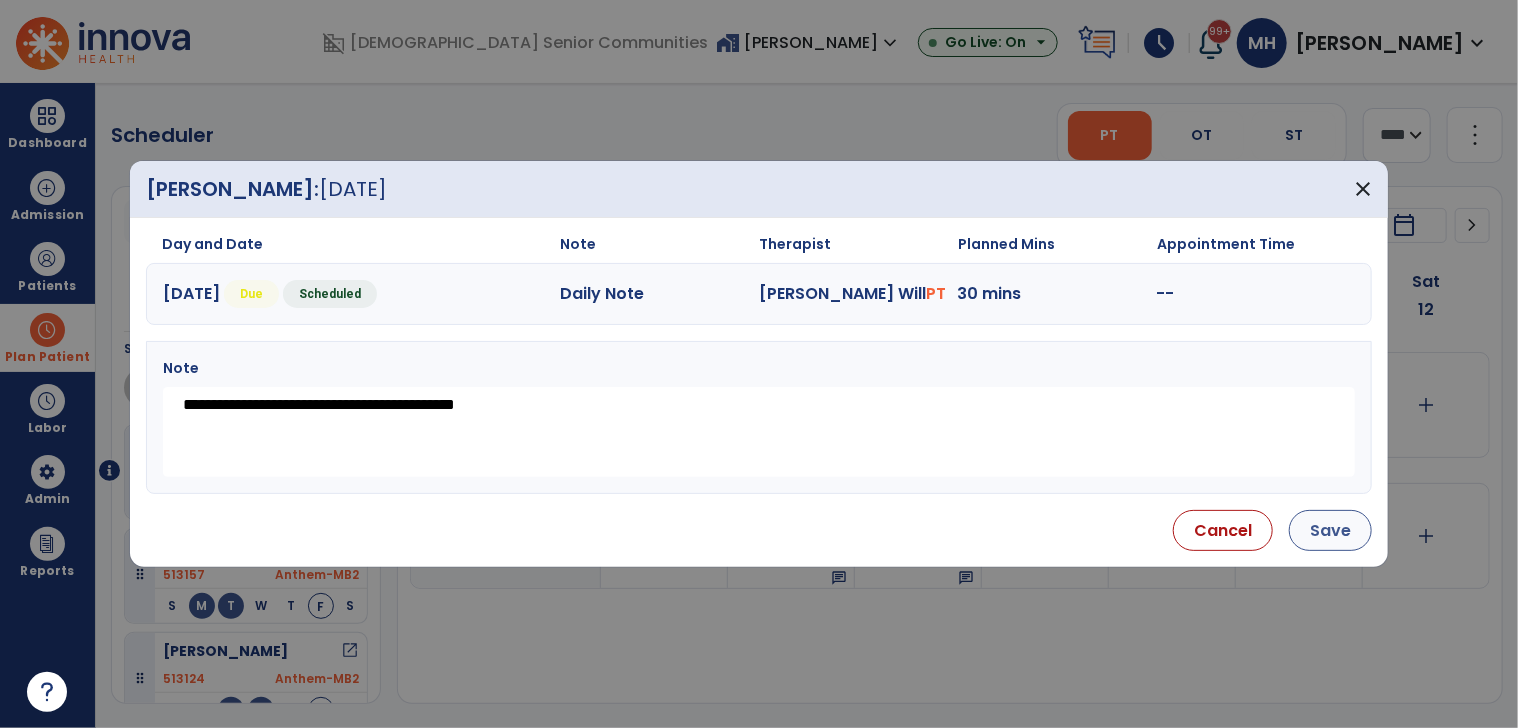 type on "**********" 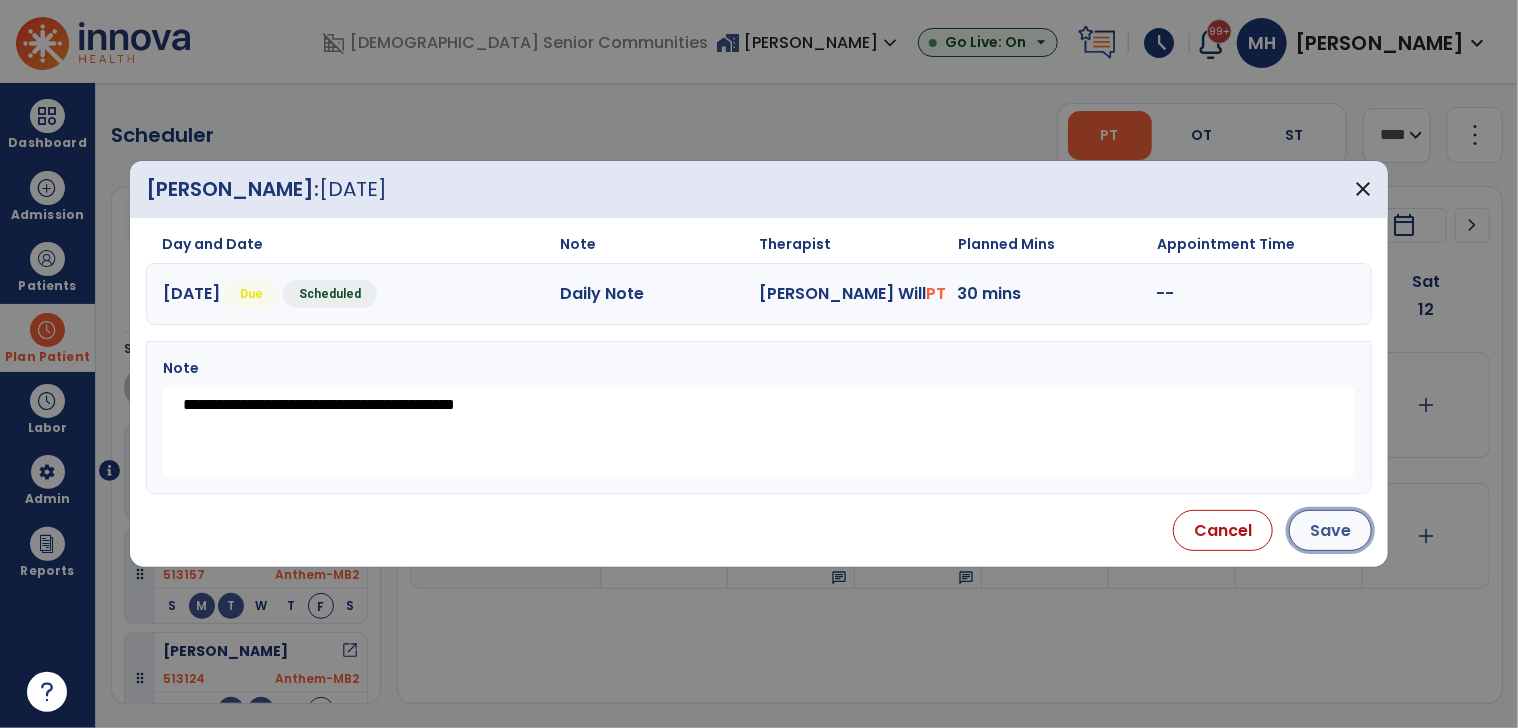 click on "Save" at bounding box center [1330, 530] 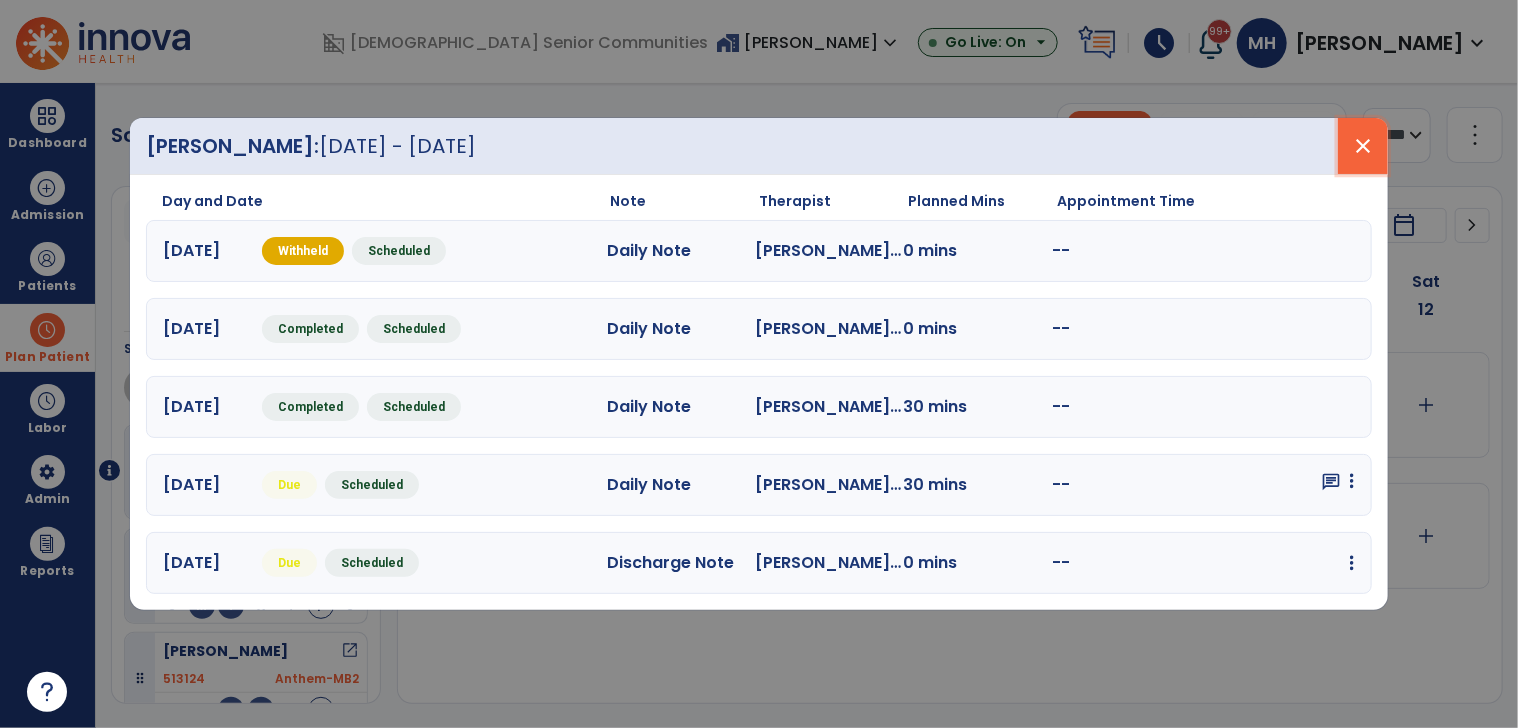click on "close" at bounding box center (1363, 146) 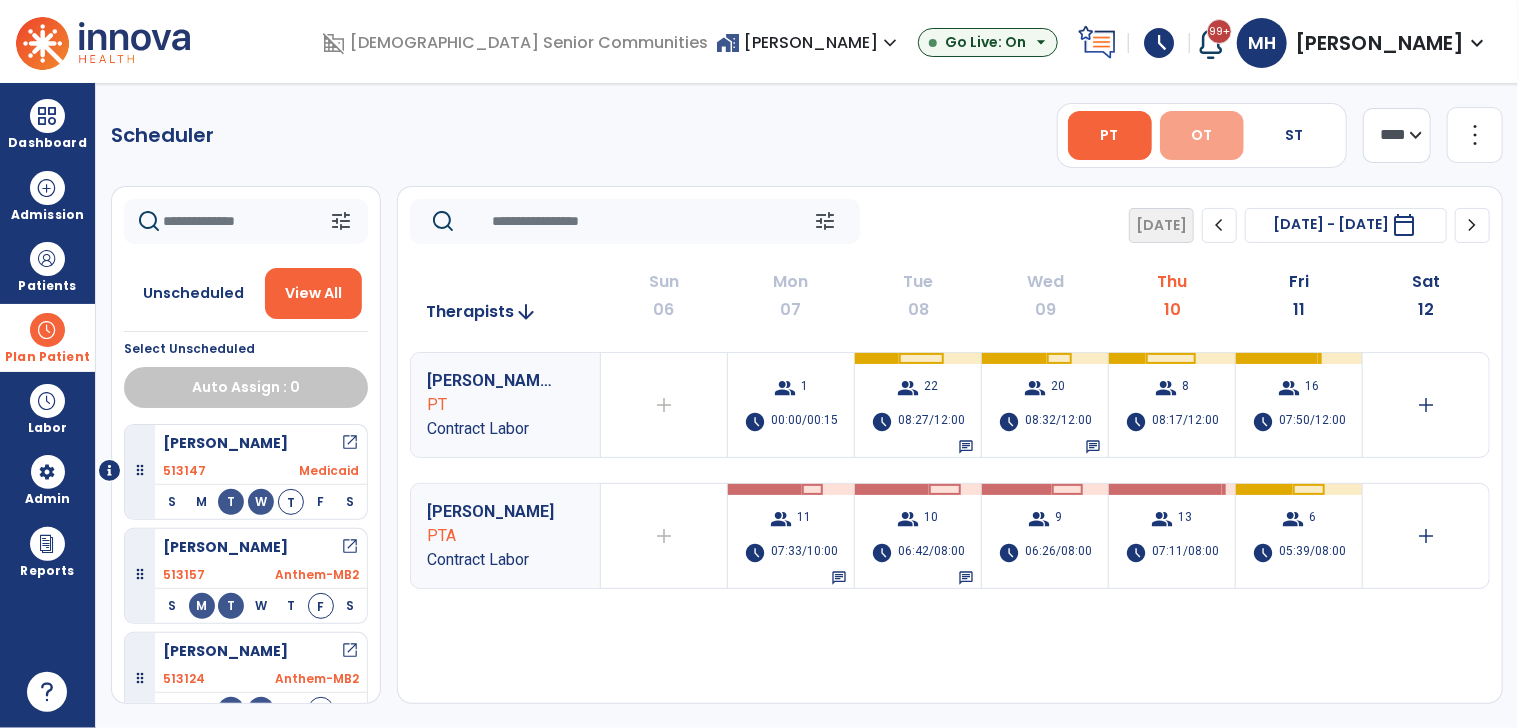 click on "OT" at bounding box center [1201, 135] 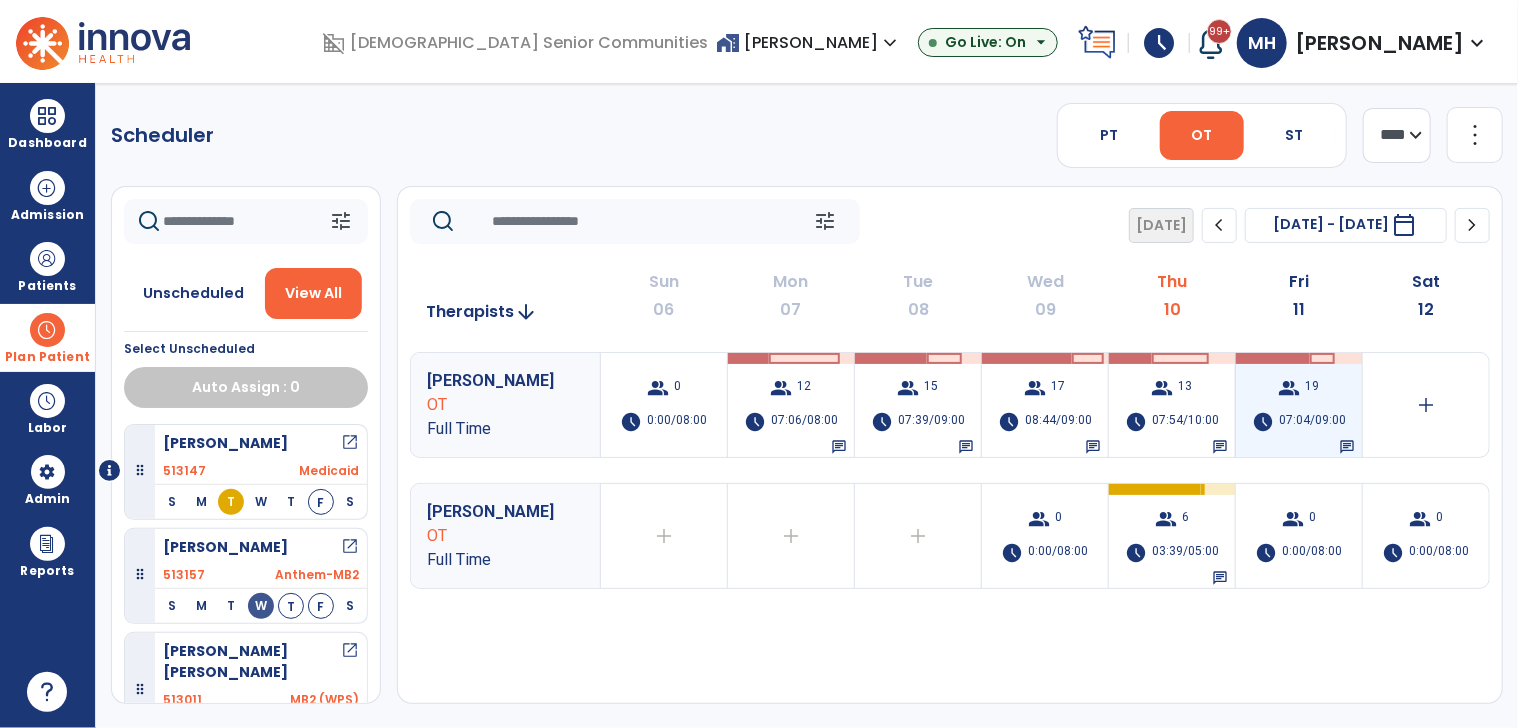 click on "07:04/09:00" at bounding box center (1312, 422) 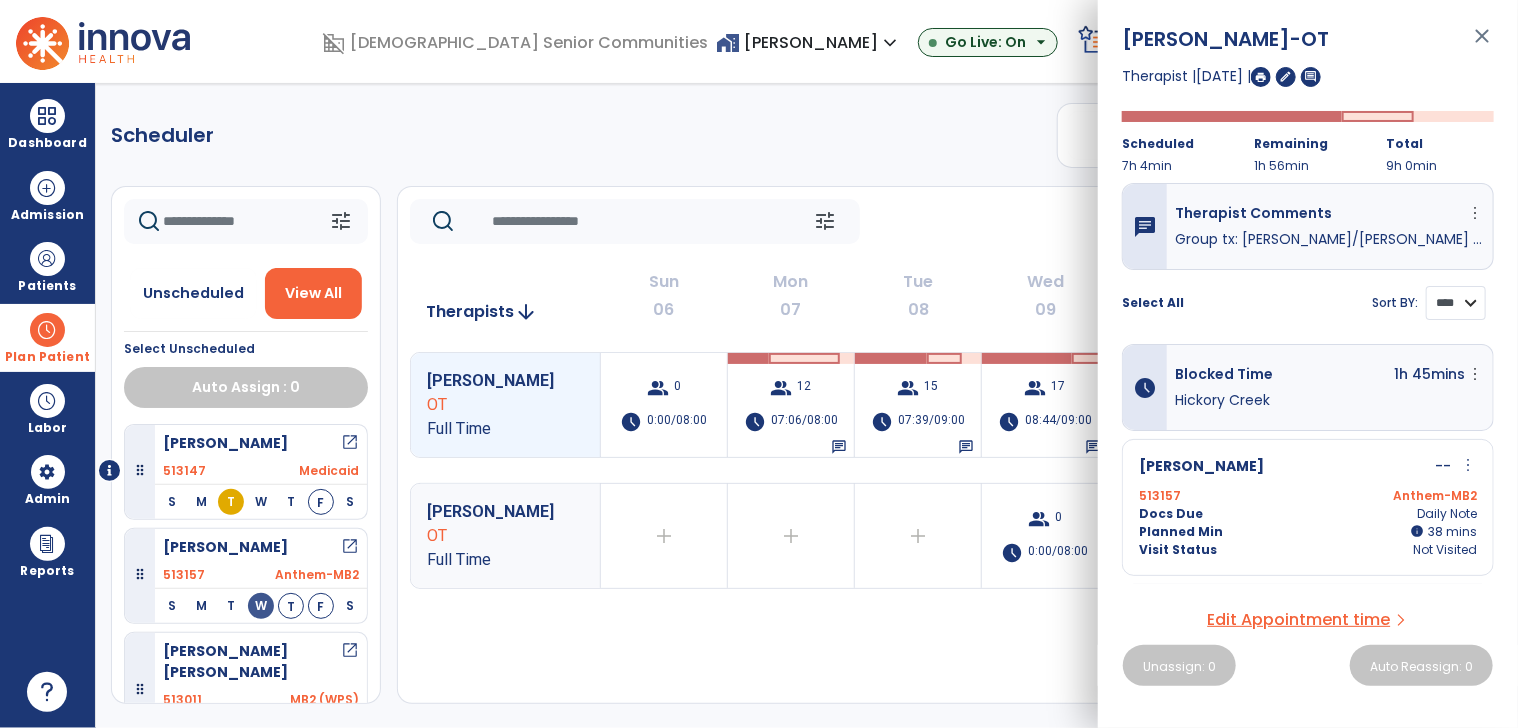 drag, startPoint x: 1453, startPoint y: 296, endPoint x: 1453, endPoint y: 319, distance: 23 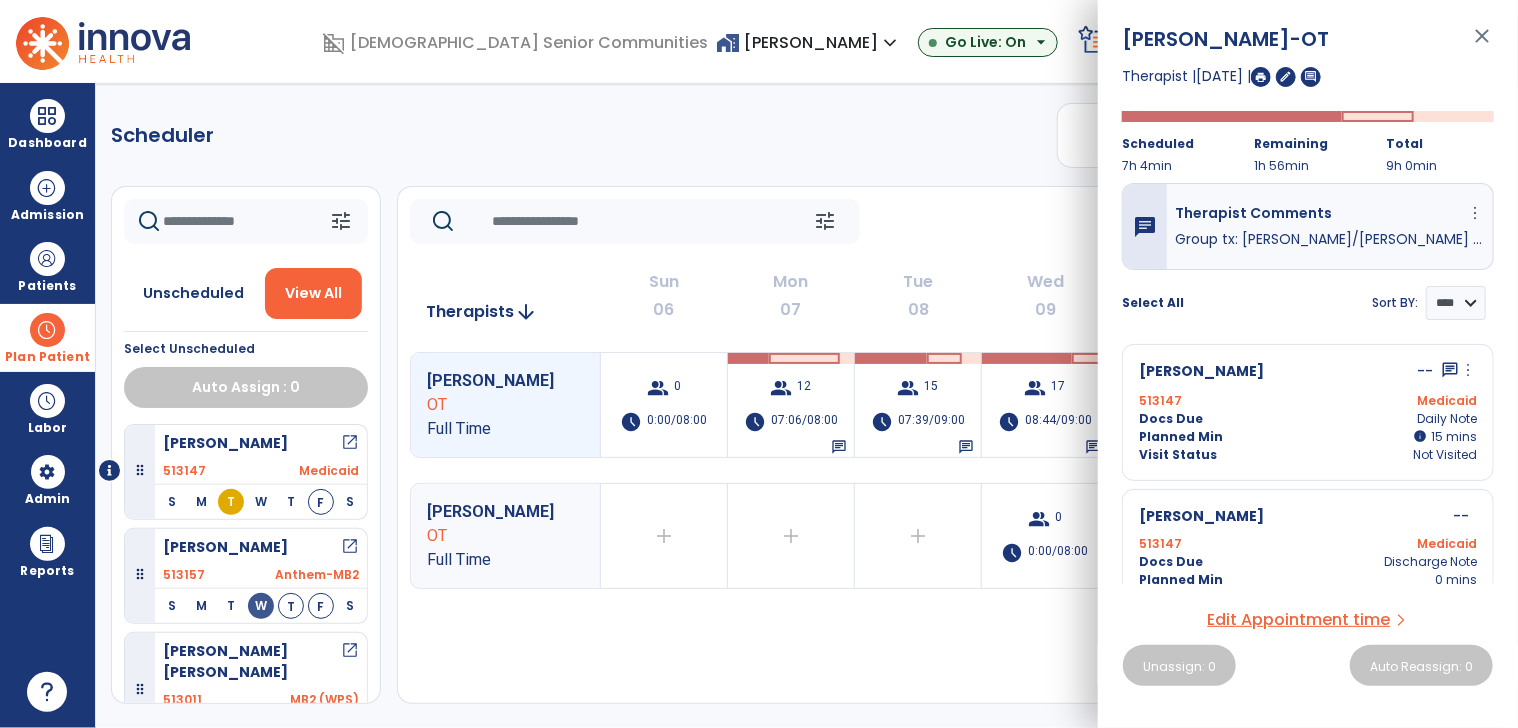 click on "more_vert" at bounding box center [1468, 370] 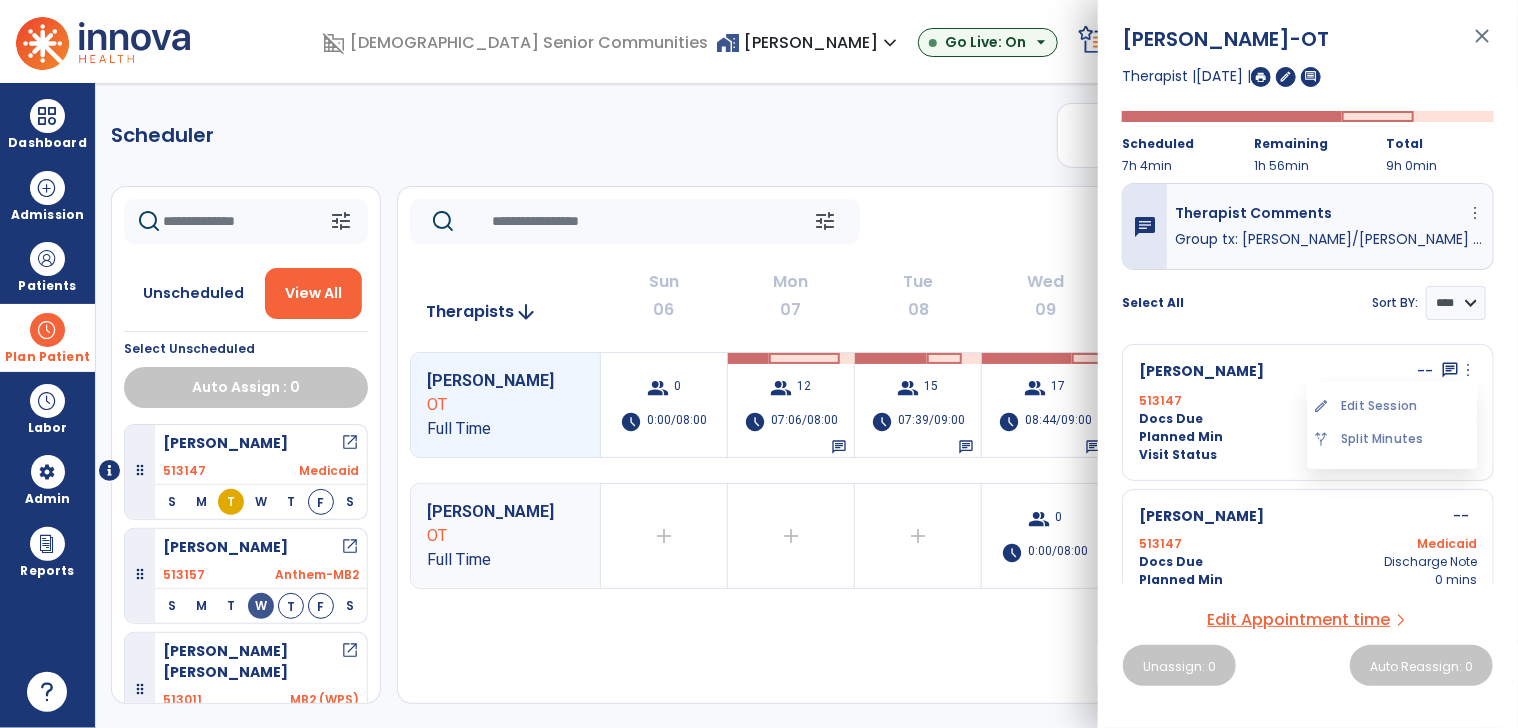 click on "edit   Edit Session" at bounding box center (1392, 406) 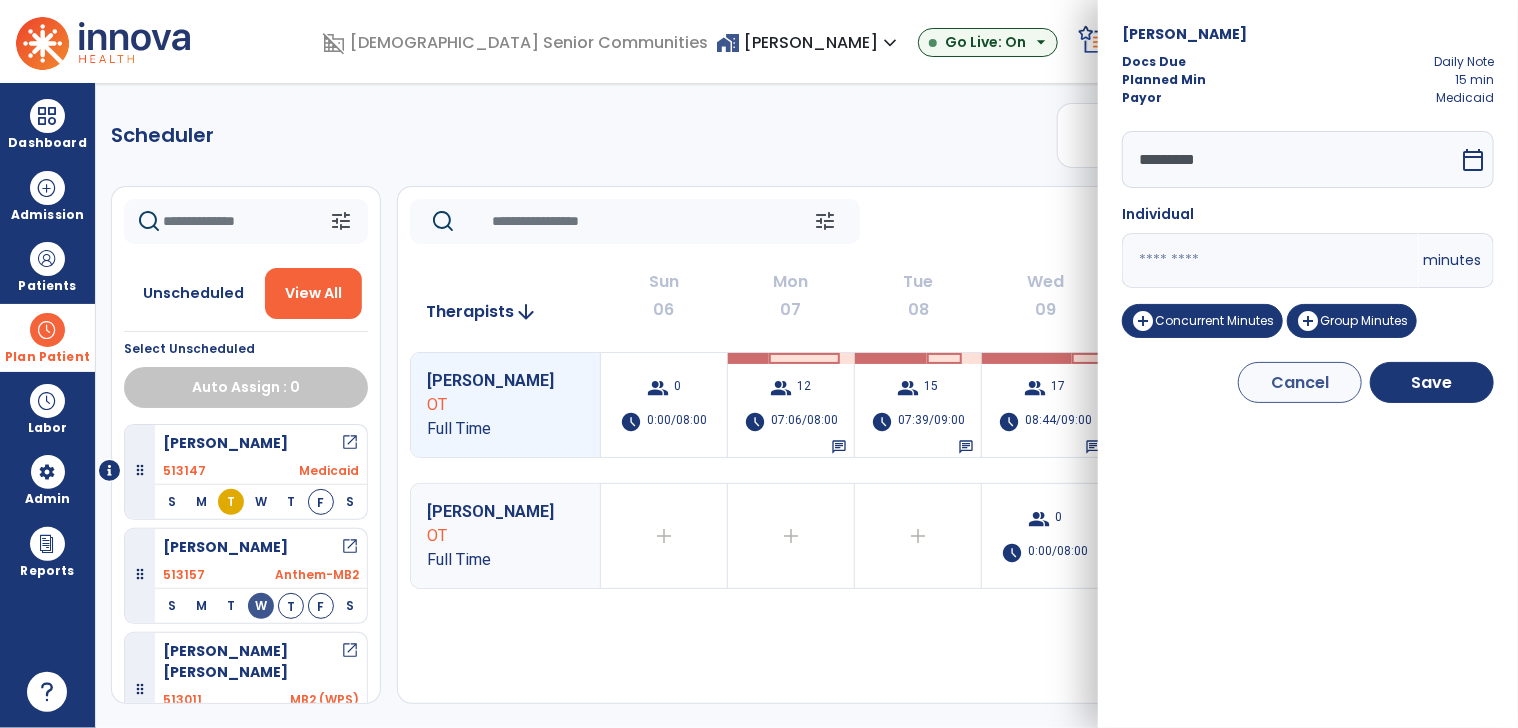 click on "*********" at bounding box center [1290, 159] 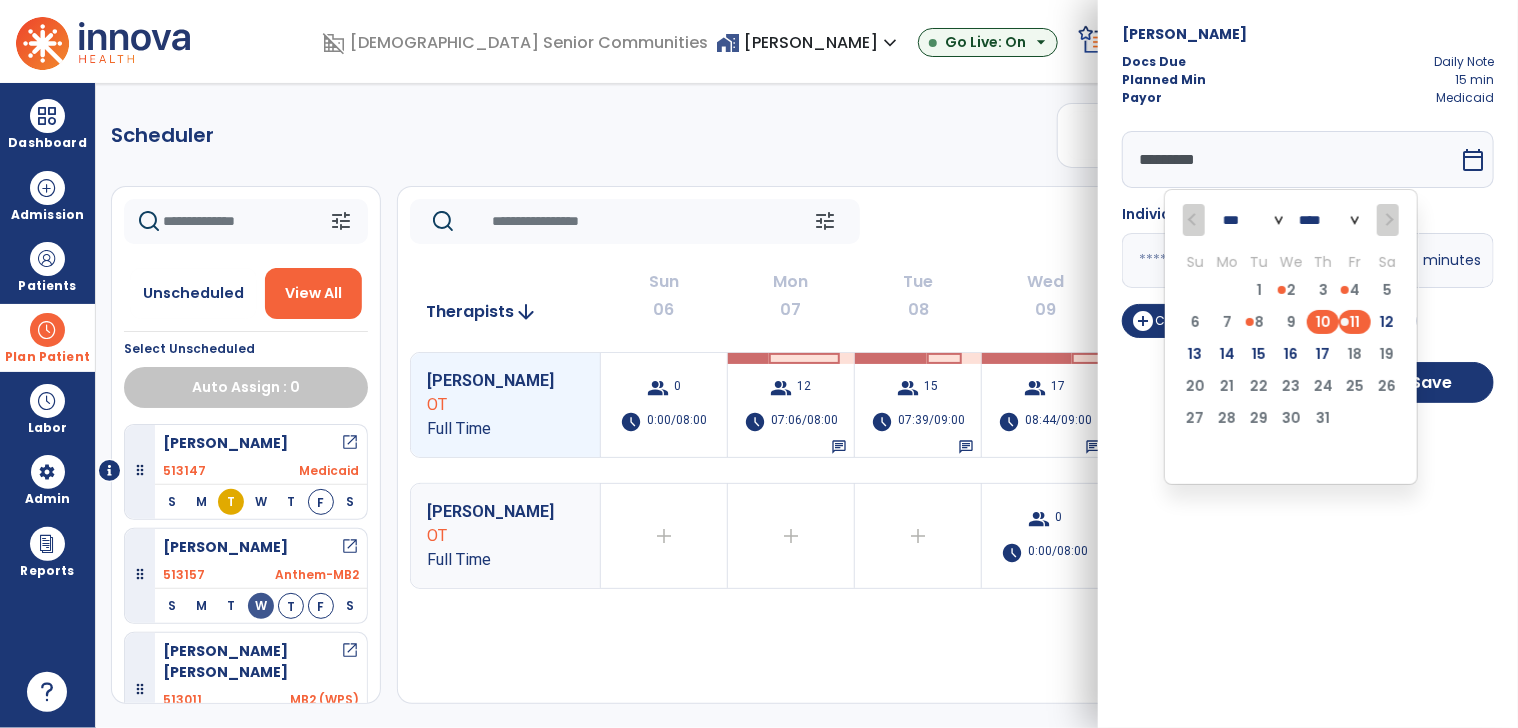 click on "10" at bounding box center (1323, 322) 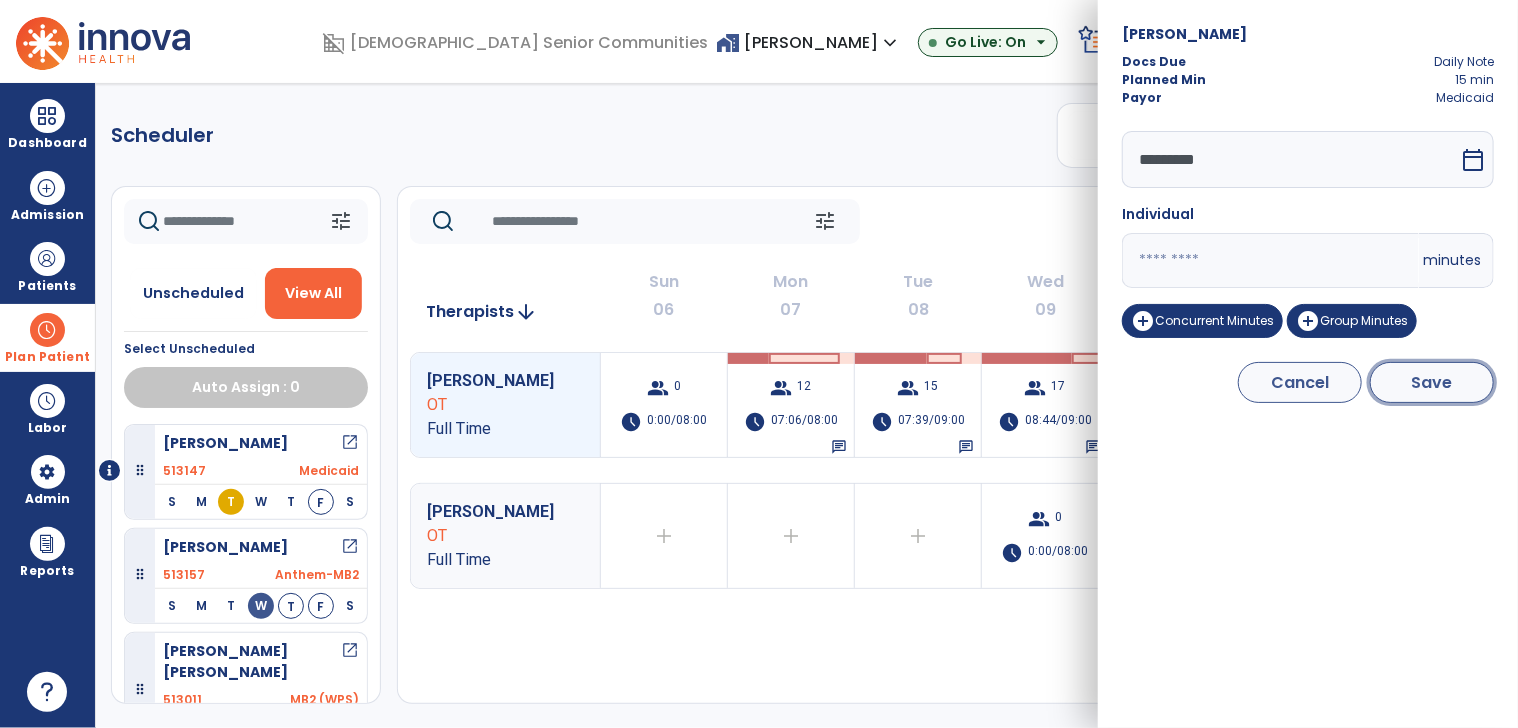 click on "Save" at bounding box center (1432, 382) 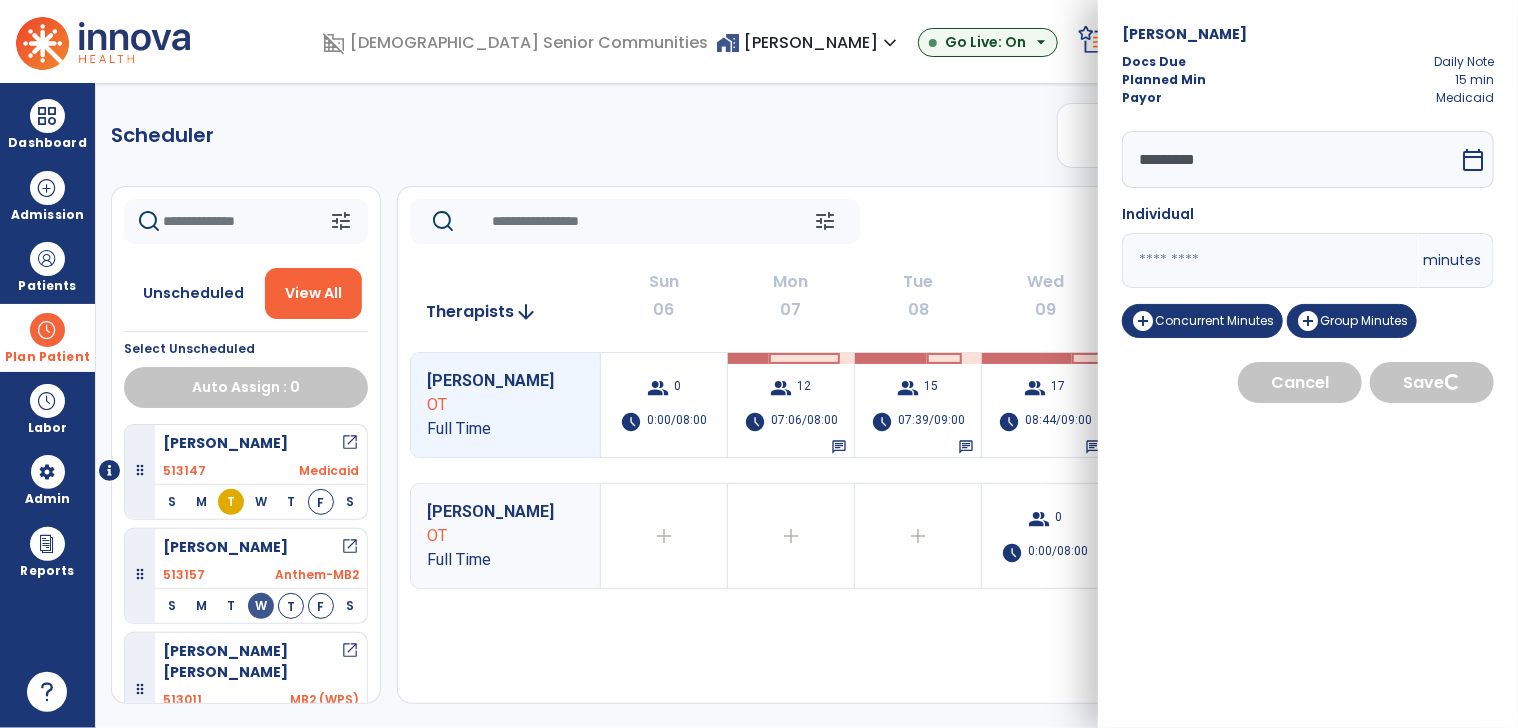 select on "****" 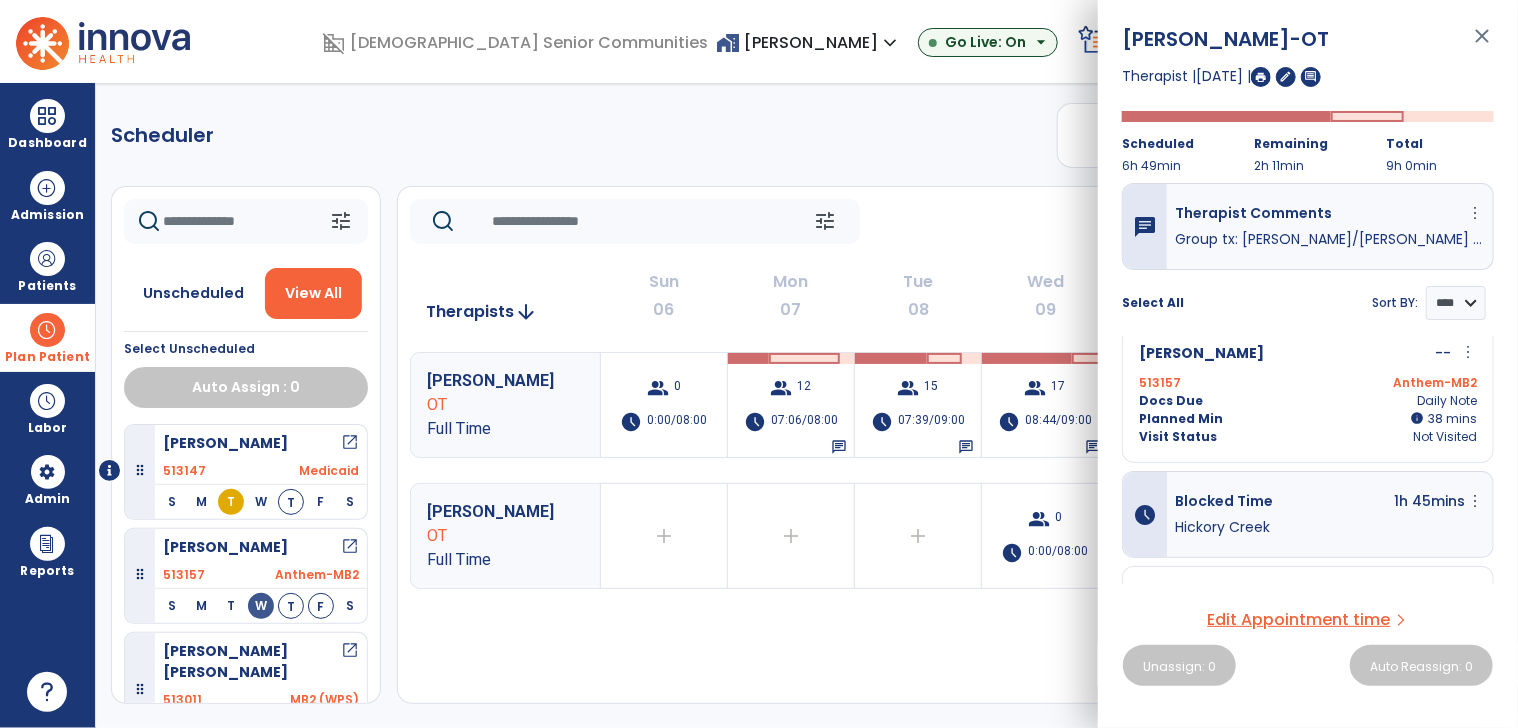 scroll, scrollTop: 0, scrollLeft: 0, axis: both 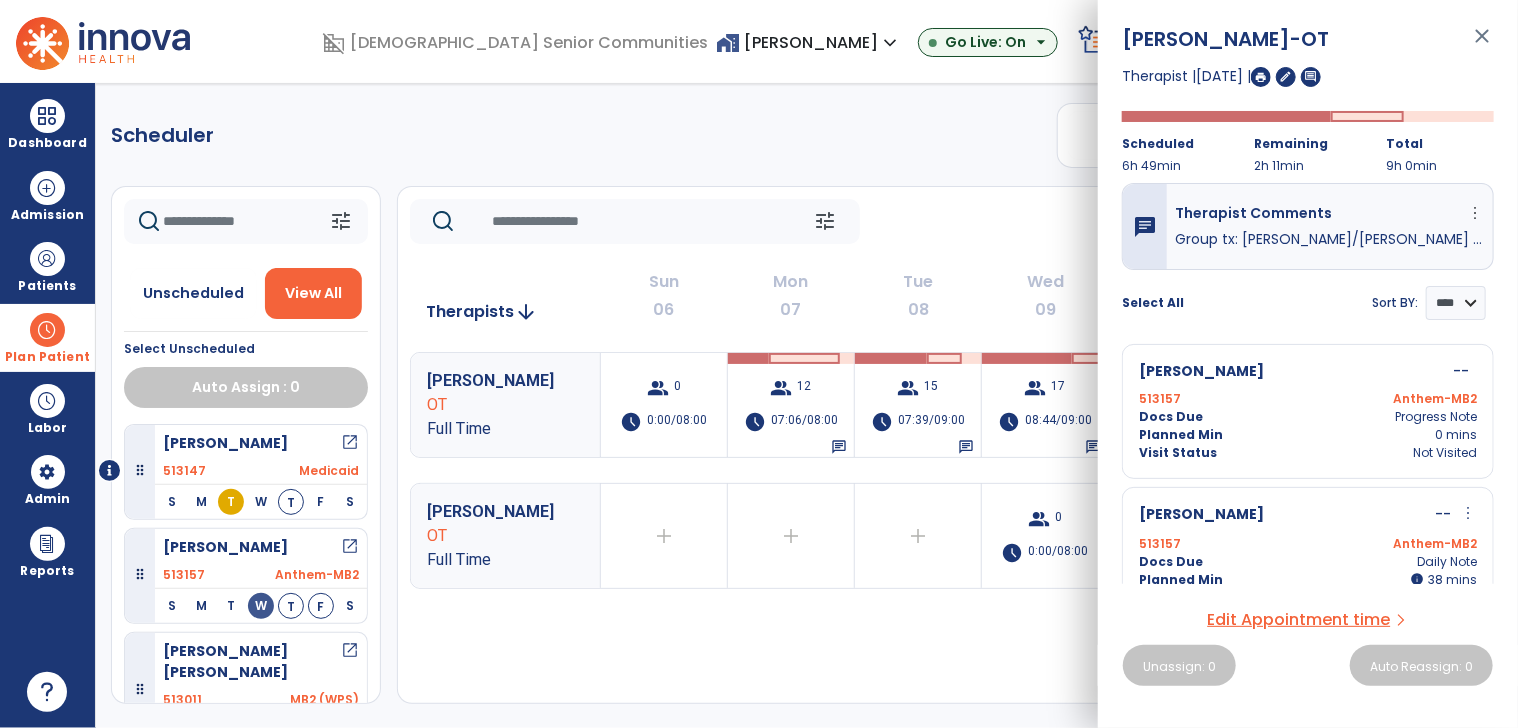 click on "Scheduler   PT   OT   ST  **** *** more_vert  Manage Labor   View All Therapists   Print" 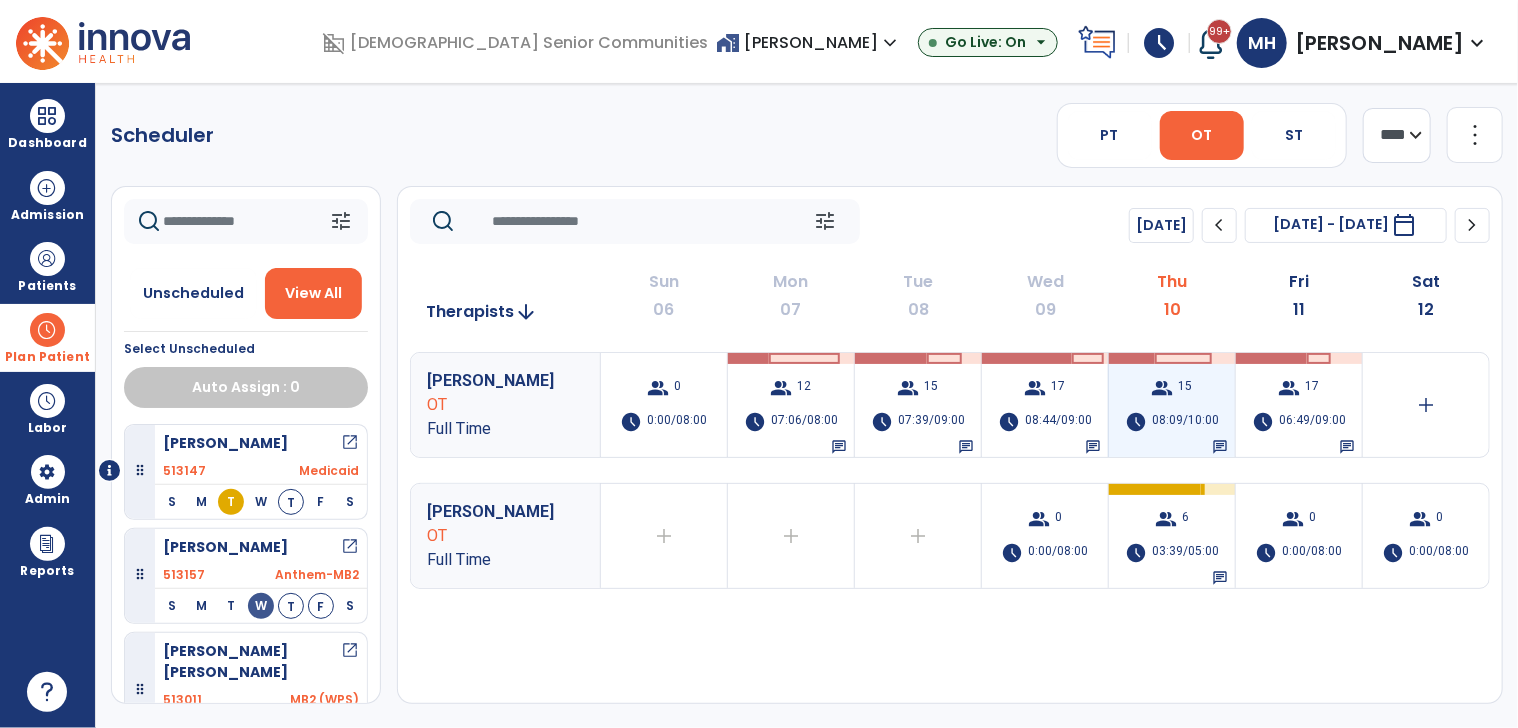 click on "group" at bounding box center [1163, 388] 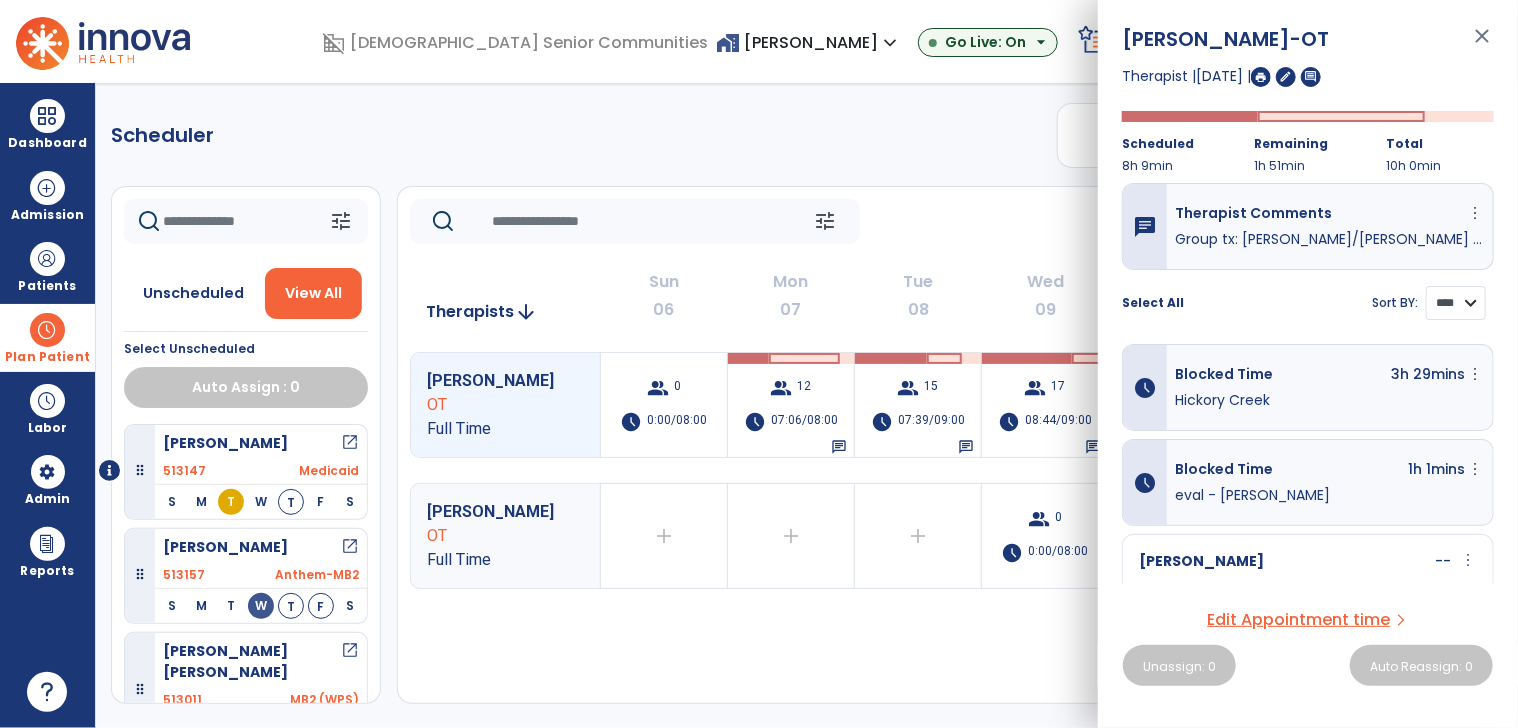 drag, startPoint x: 1457, startPoint y: 306, endPoint x: 1452, endPoint y: 322, distance: 16.763054 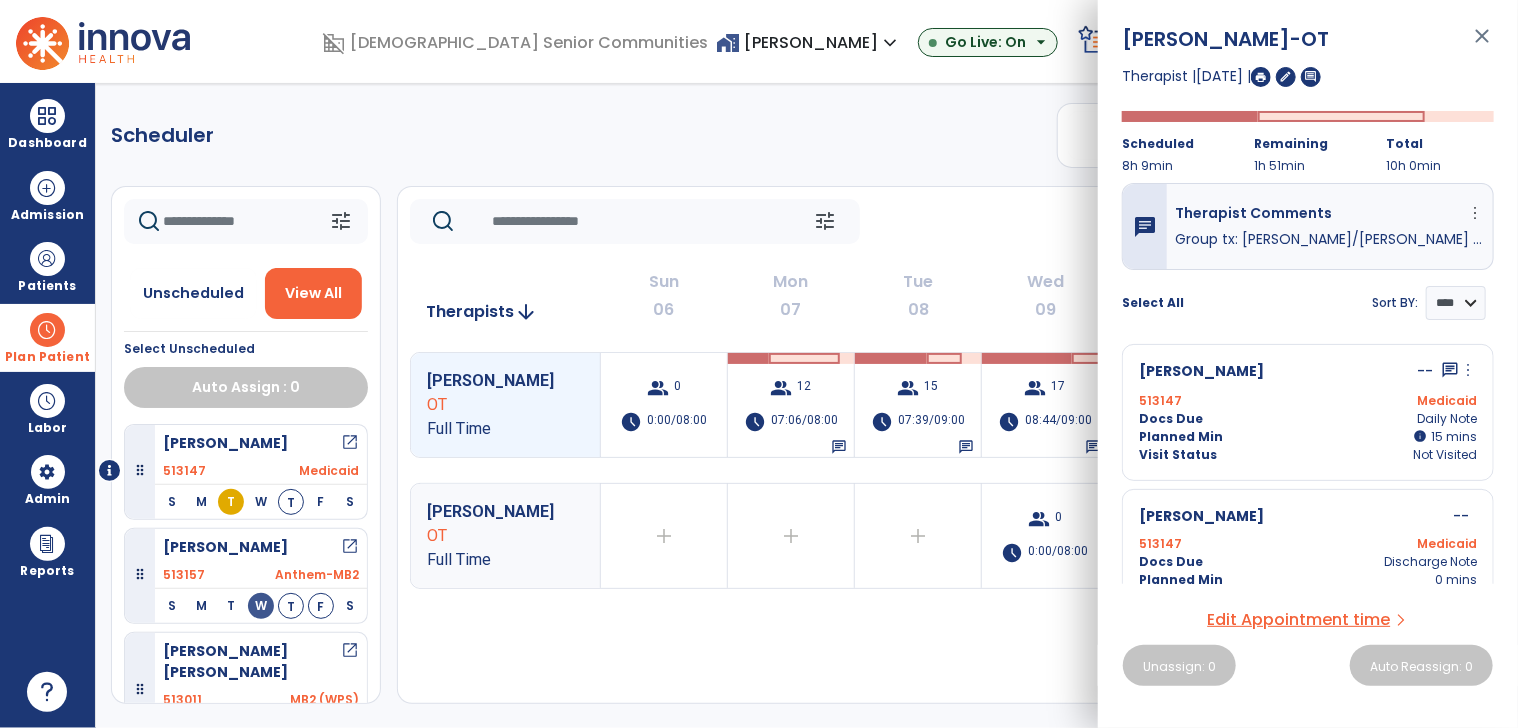 click on "more_vert" at bounding box center (1468, 370) 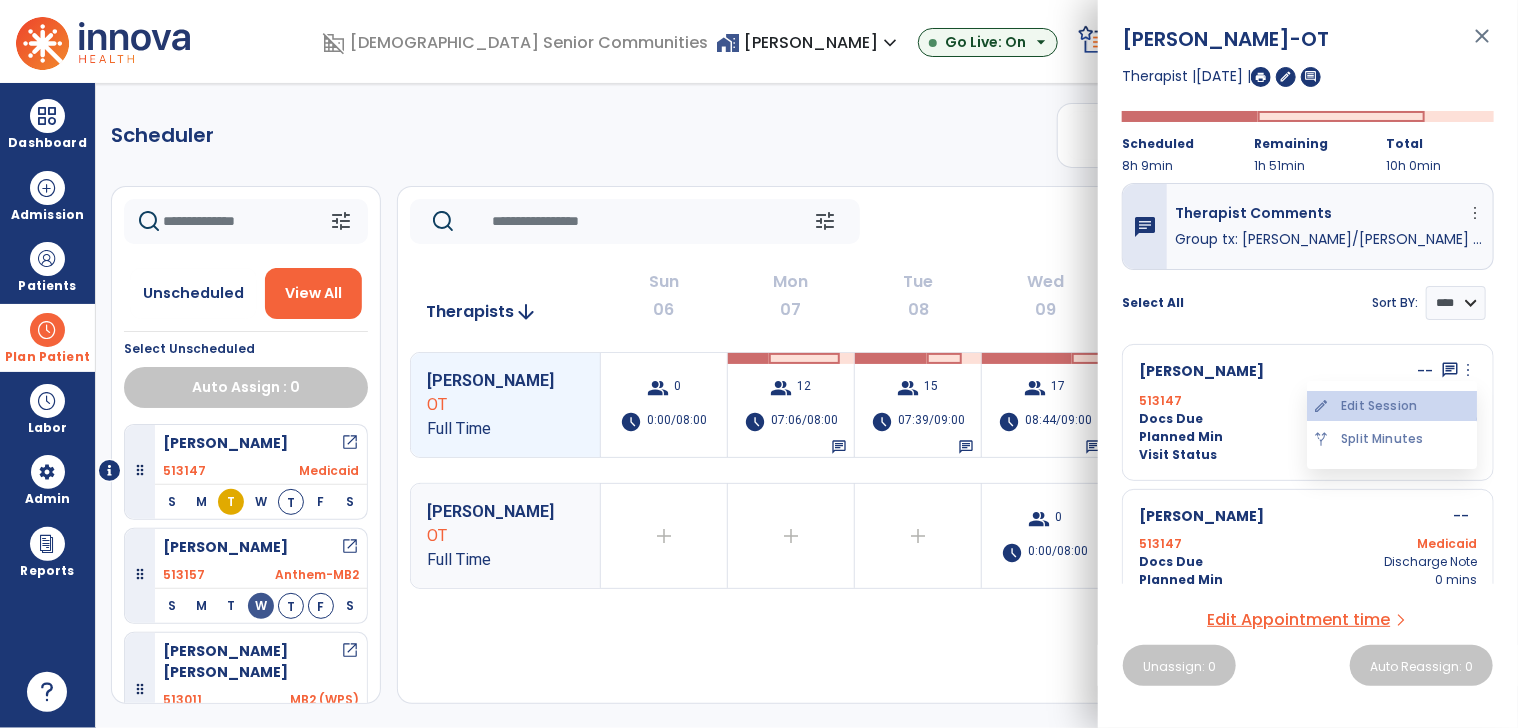 click on "edit   Edit Session" at bounding box center (1392, 406) 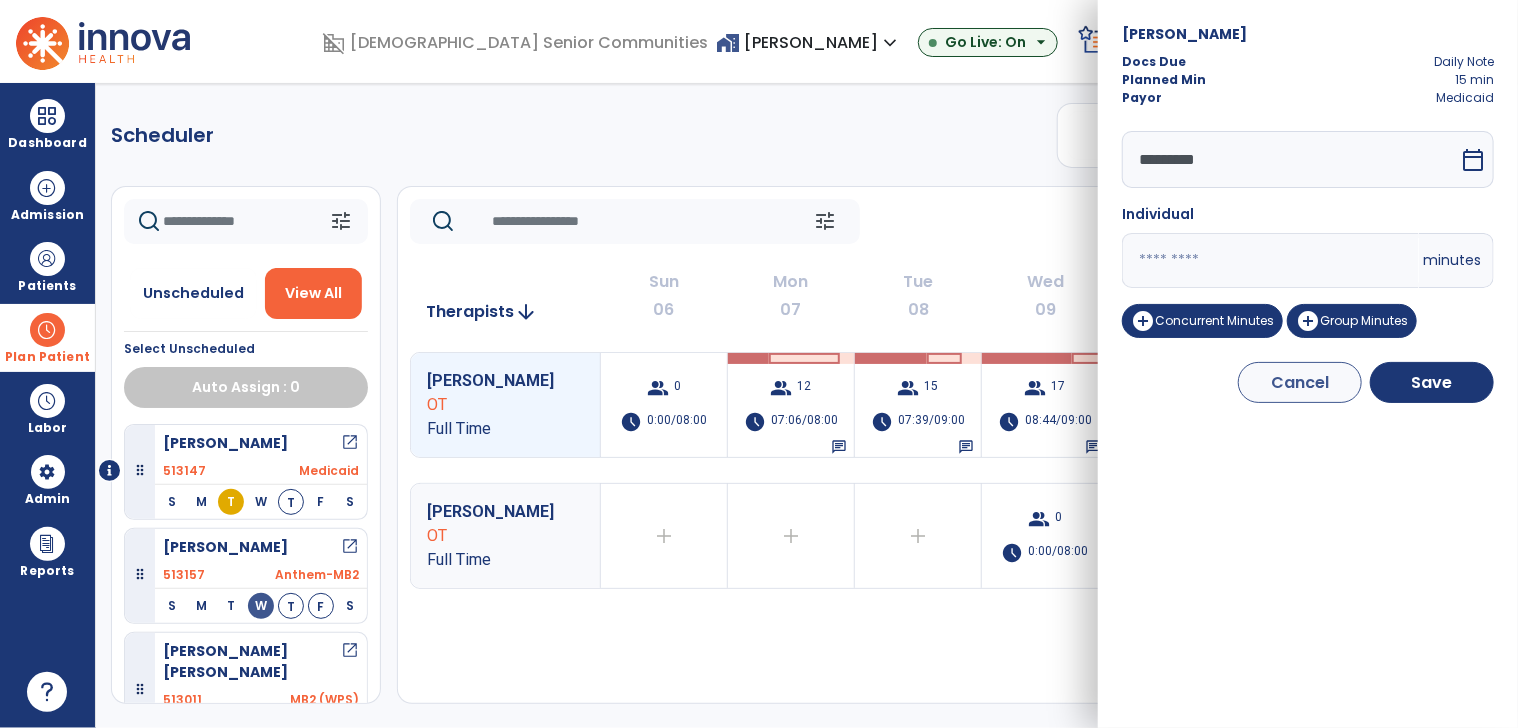 click on "**" at bounding box center [1270, 260] 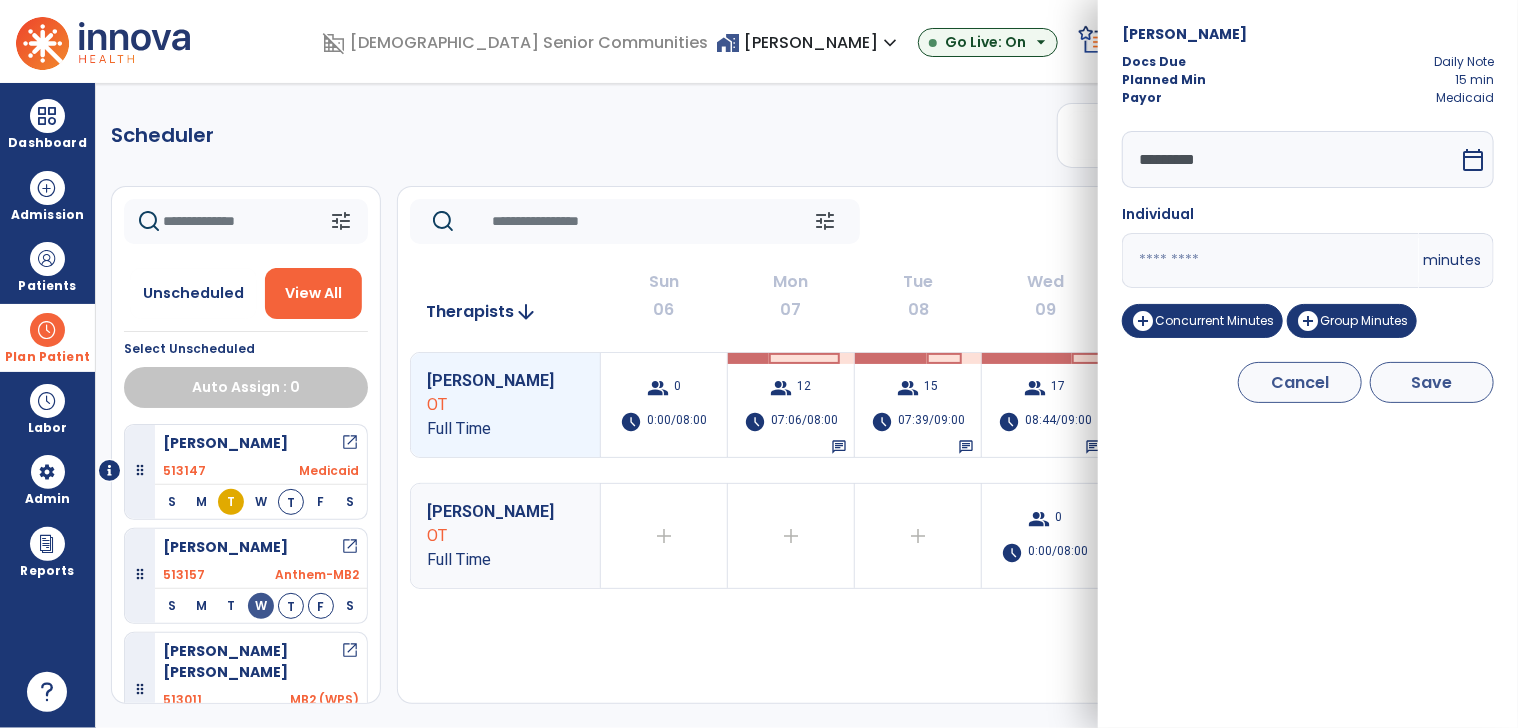 type on "*" 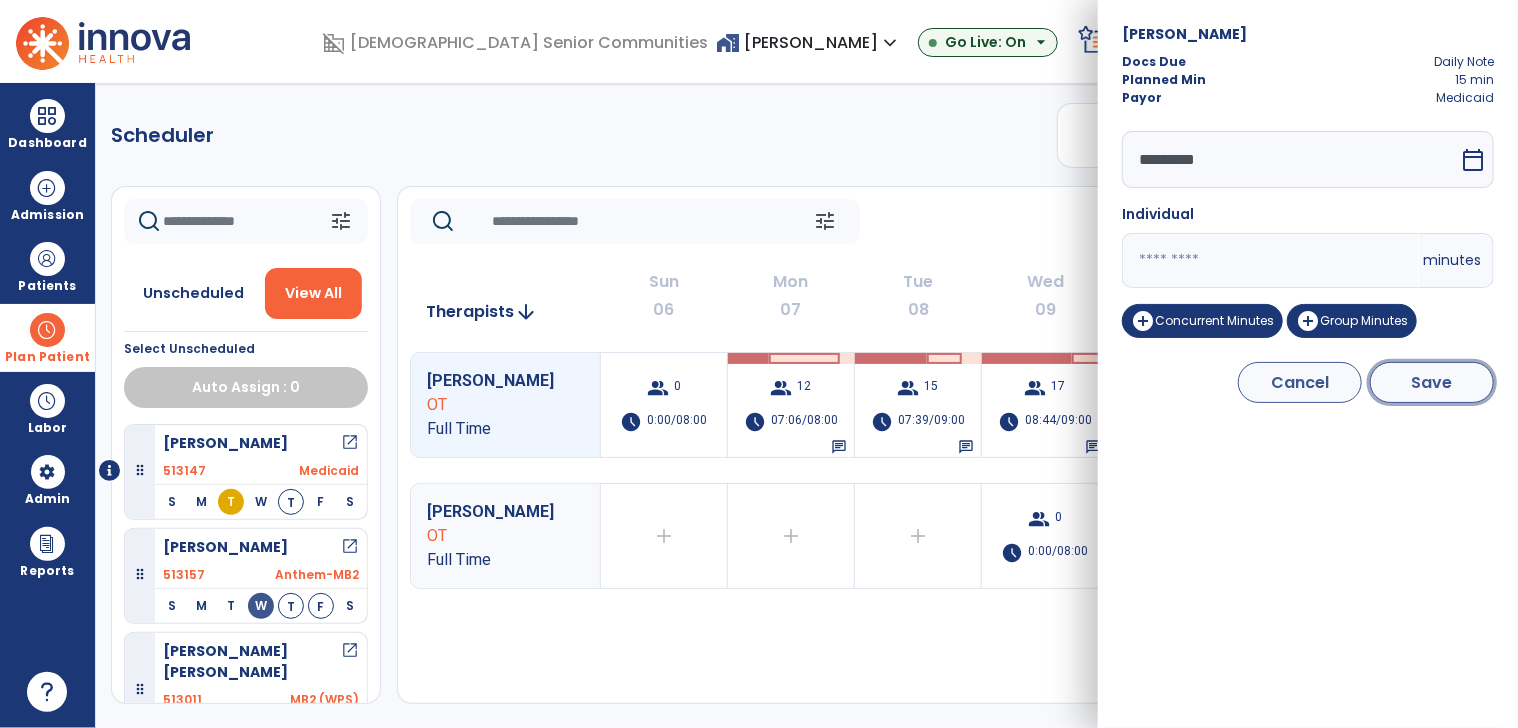 click on "Save" at bounding box center [1432, 382] 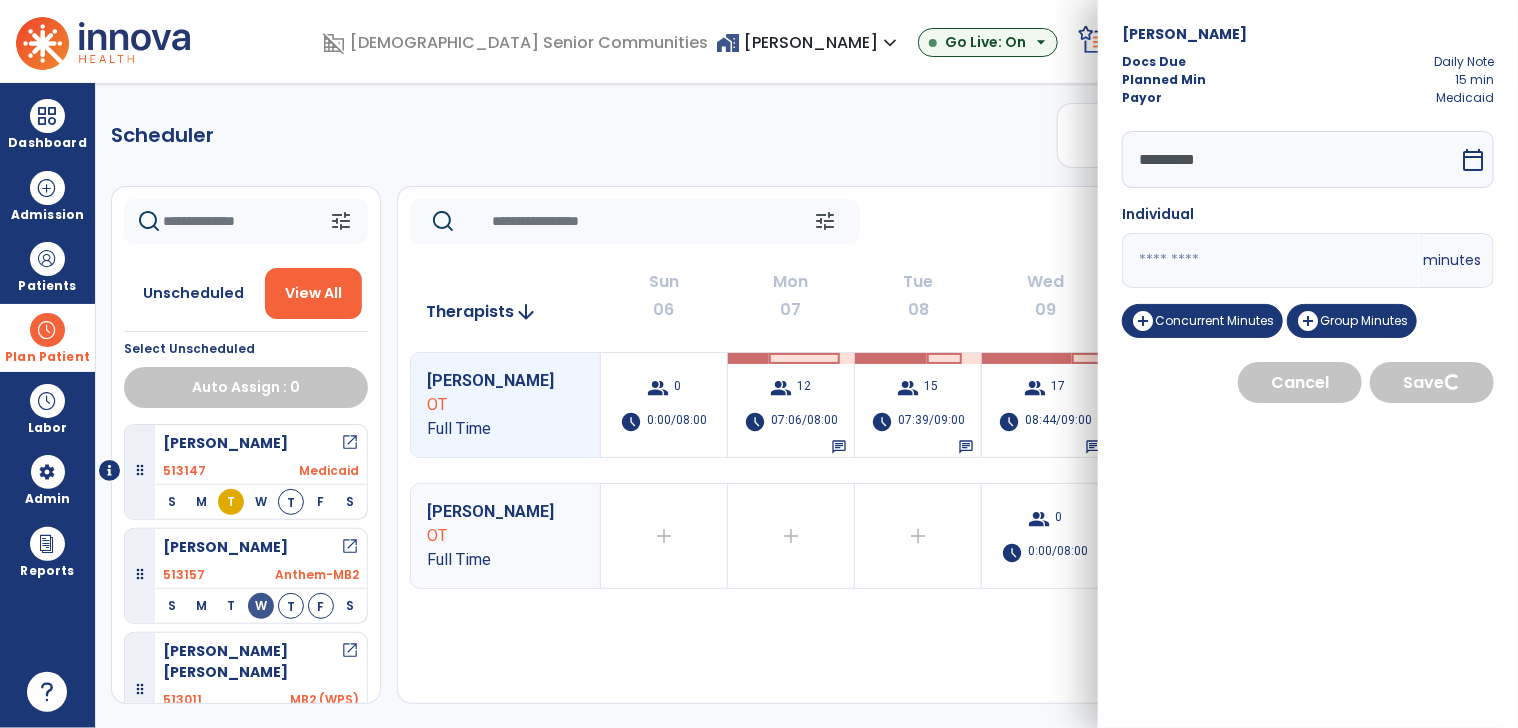 select on "****" 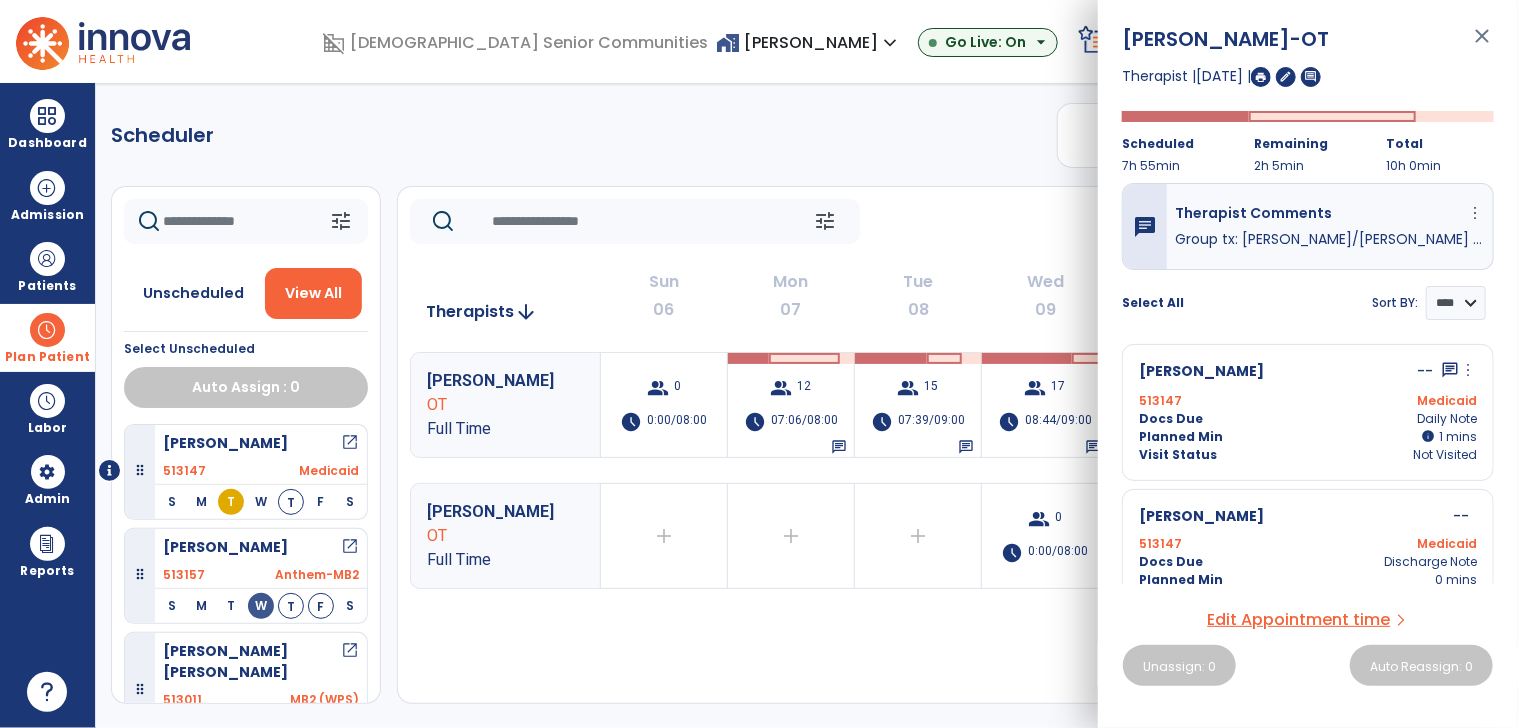 click on "open_in_new" at bounding box center (350, 443) 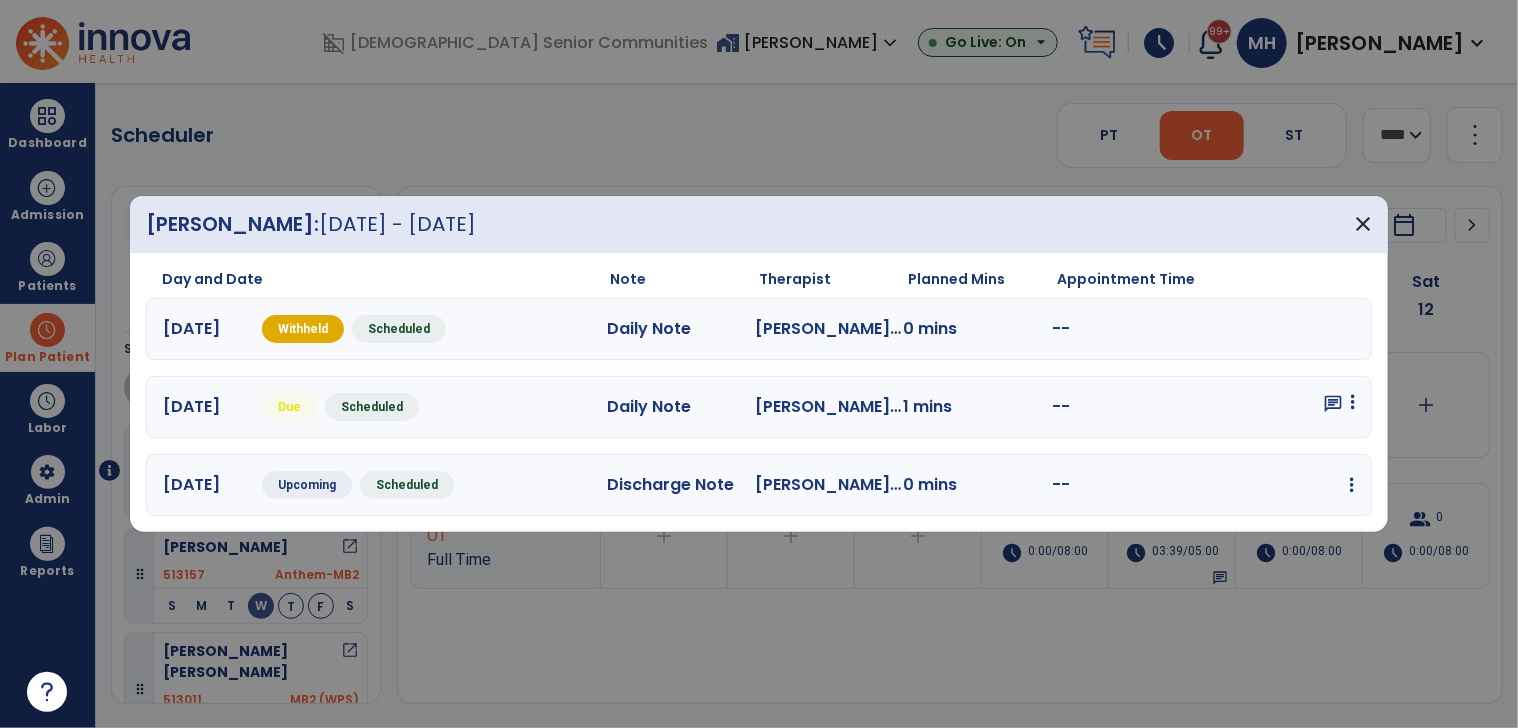 click at bounding box center (1353, 402) 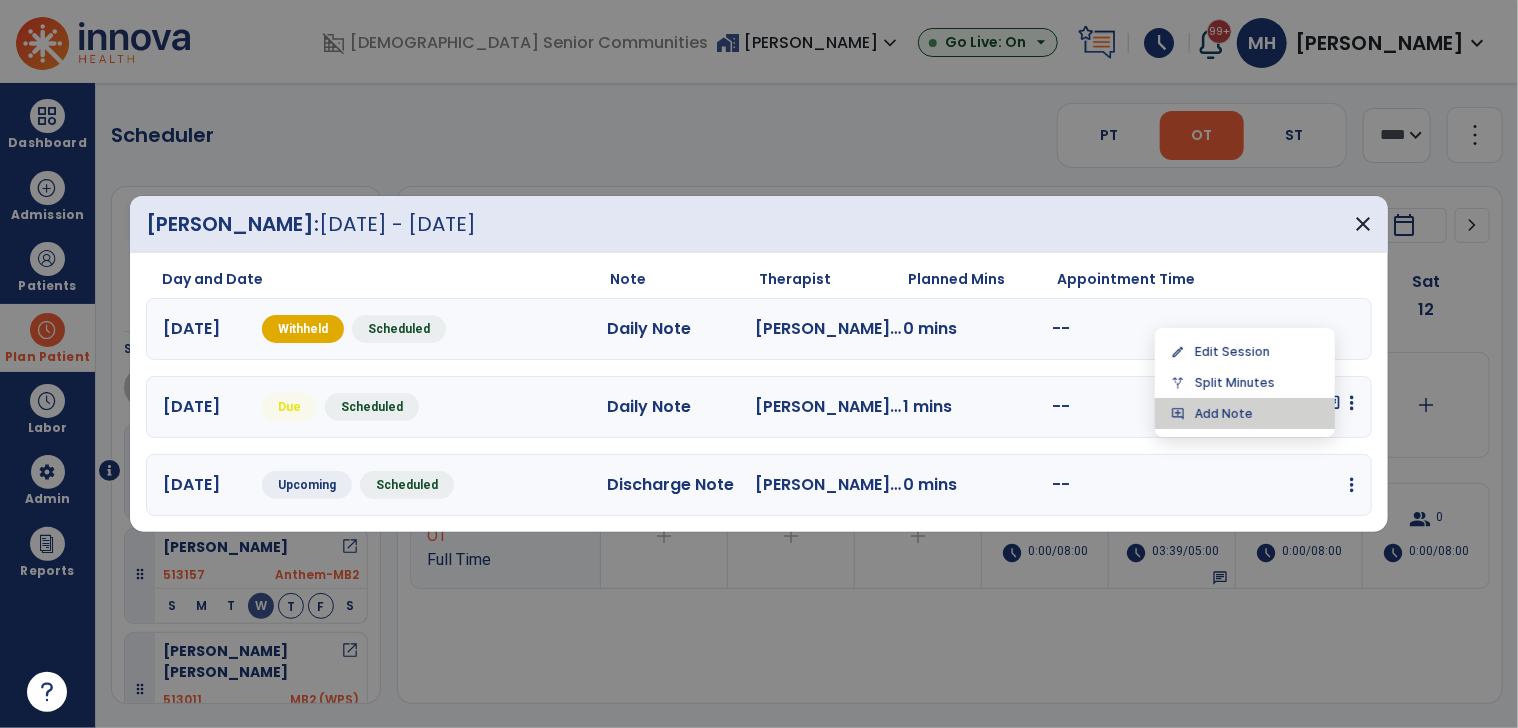 click on "add_comment  Add Note" at bounding box center (1245, 413) 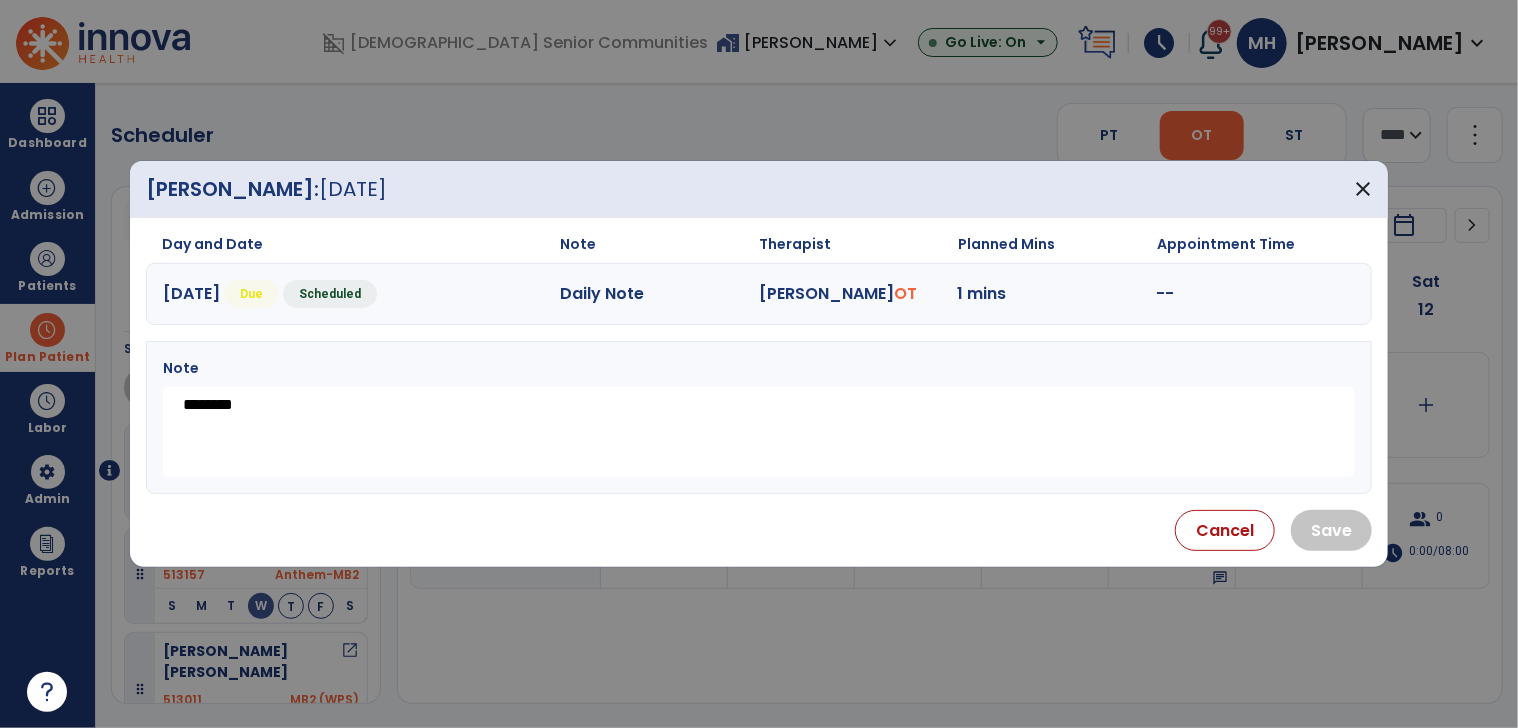 click on "********" at bounding box center (759, 432) 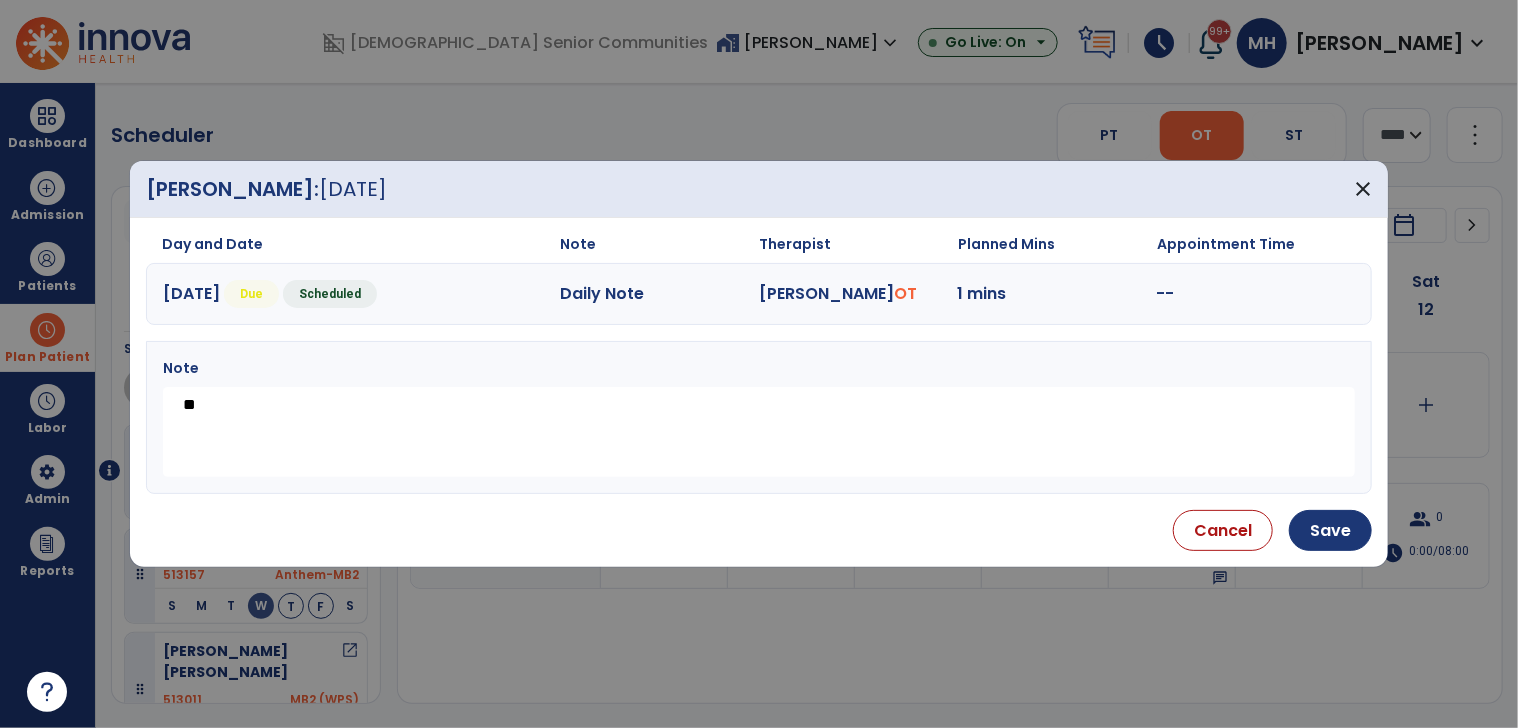 type on "*" 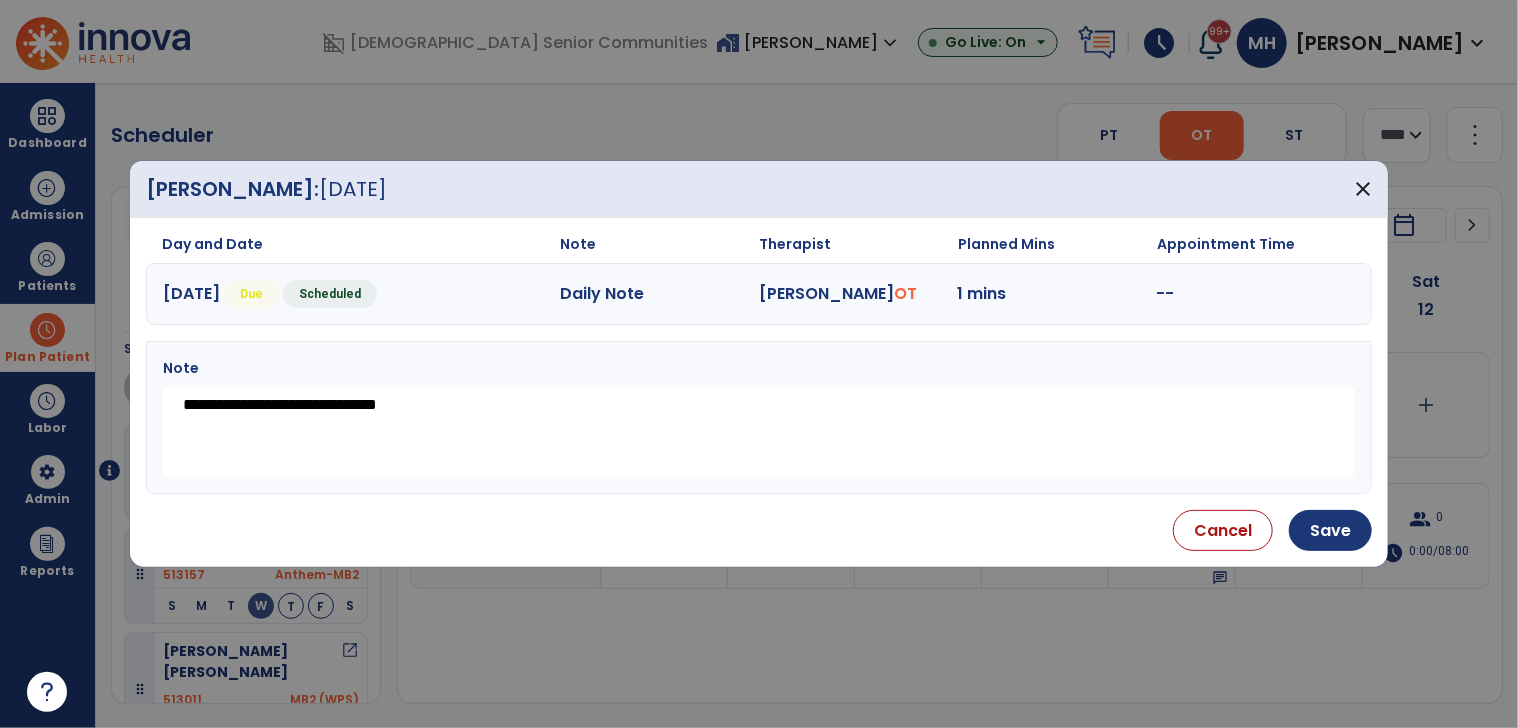 click on "**********" at bounding box center [759, 432] 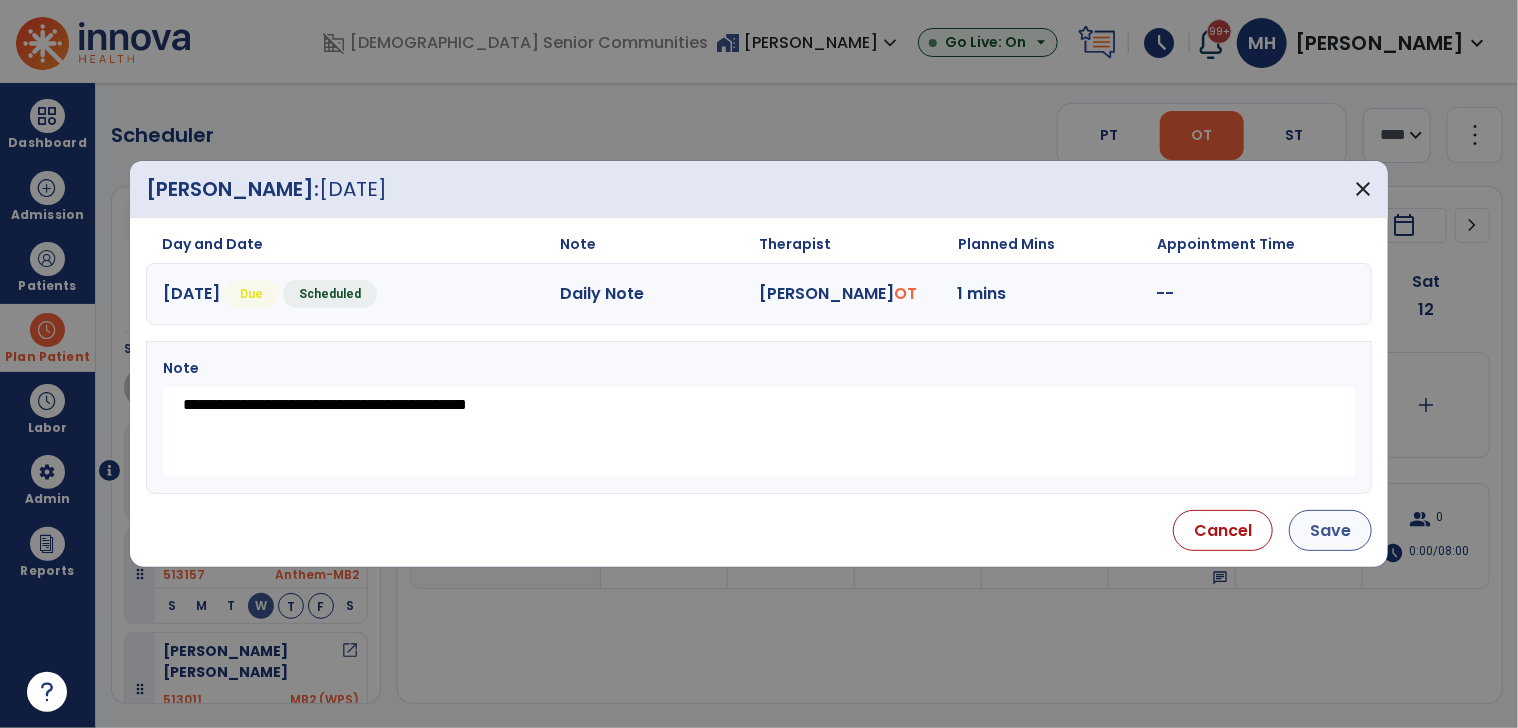 type on "**********" 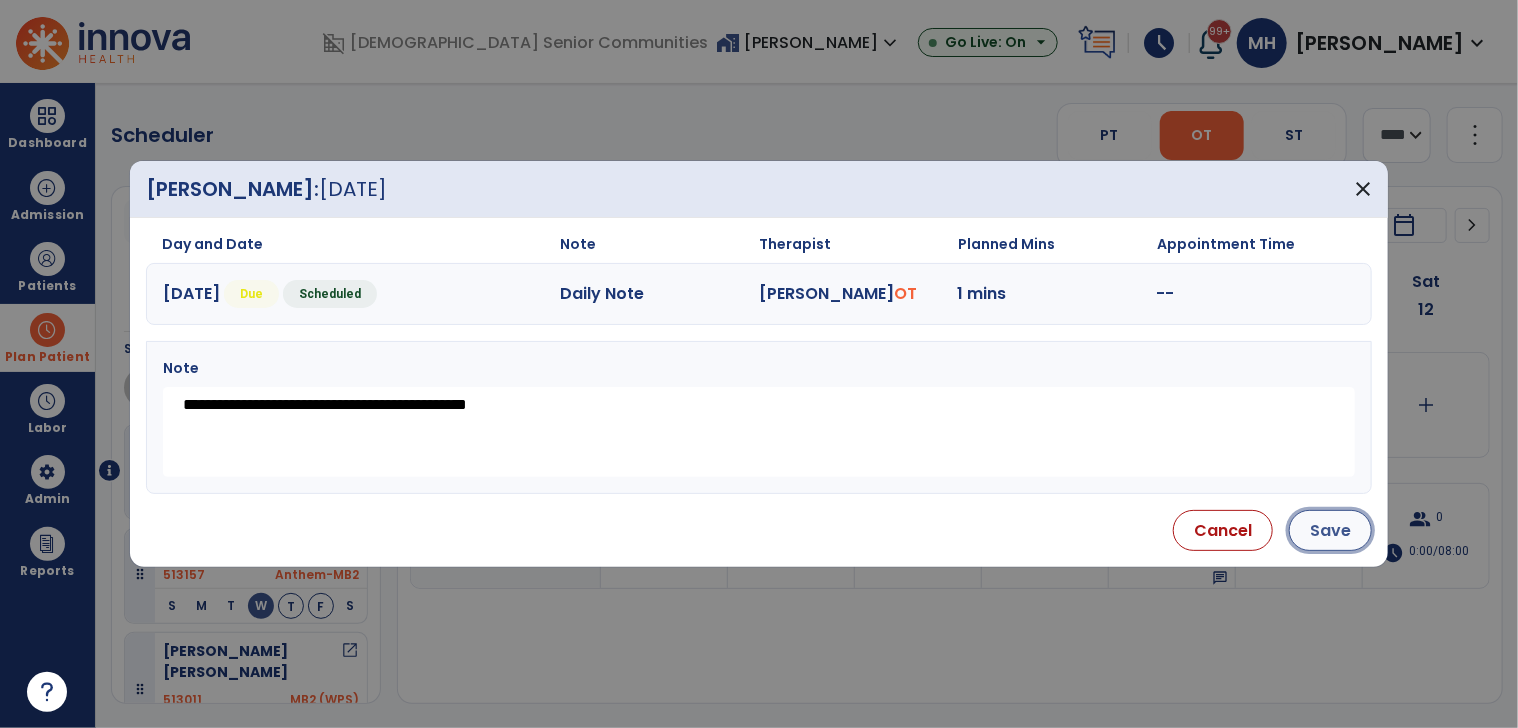 click on "Save" at bounding box center (1330, 530) 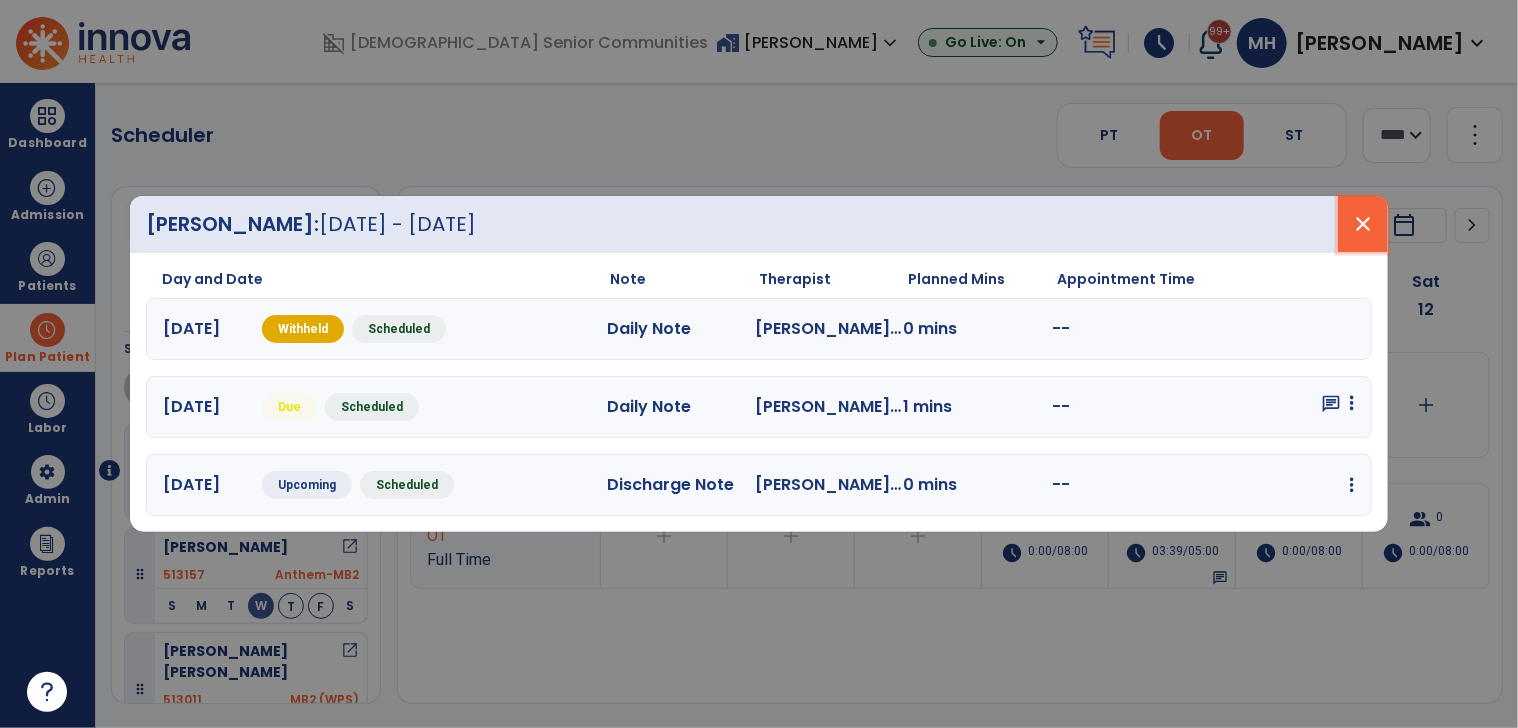 click on "close" at bounding box center [1363, 224] 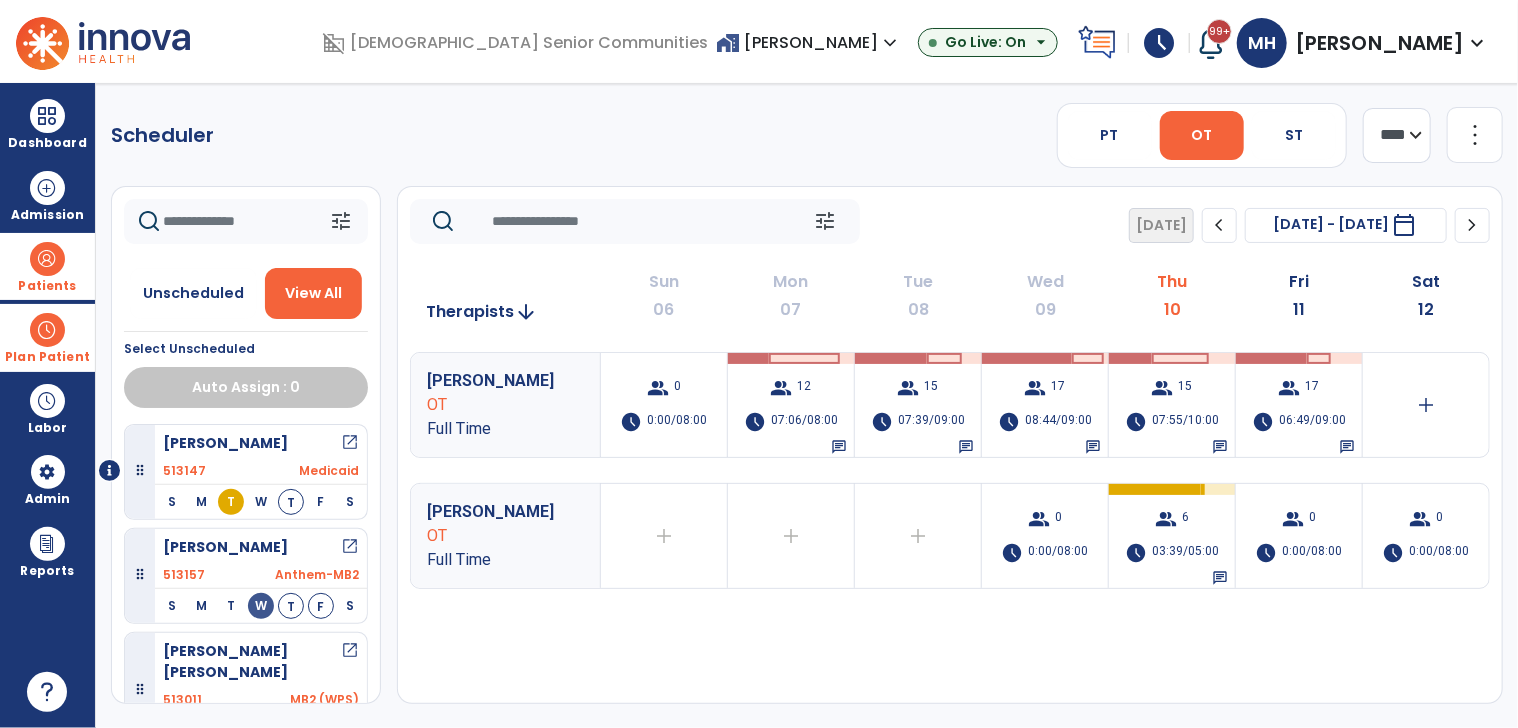 click on "Patients" at bounding box center (47, 286) 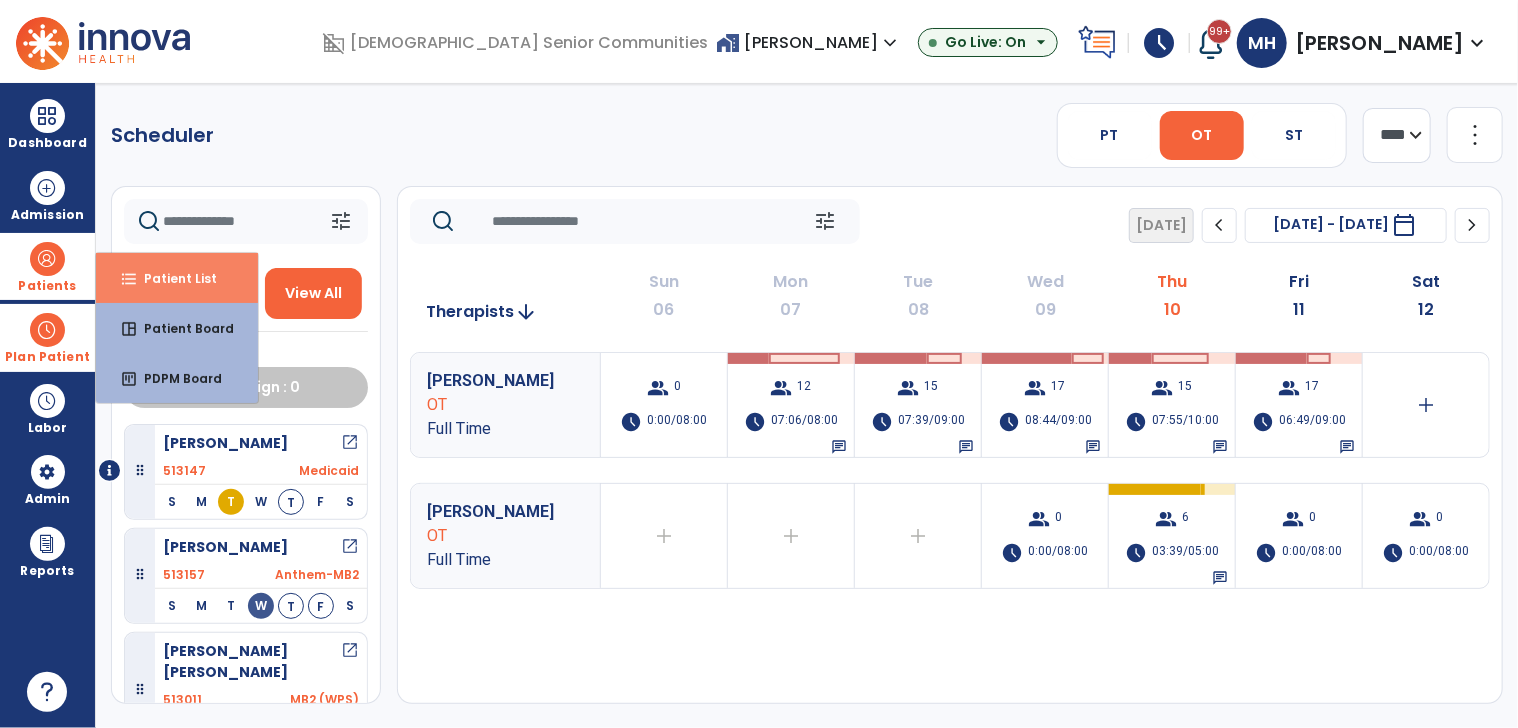 click on "Patient List" at bounding box center [172, 278] 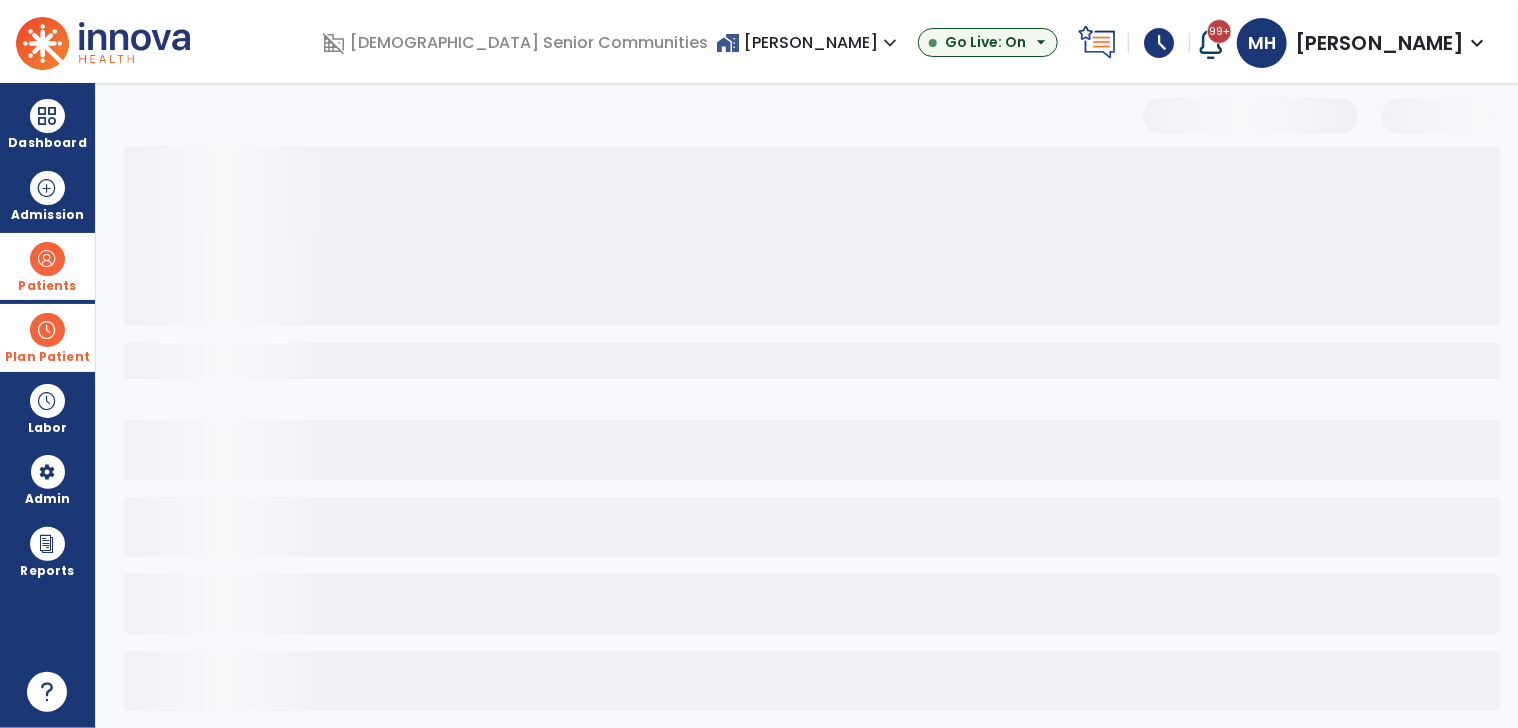 select on "***" 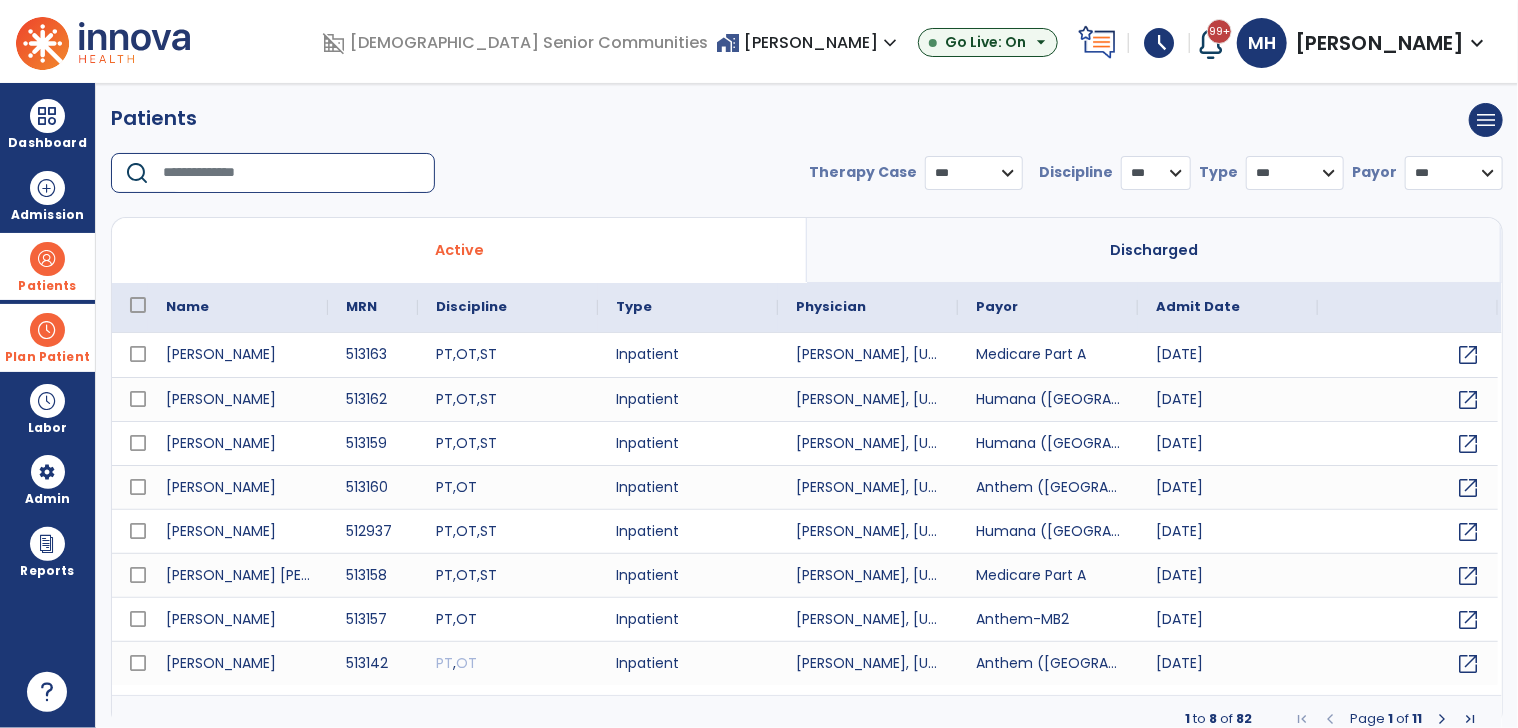click at bounding box center [292, 173] 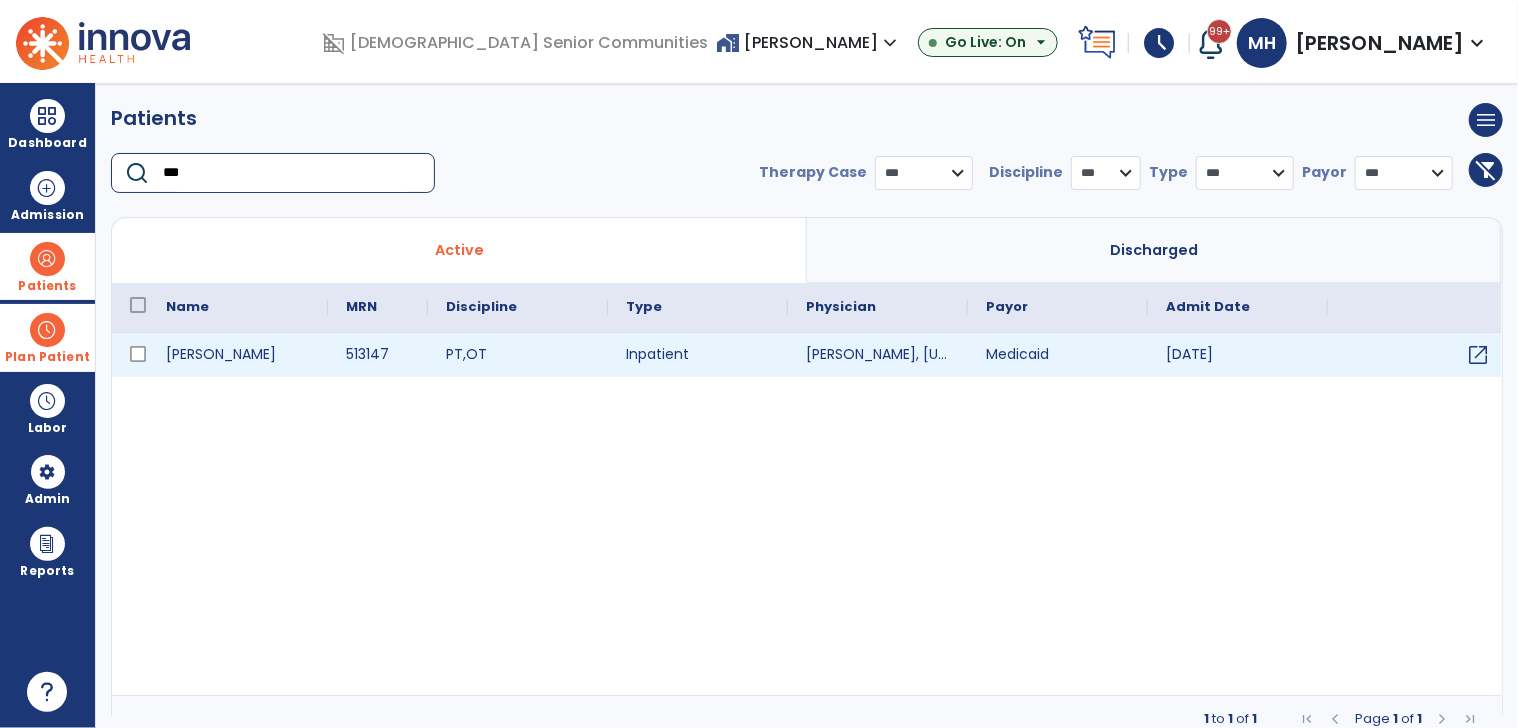 type on "***" 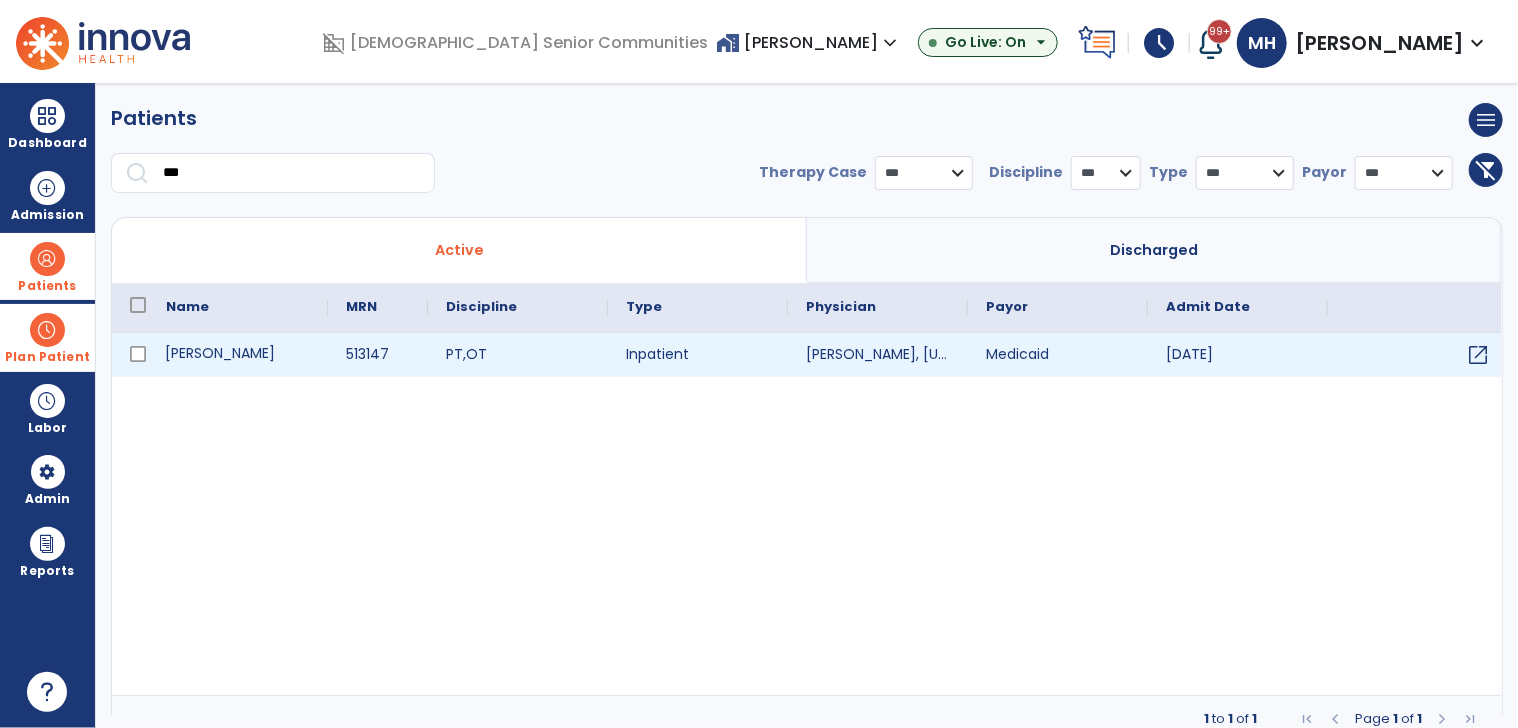 click on "Abrams, Karen" at bounding box center [238, 355] 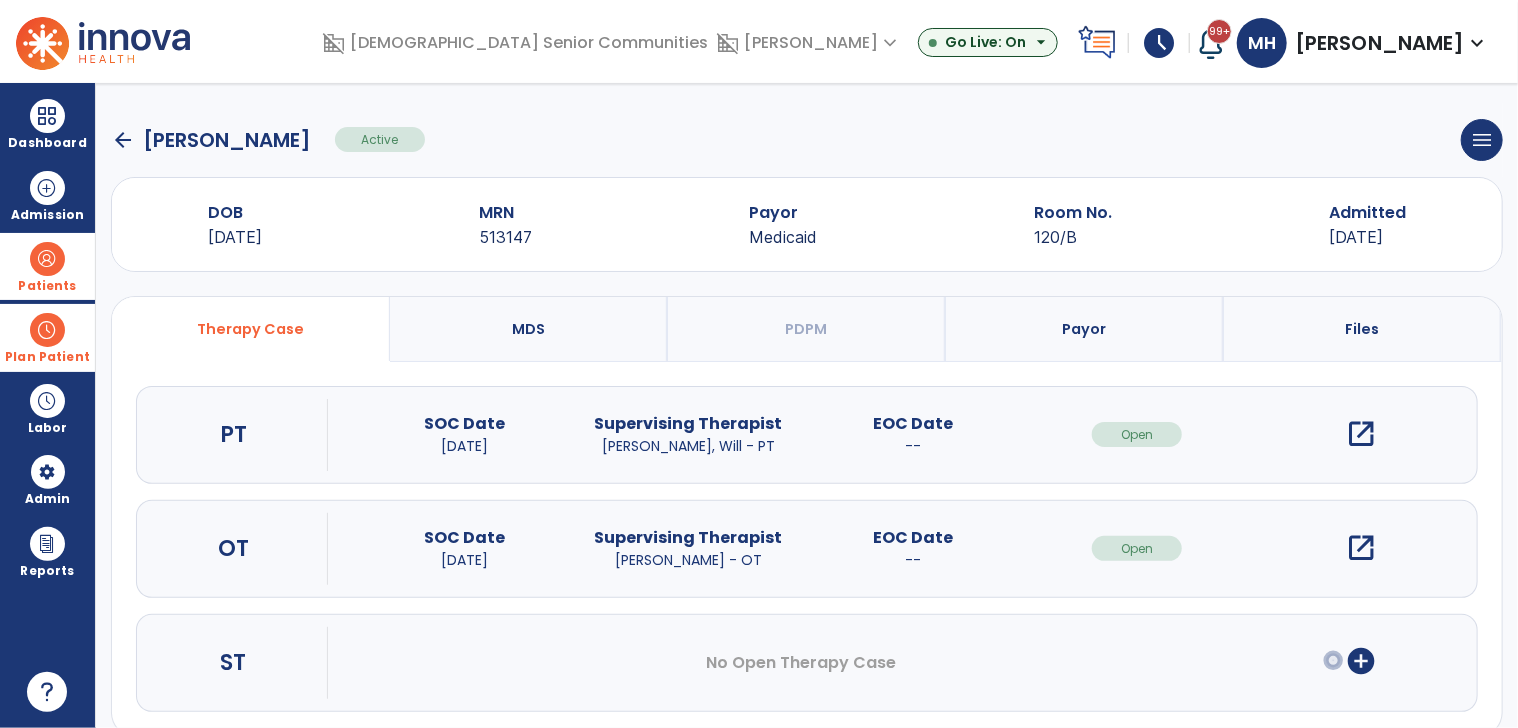 click on "open_in_new" at bounding box center [1362, 548] 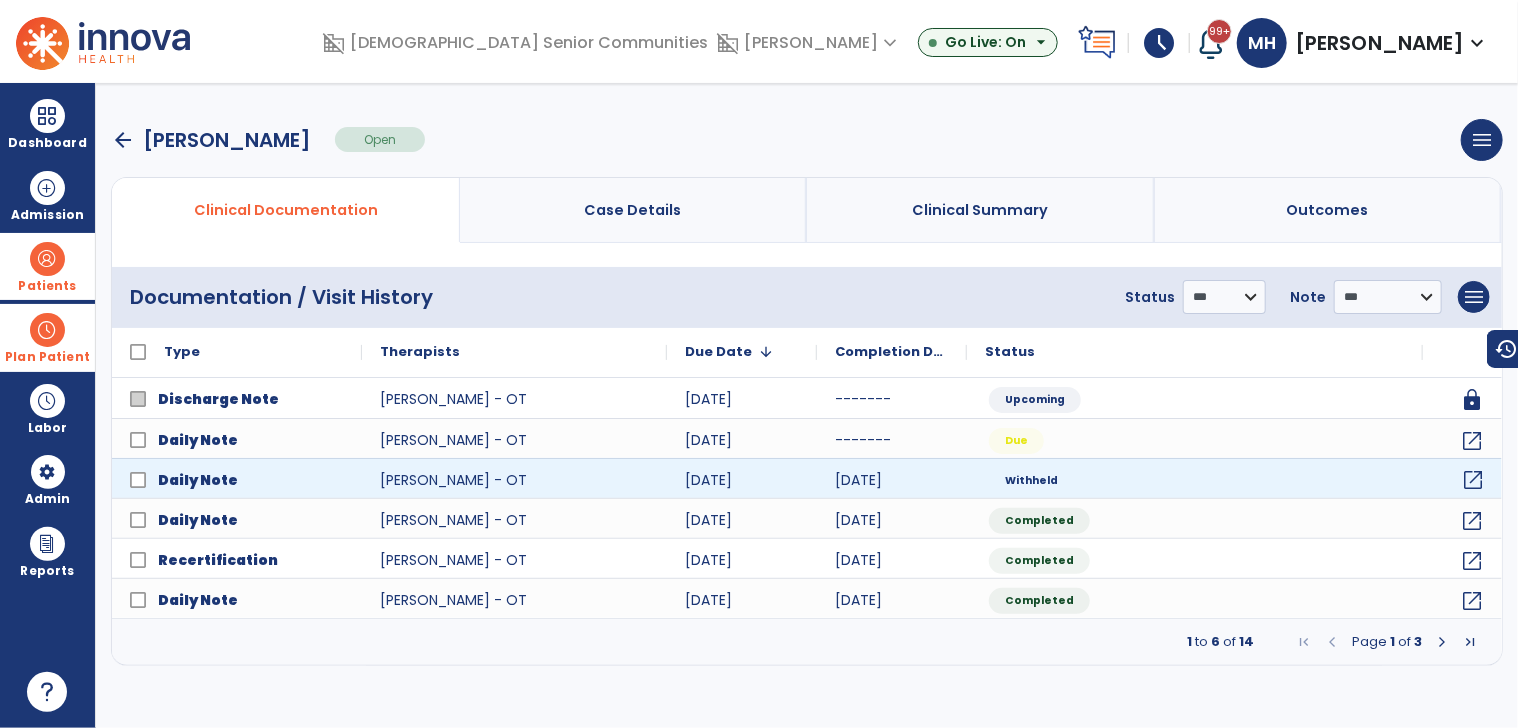 click on "open_in_new" 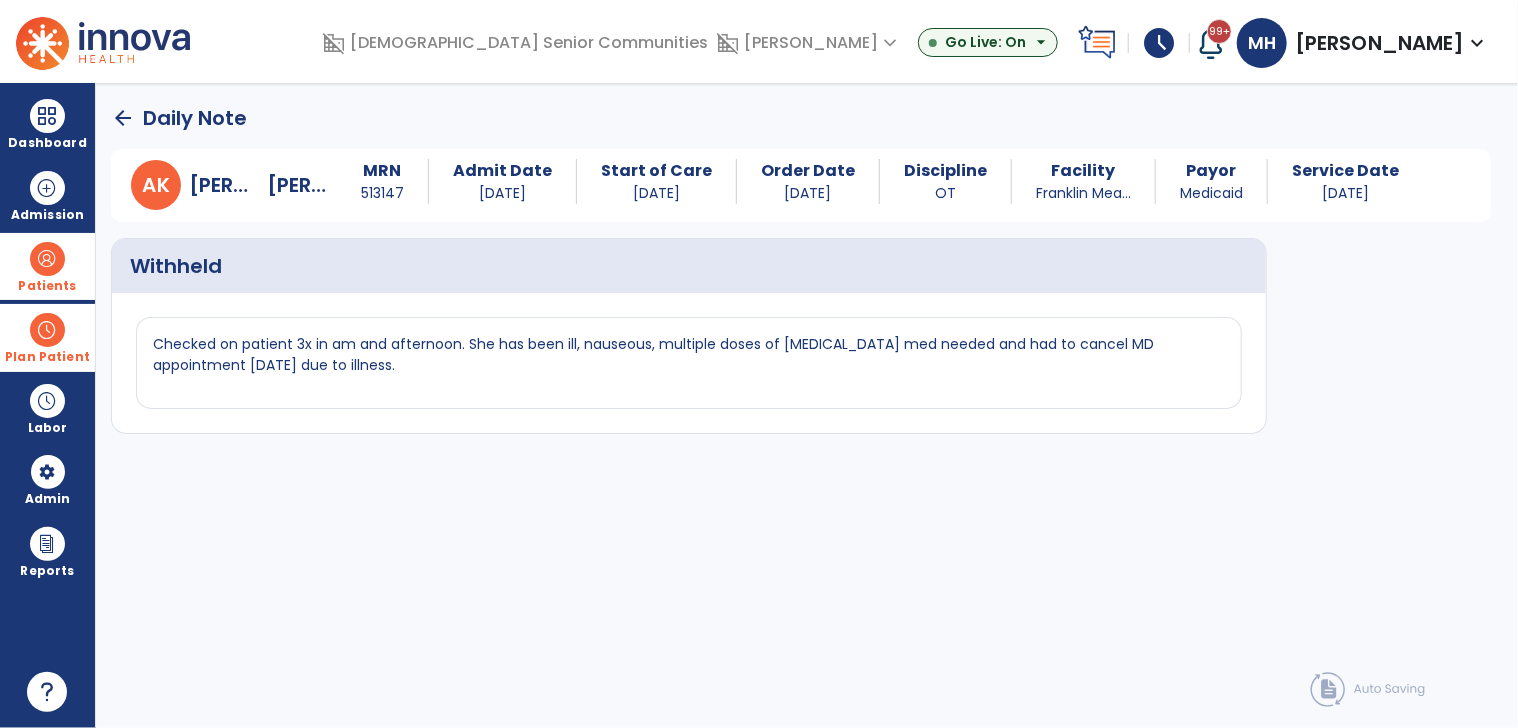 click on "arrow_back" 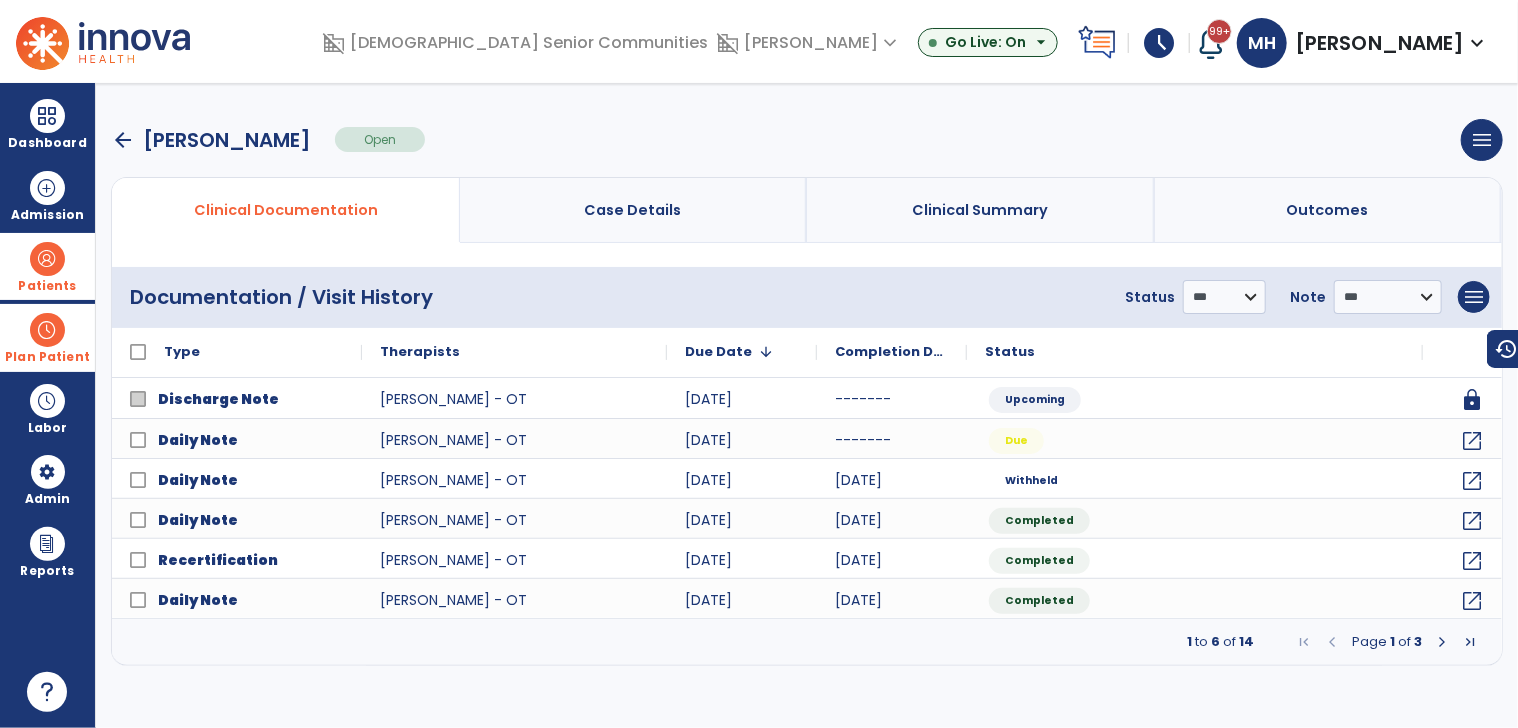 click at bounding box center (47, 330) 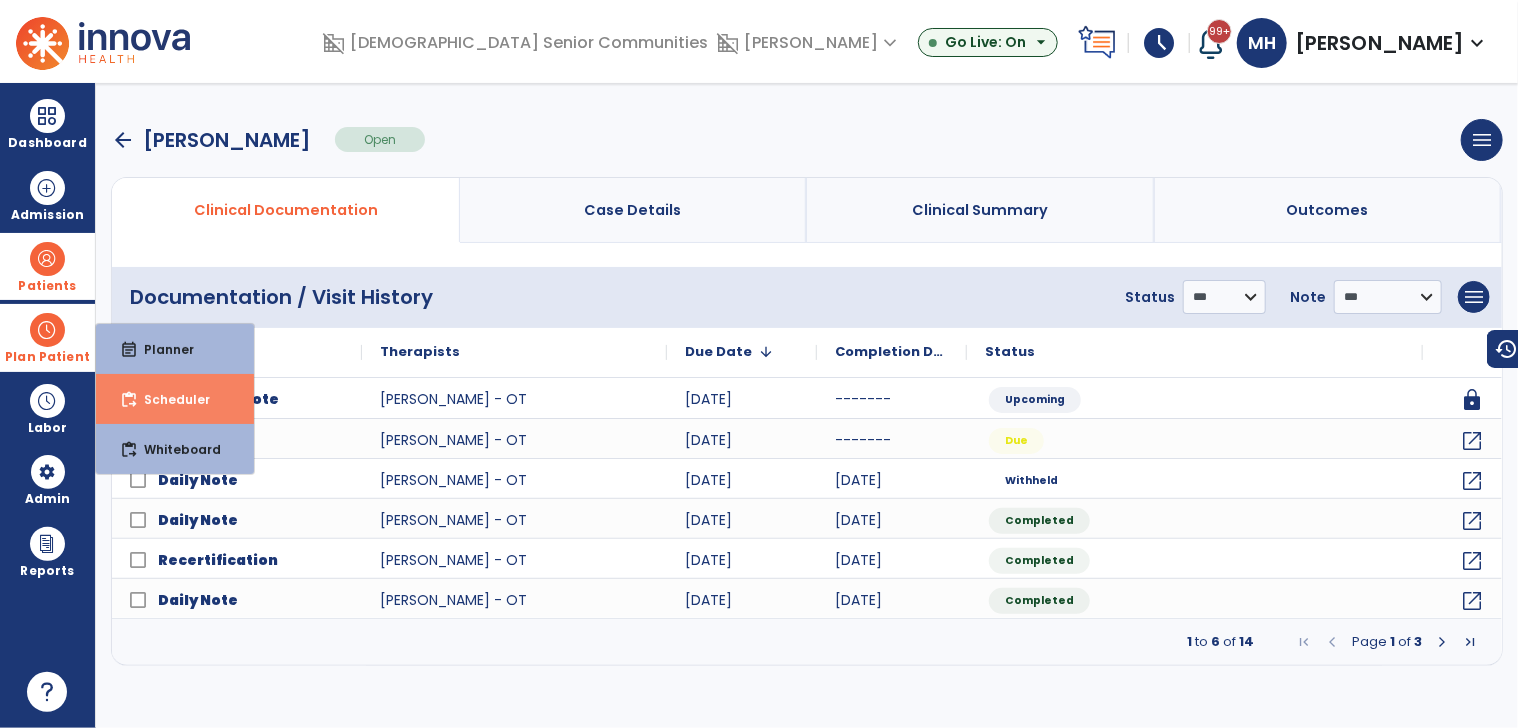 click on "content_paste_go  Scheduler" at bounding box center [175, 399] 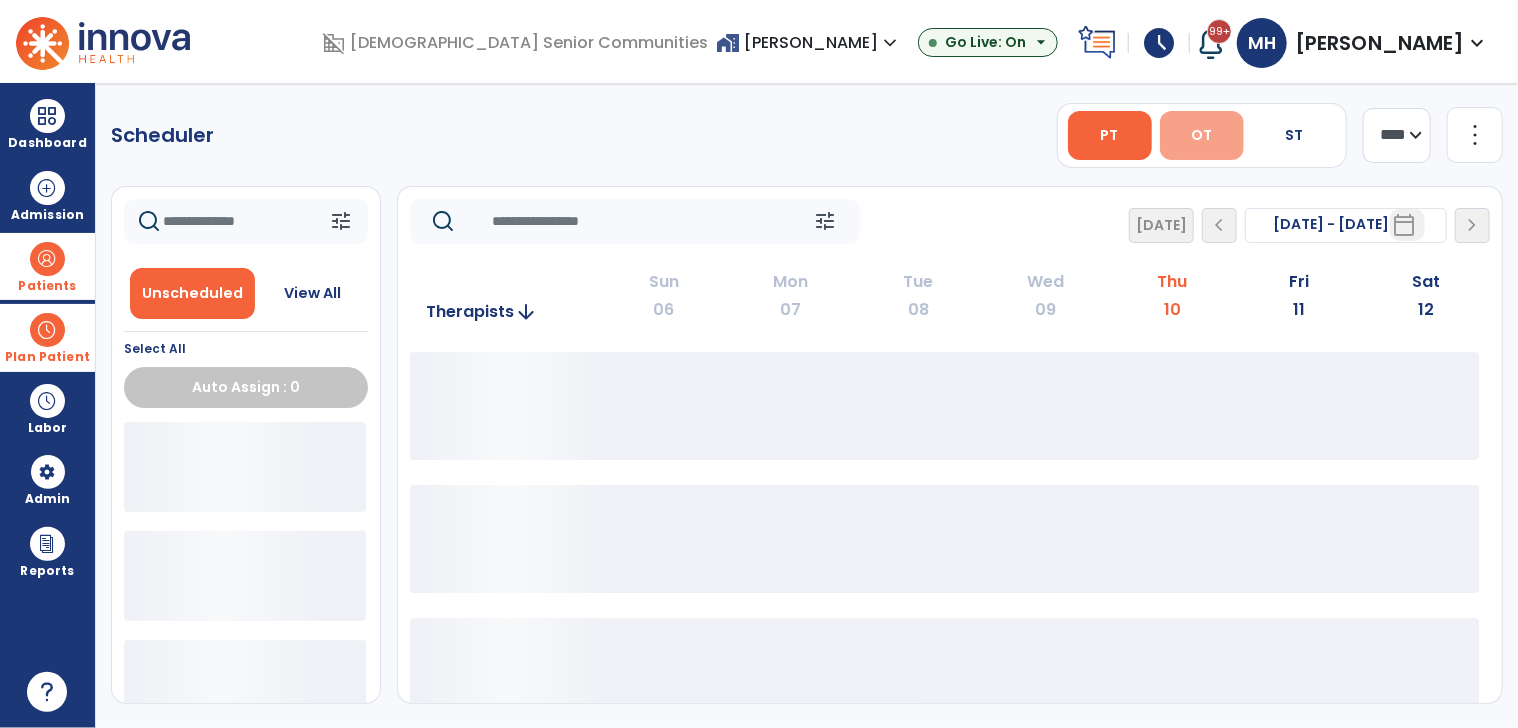 click on "OT" at bounding box center [1202, 135] 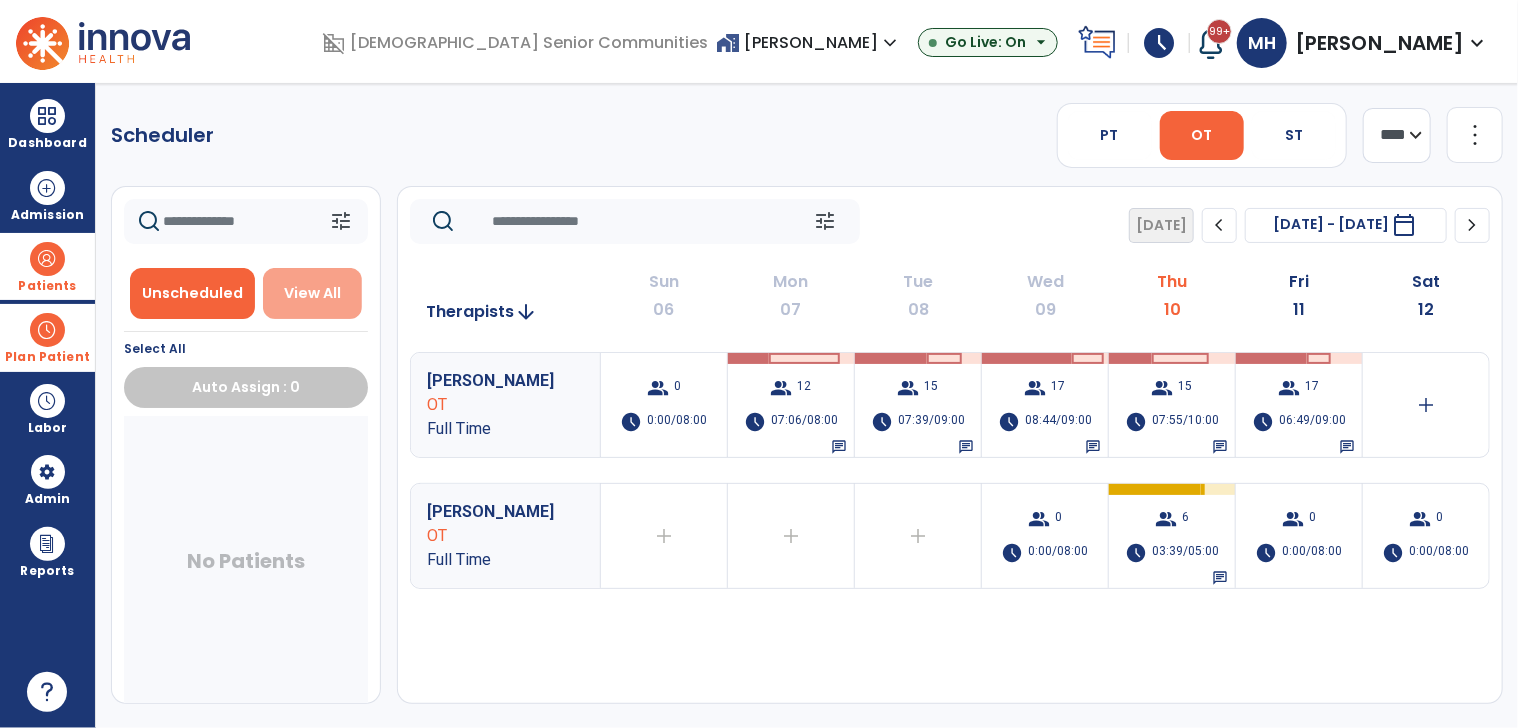 click on "View All" at bounding box center [312, 293] 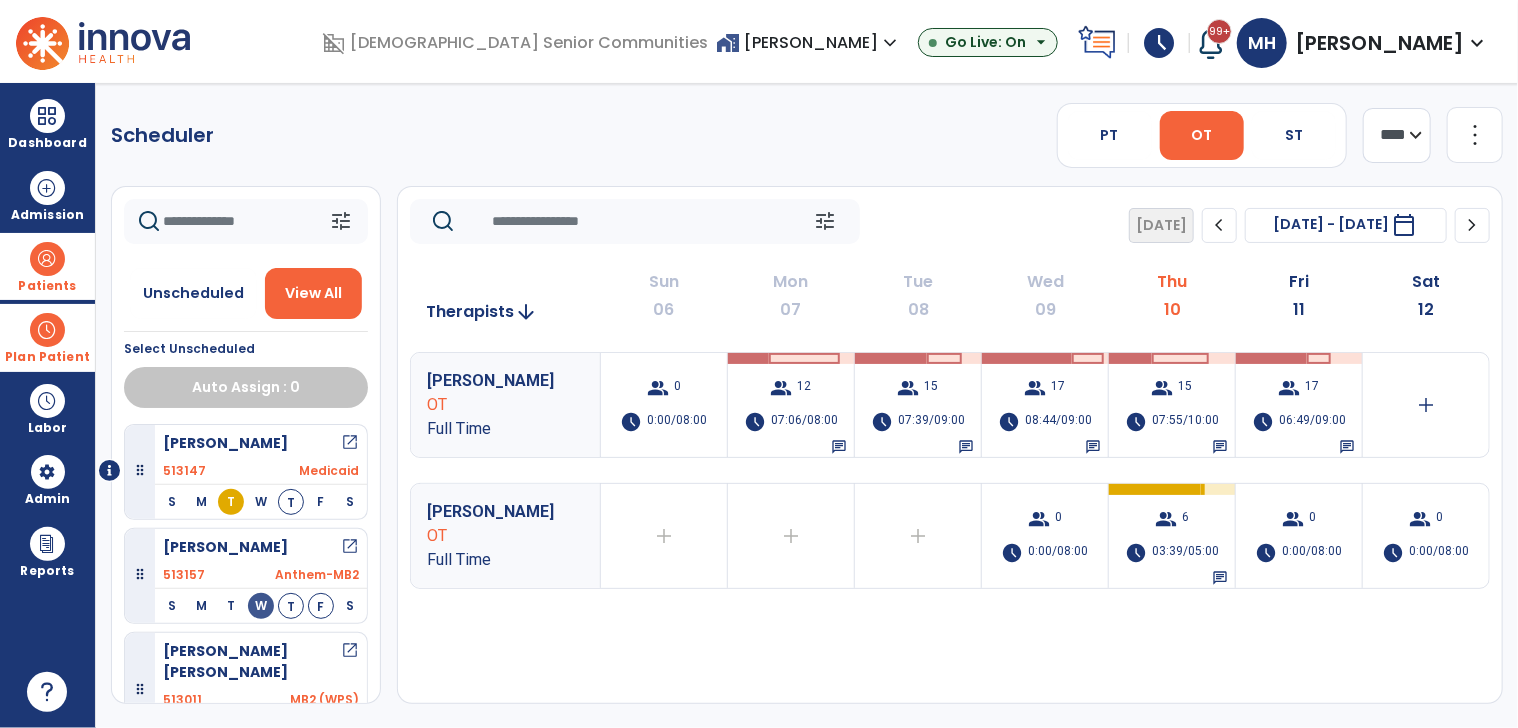 click on "home_work   Franklin Meadows   expand_more" at bounding box center [809, 42] 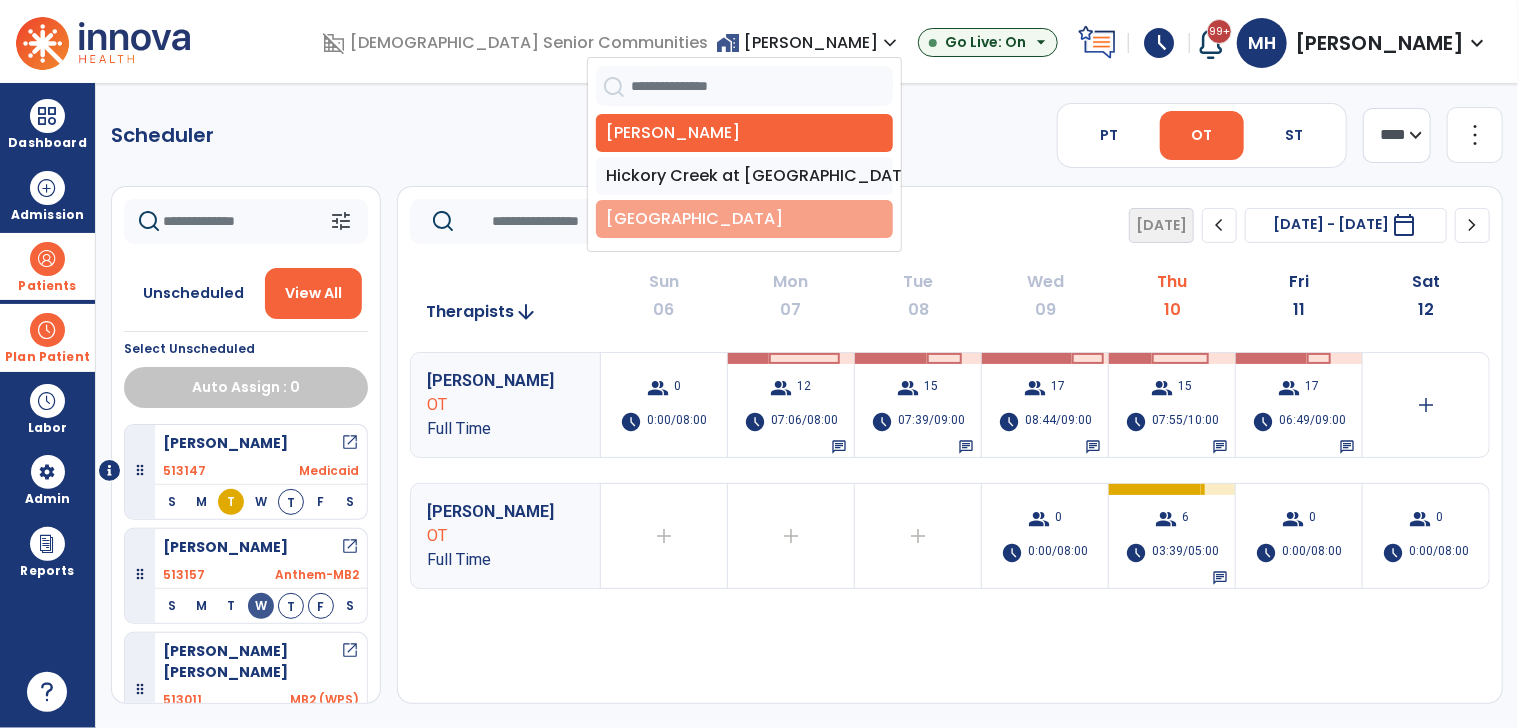 click on "[GEOGRAPHIC_DATA]" at bounding box center [744, 219] 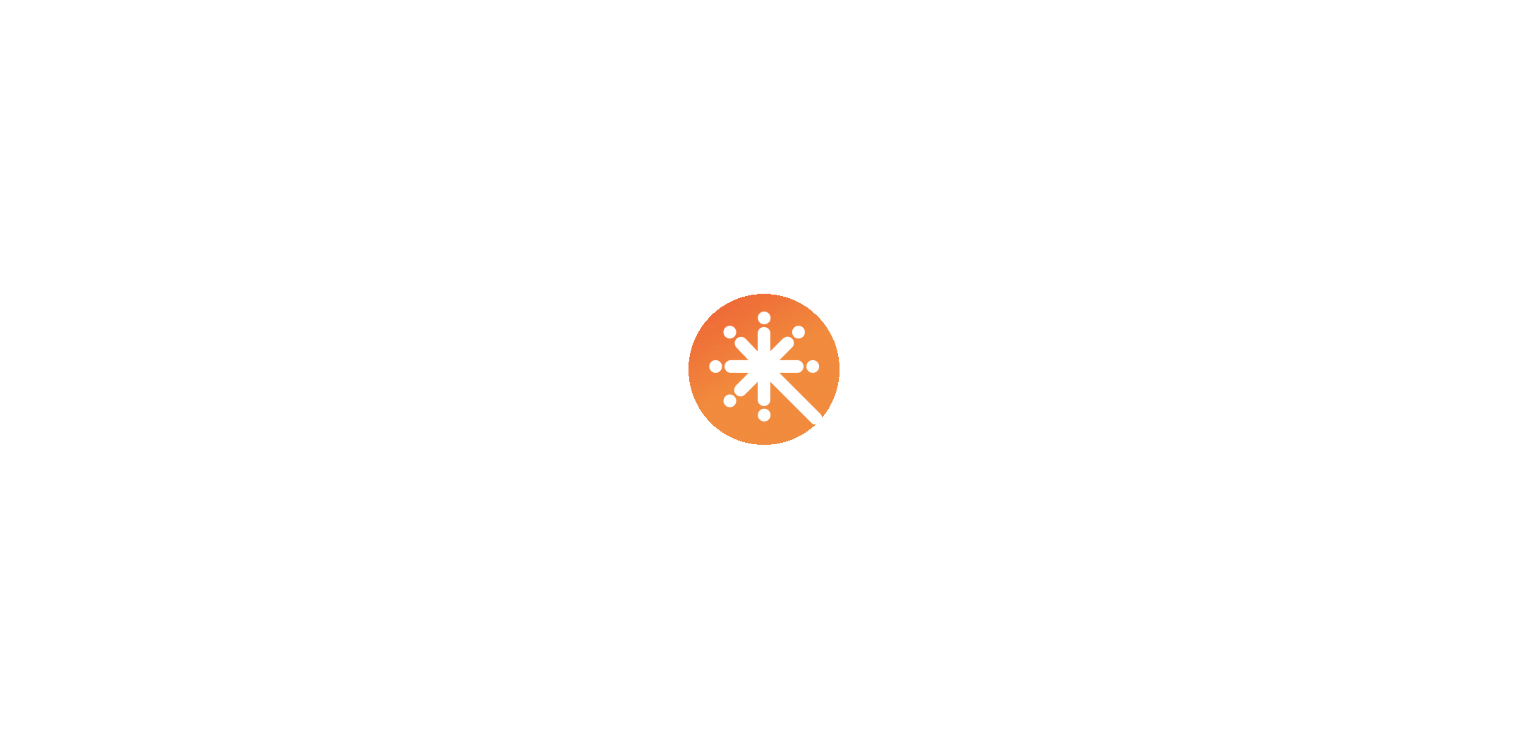 scroll, scrollTop: 0, scrollLeft: 0, axis: both 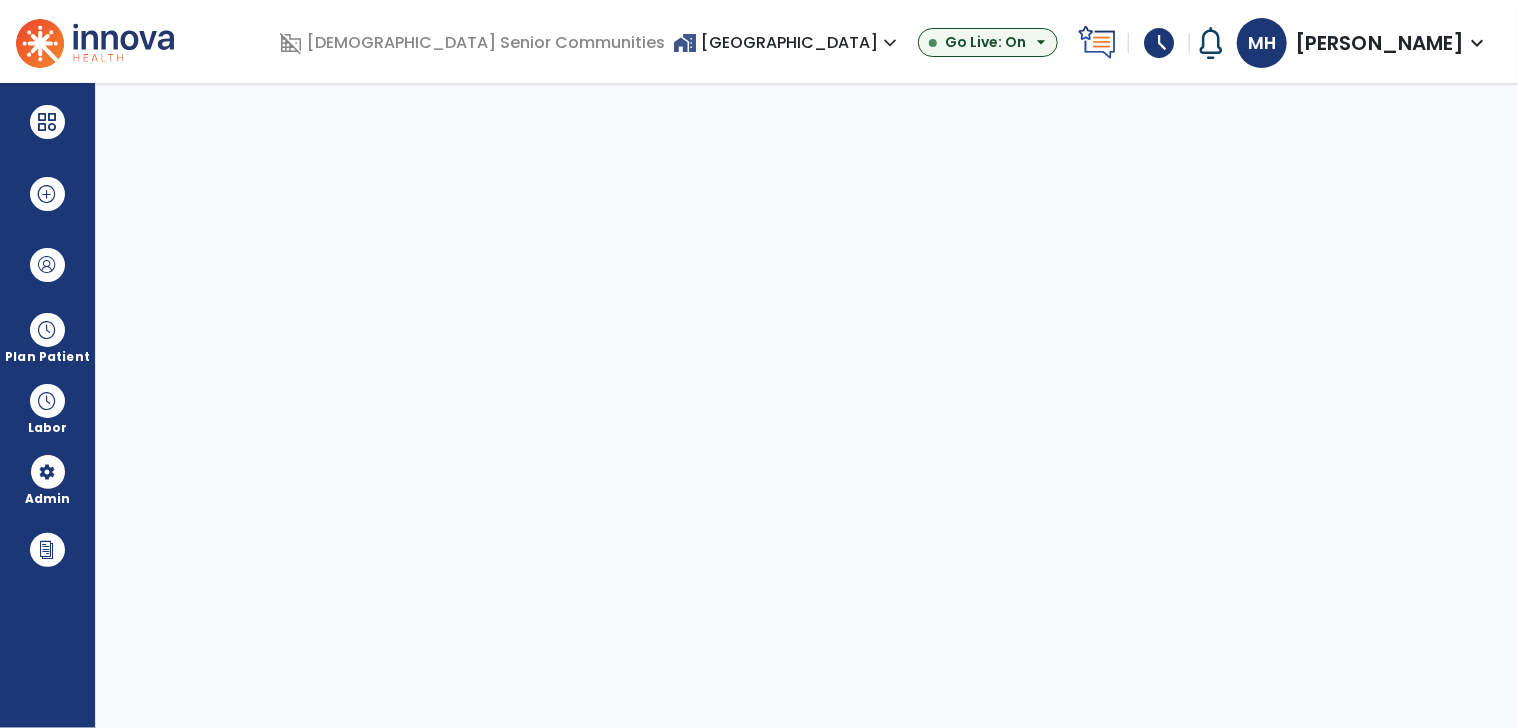 select on "***" 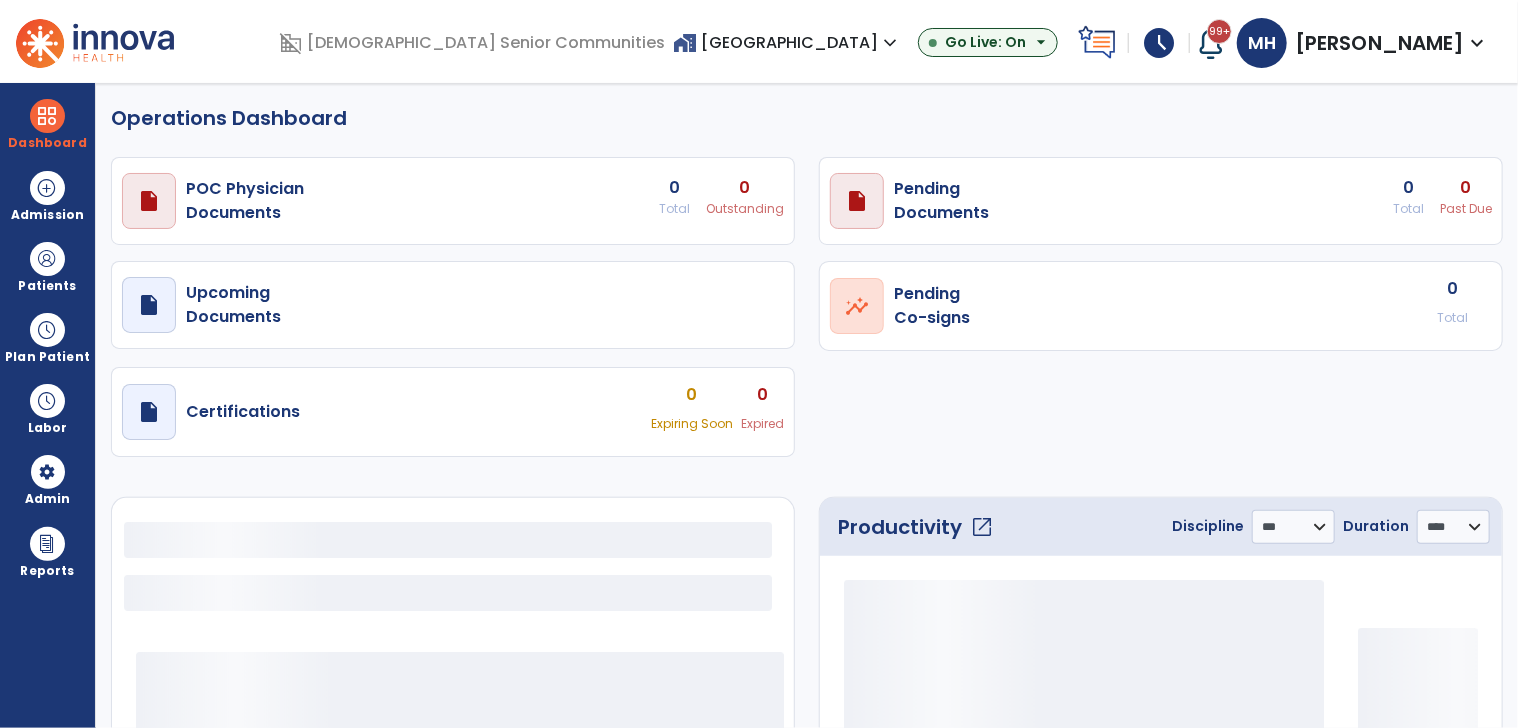 select on "***" 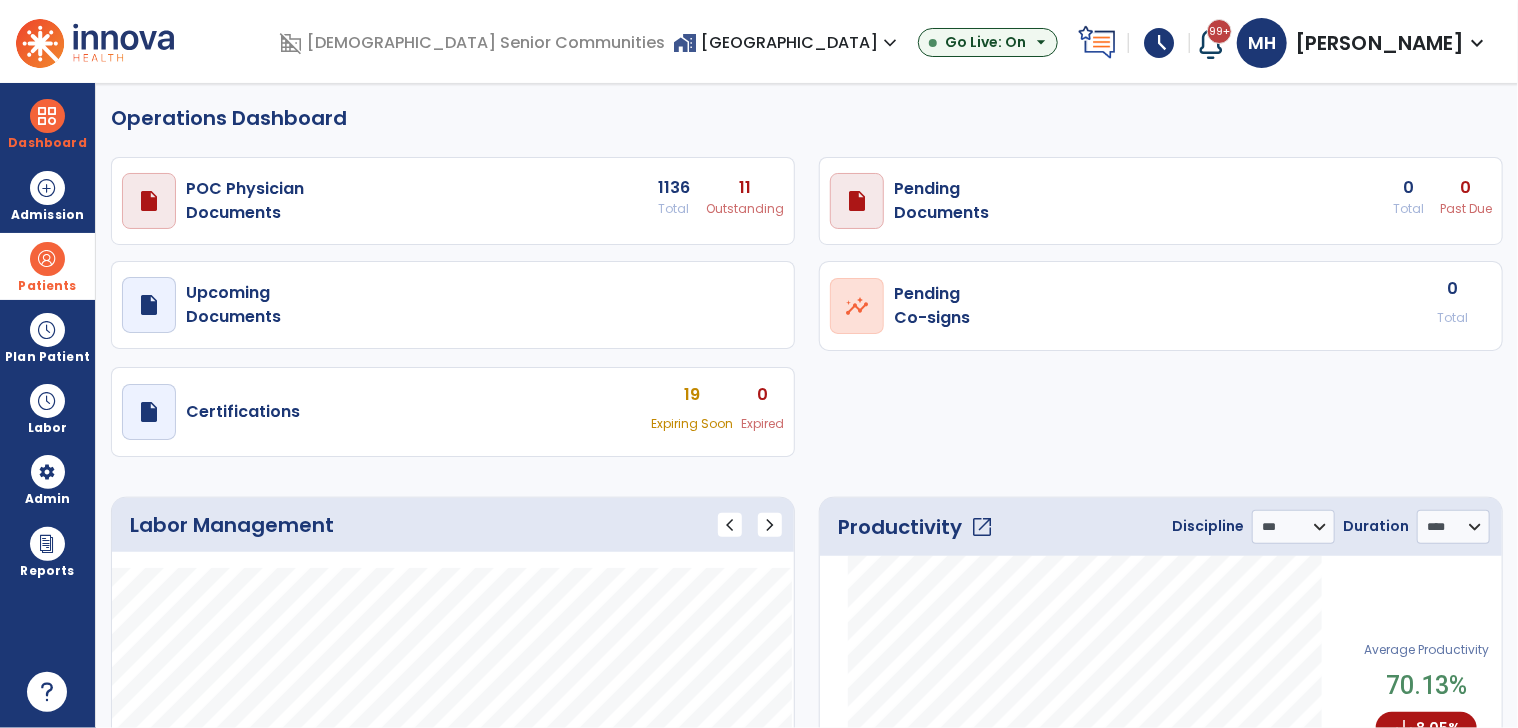 click at bounding box center (47, 259) 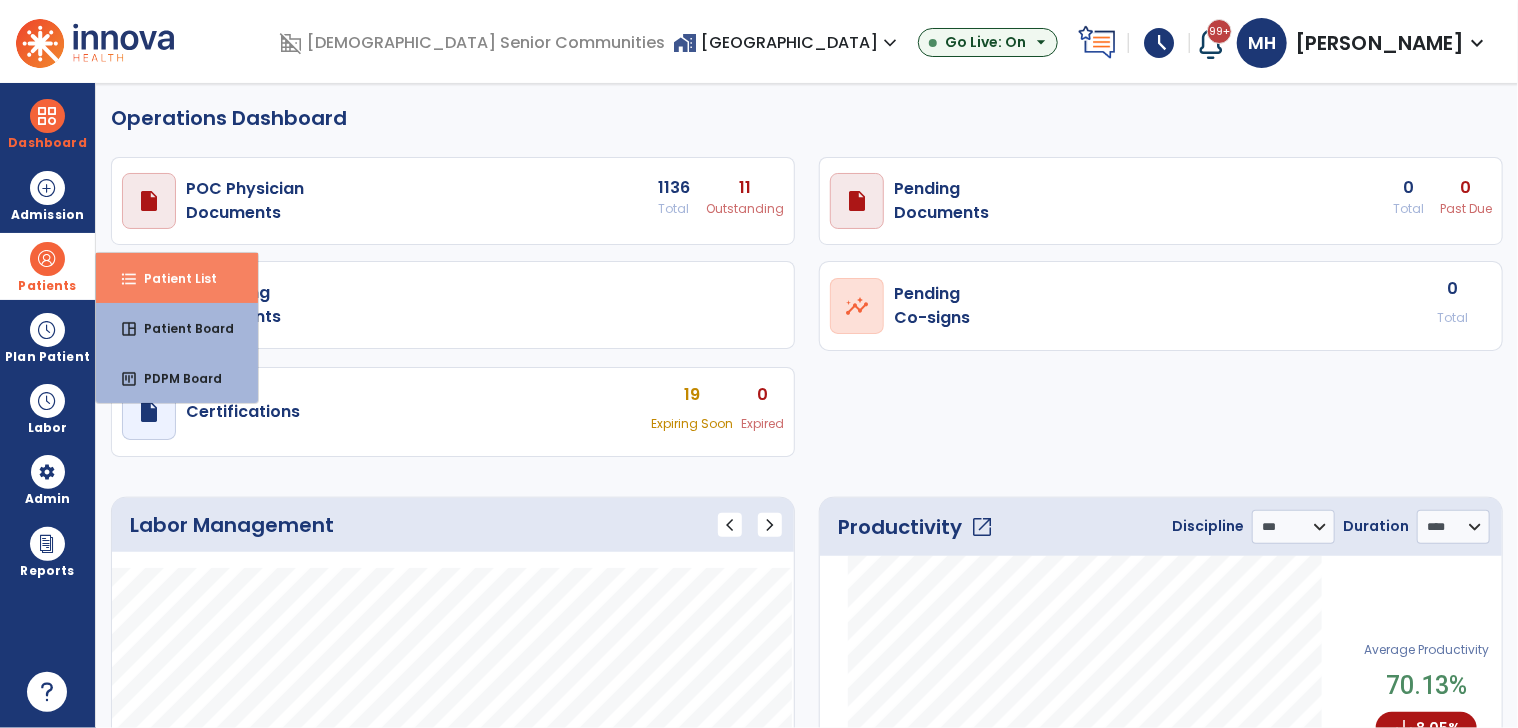 click on "Patient List" at bounding box center [172, 278] 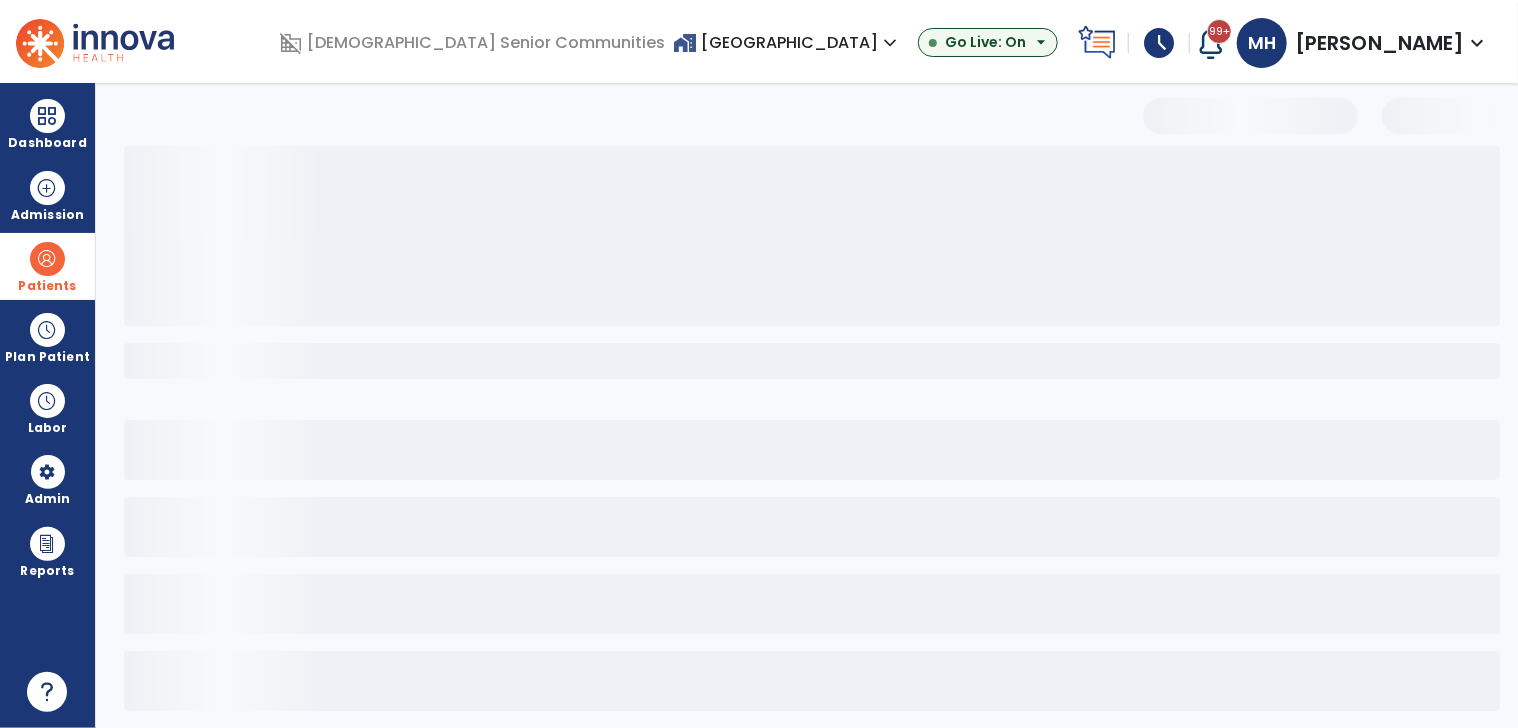 select on "***" 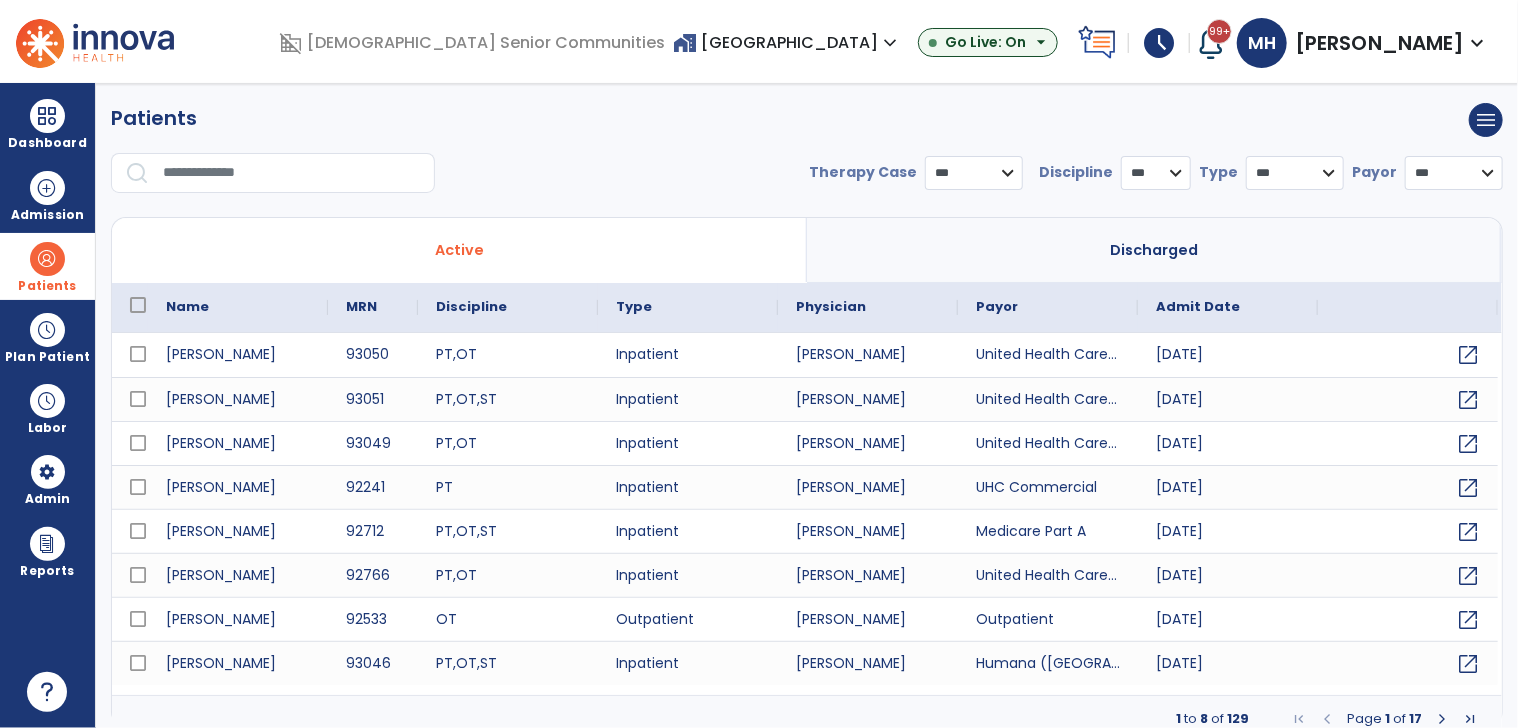 click at bounding box center (292, 173) 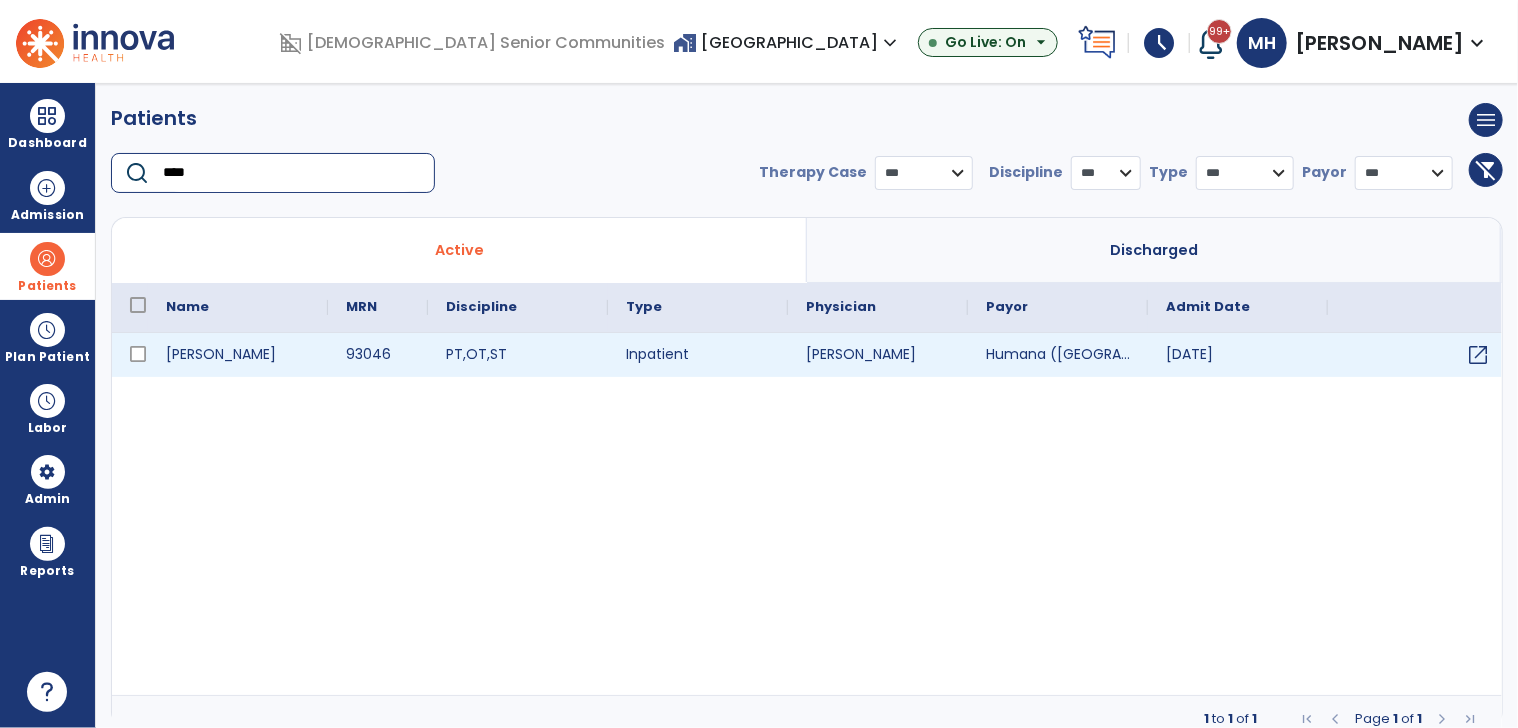 type on "****" 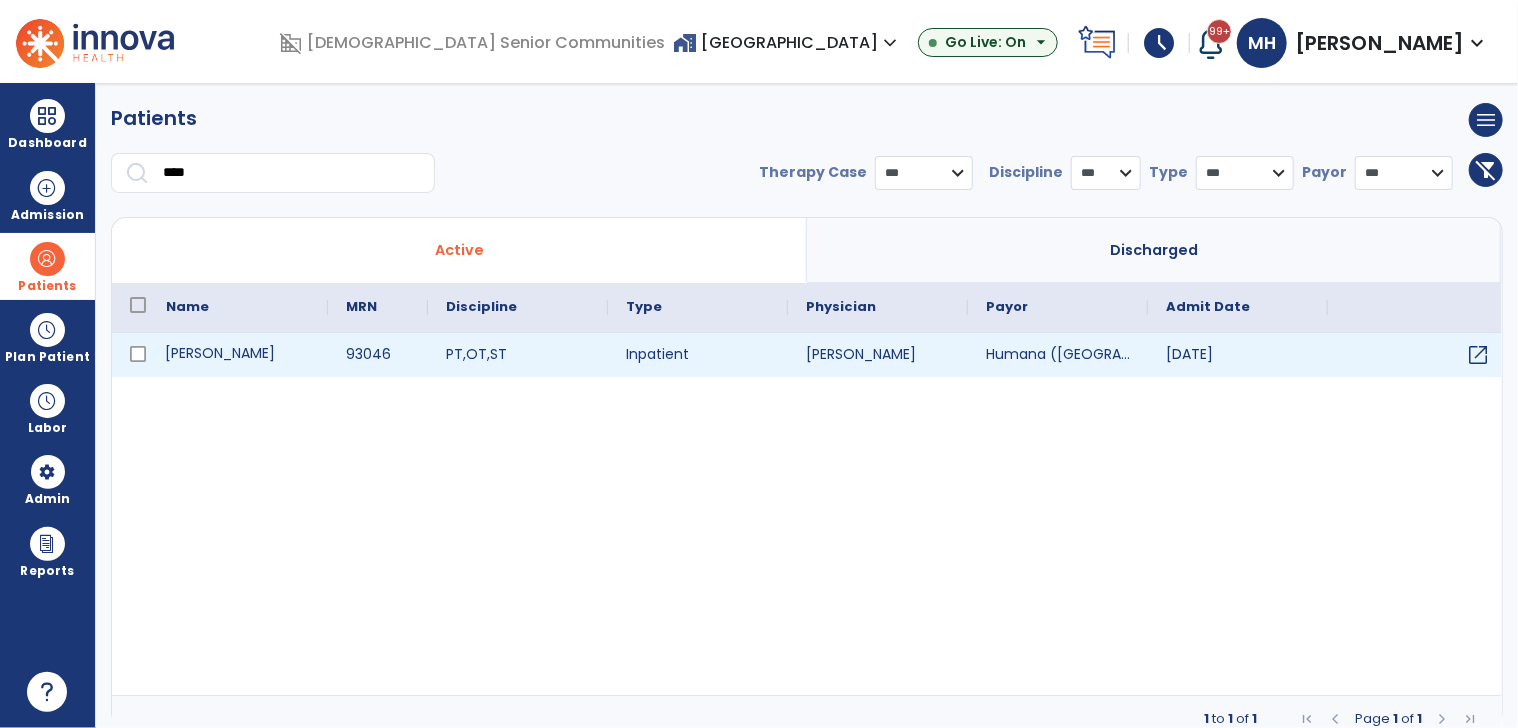 click on "[PERSON_NAME]" at bounding box center (238, 355) 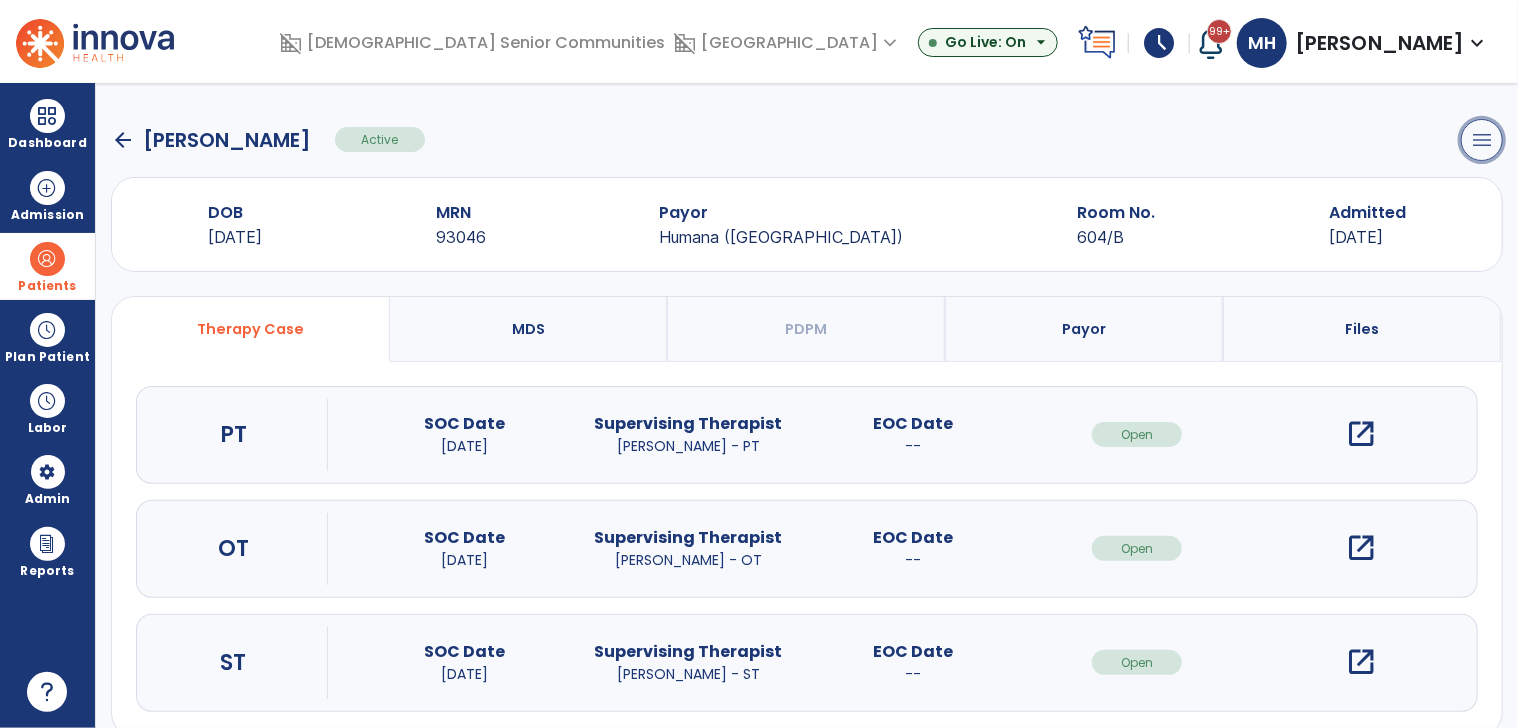 click on "menu" at bounding box center (1482, 140) 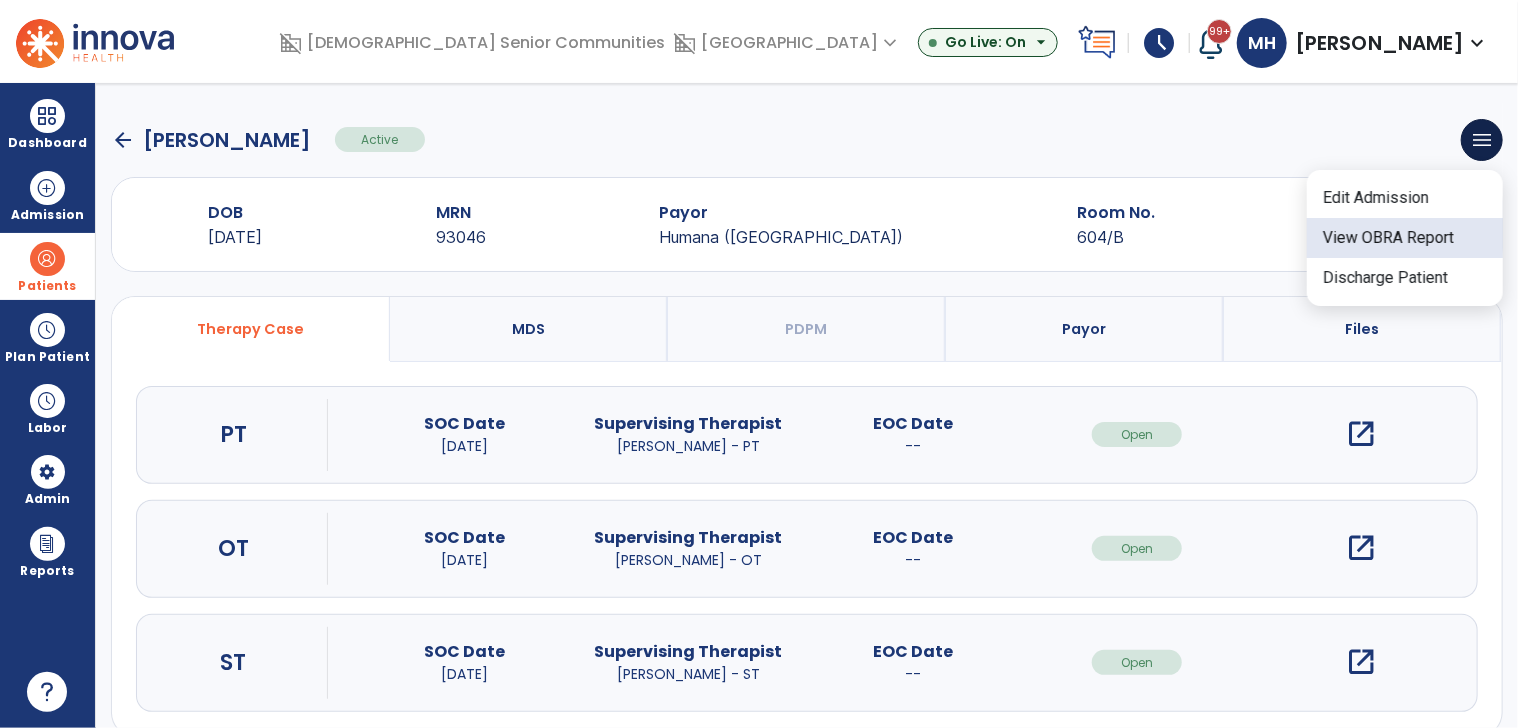 click on "View OBRA Report" 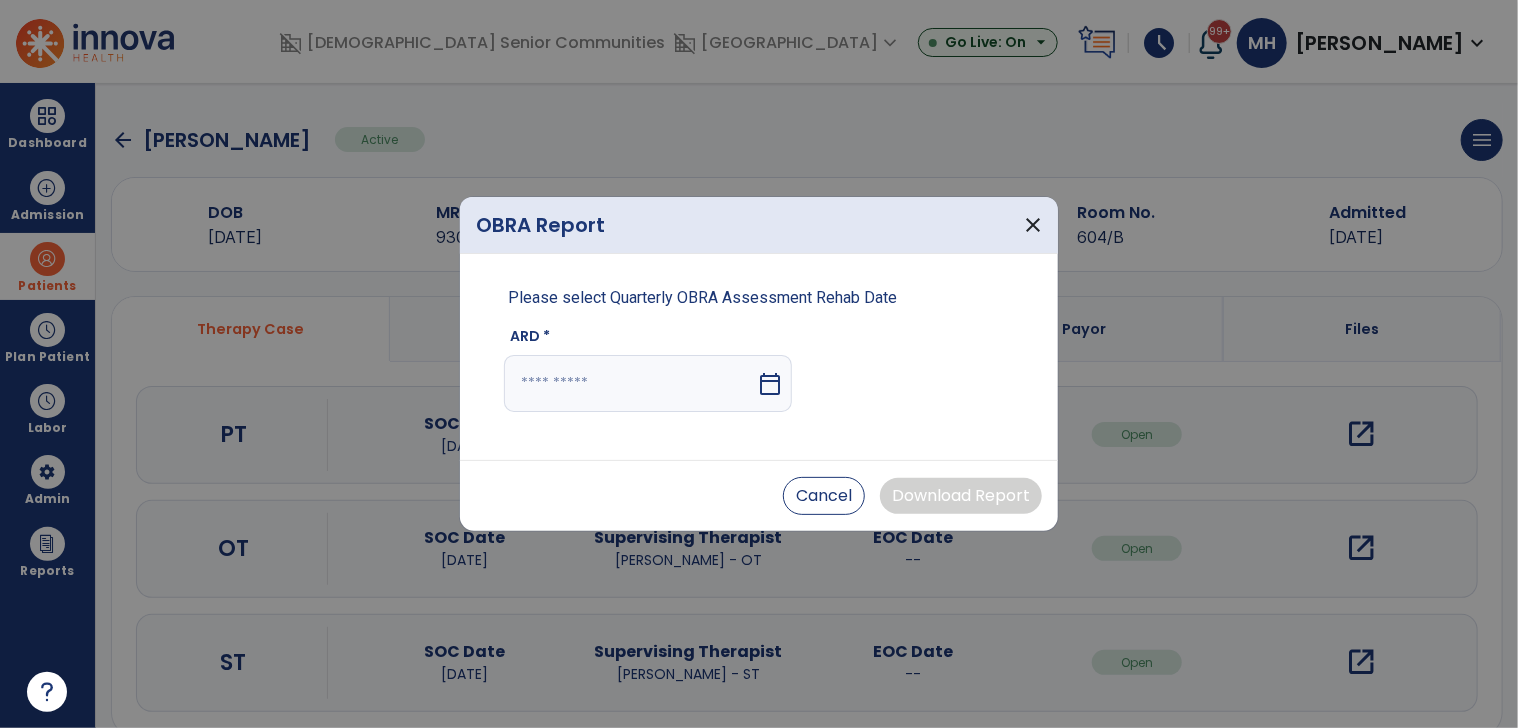 click at bounding box center (630, 383) 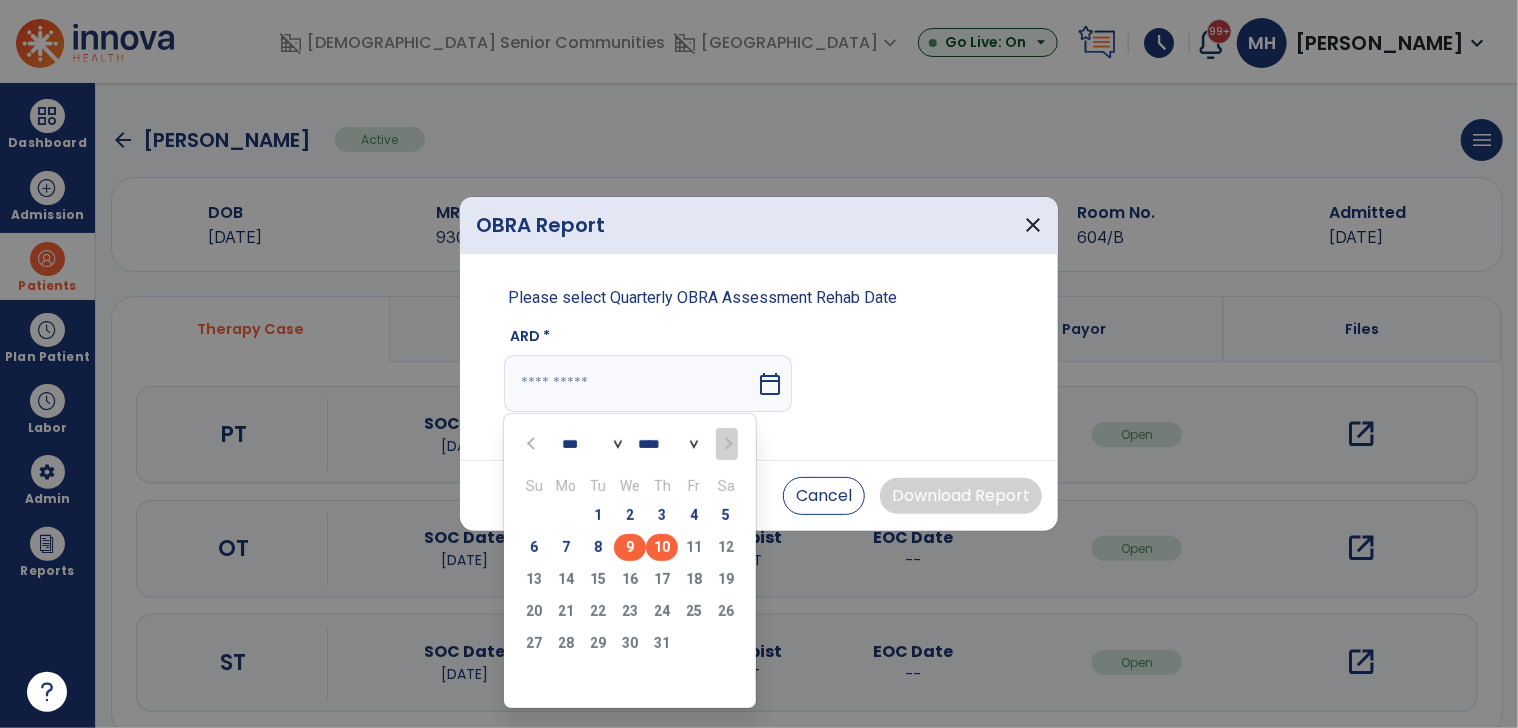click on "9" at bounding box center (630, 547) 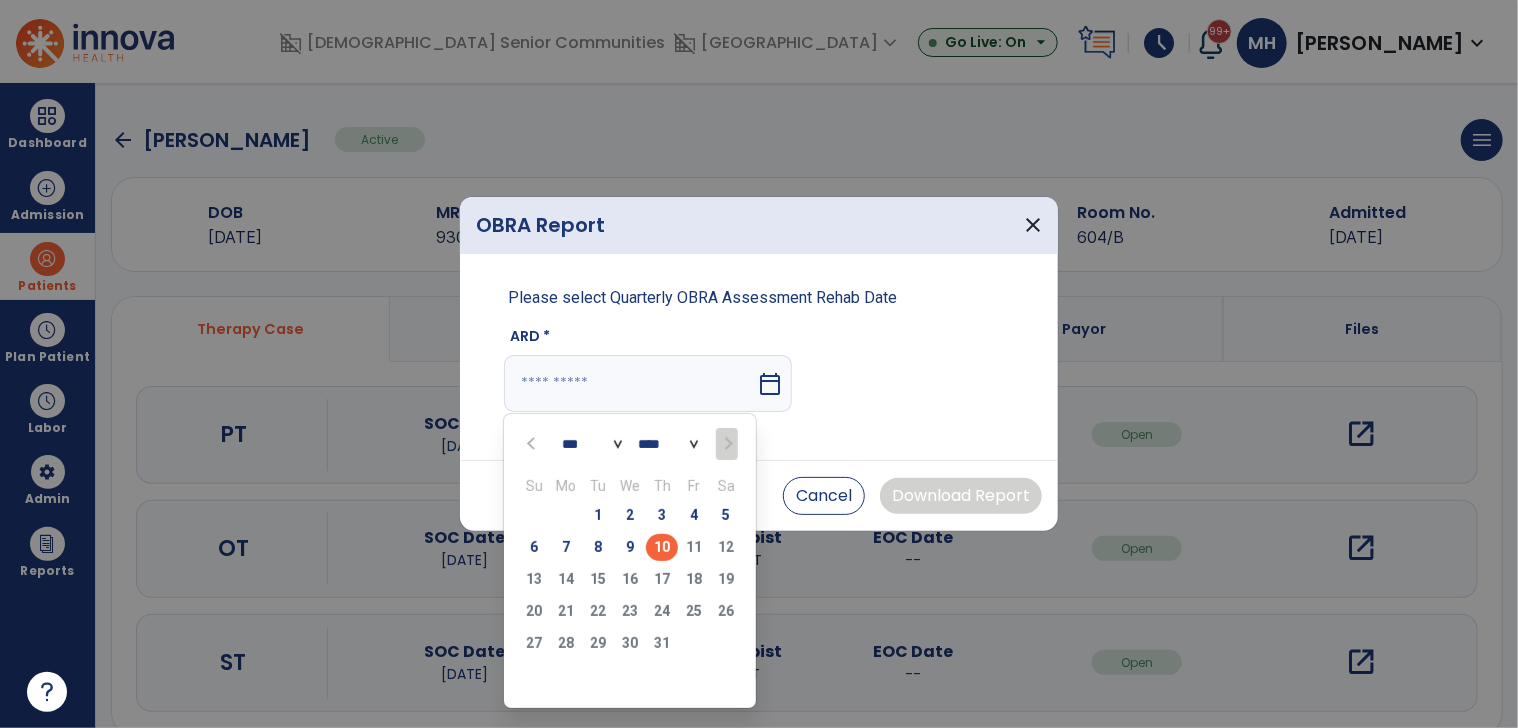 type on "********" 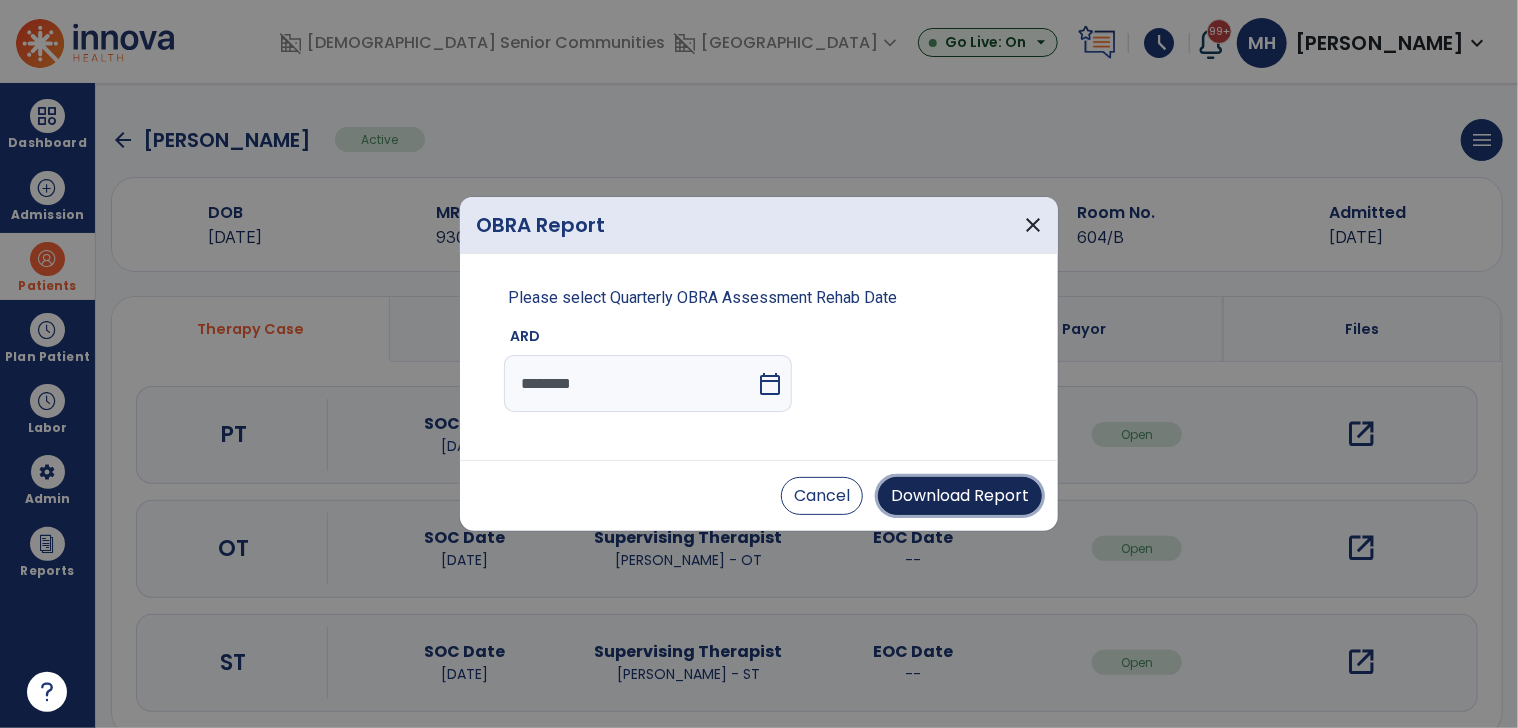 click on "Download Report" at bounding box center [960, 496] 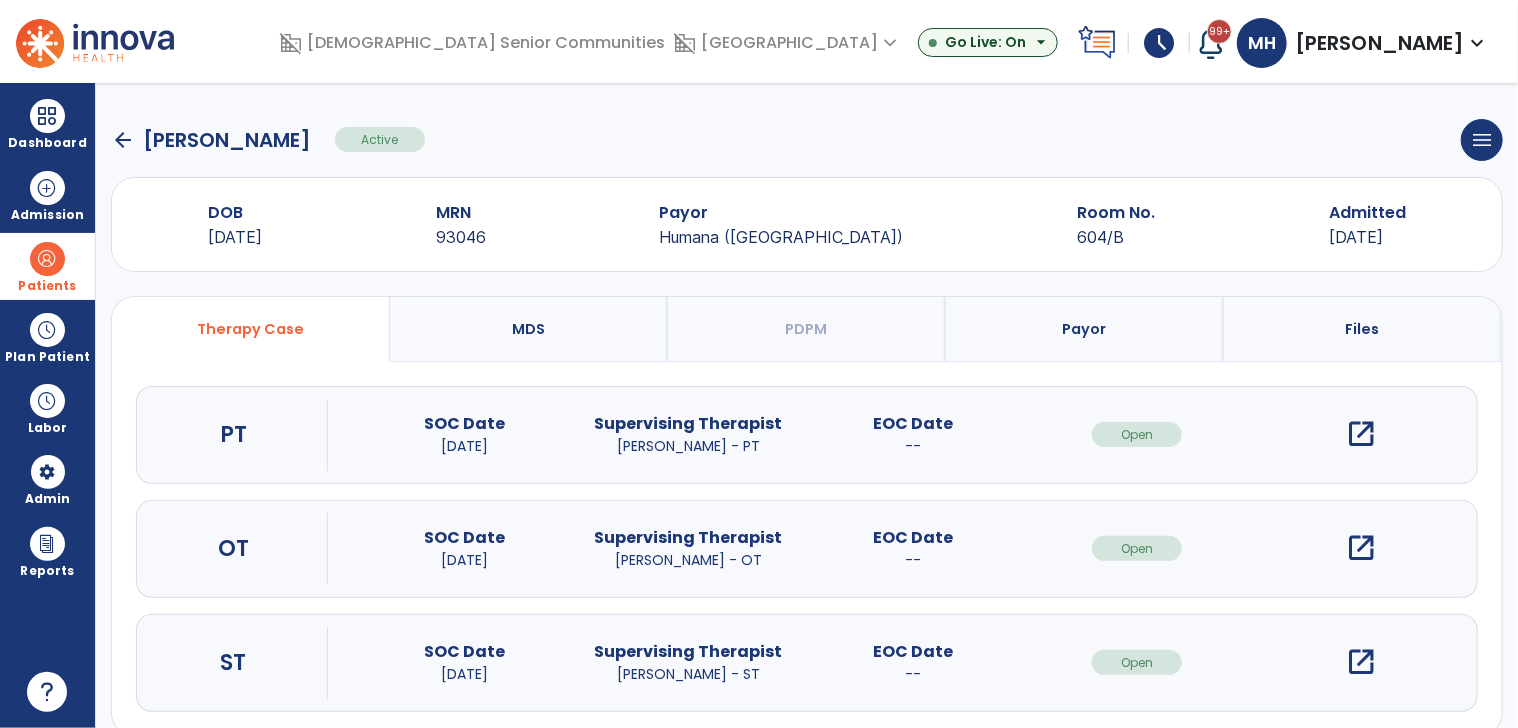 click on "arrow_back" 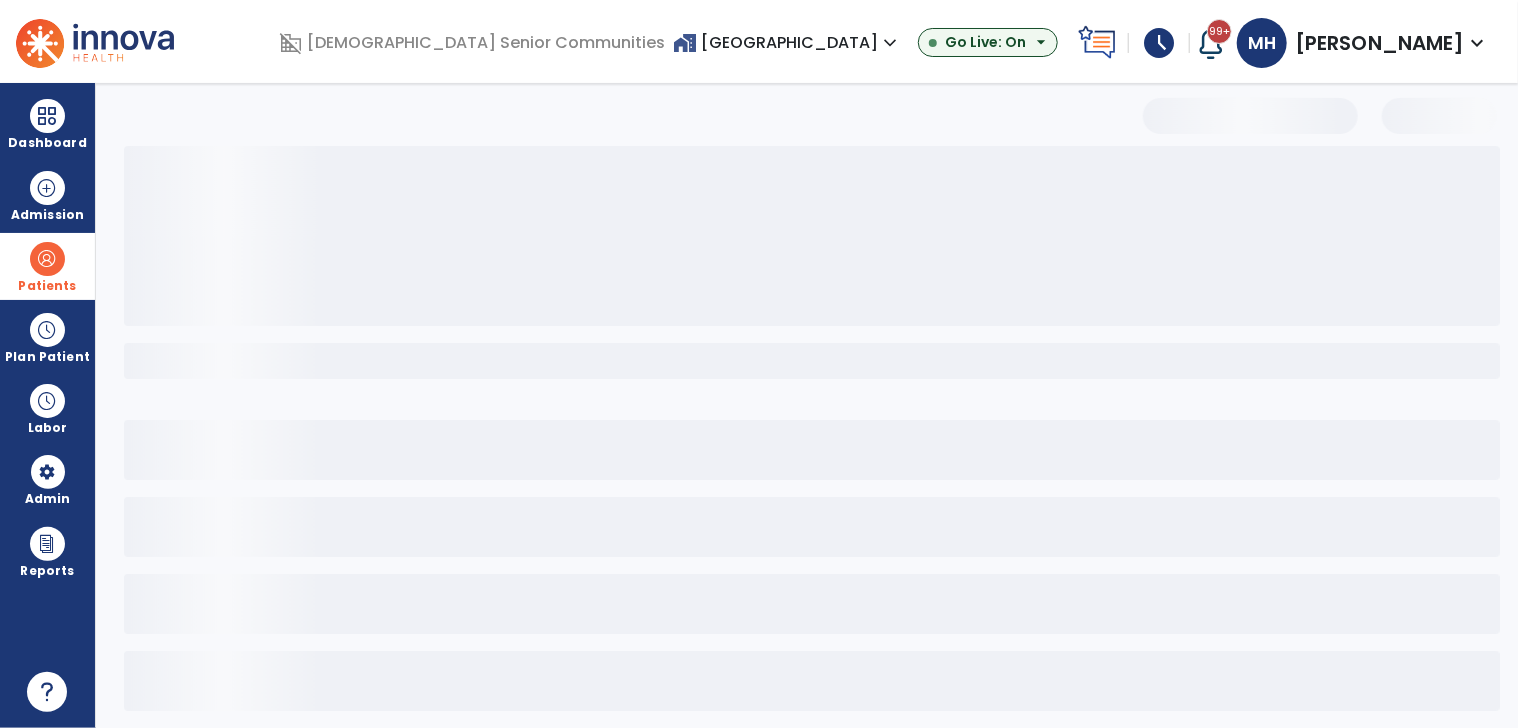 select on "***" 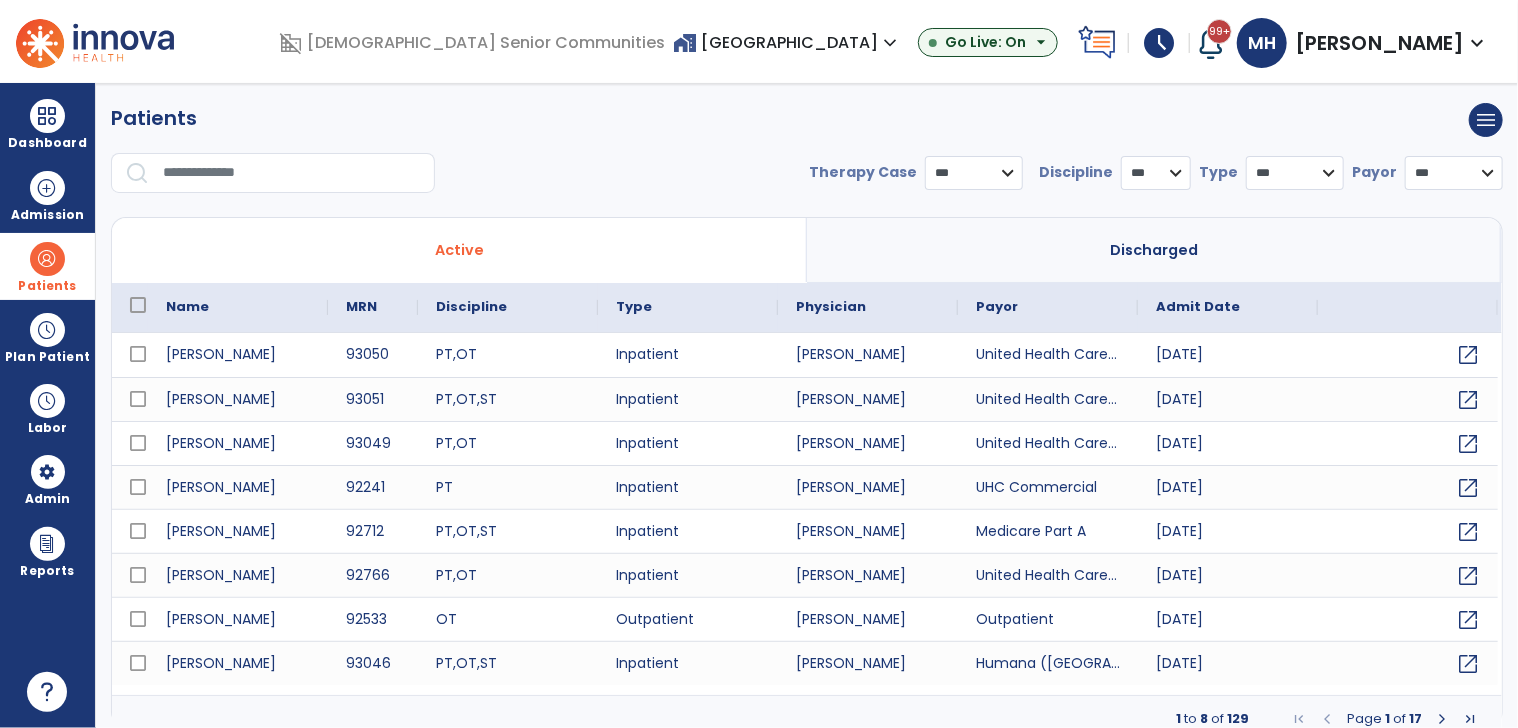 click at bounding box center [292, 173] 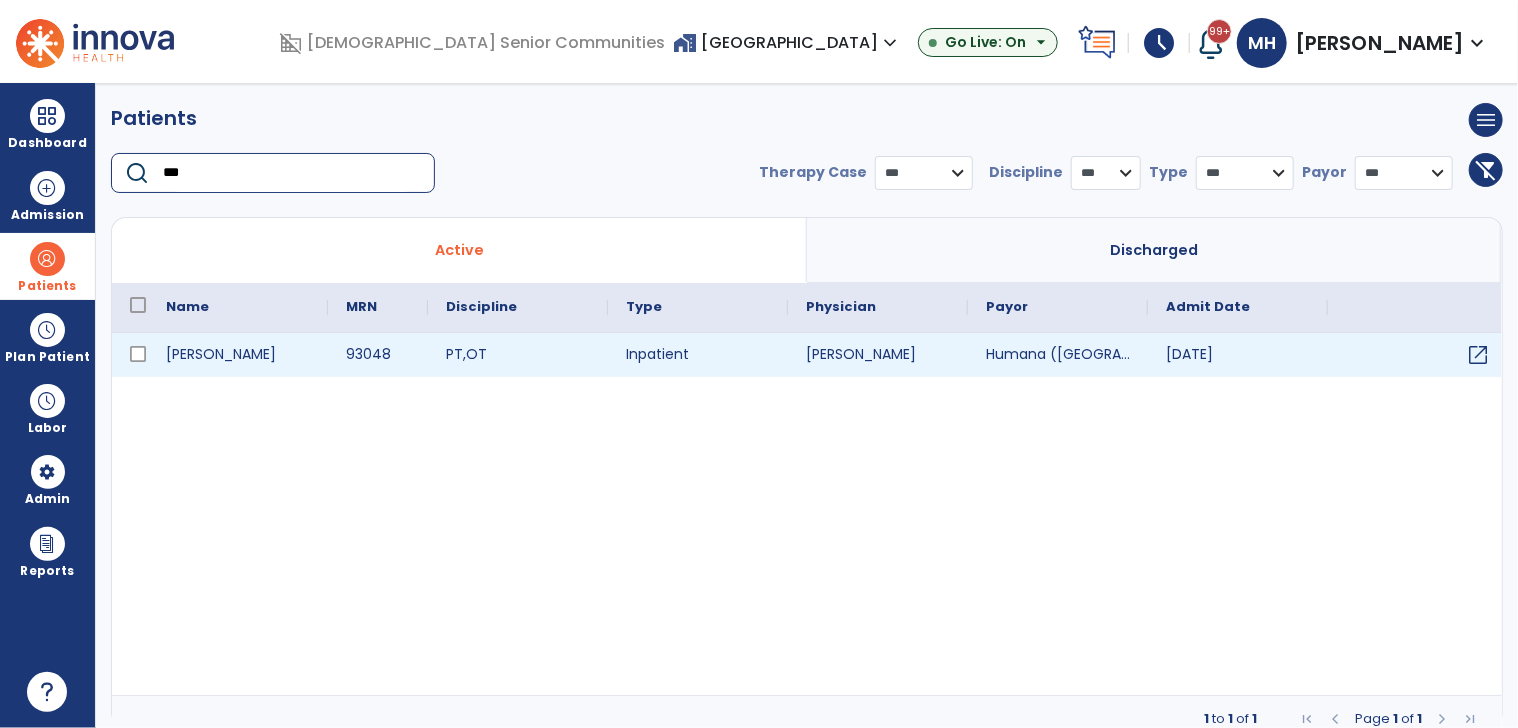 type on "***" 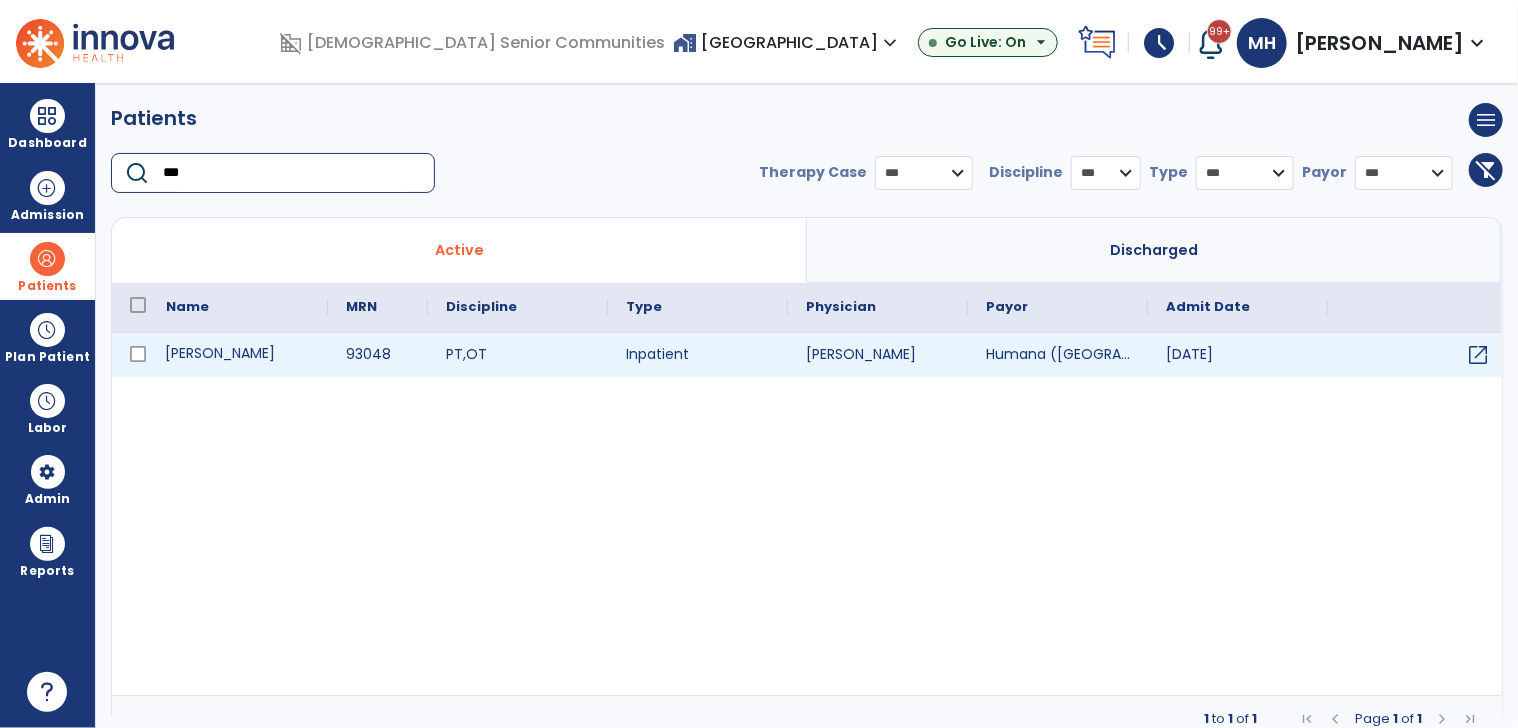 click on "[PERSON_NAME]" at bounding box center (238, 355) 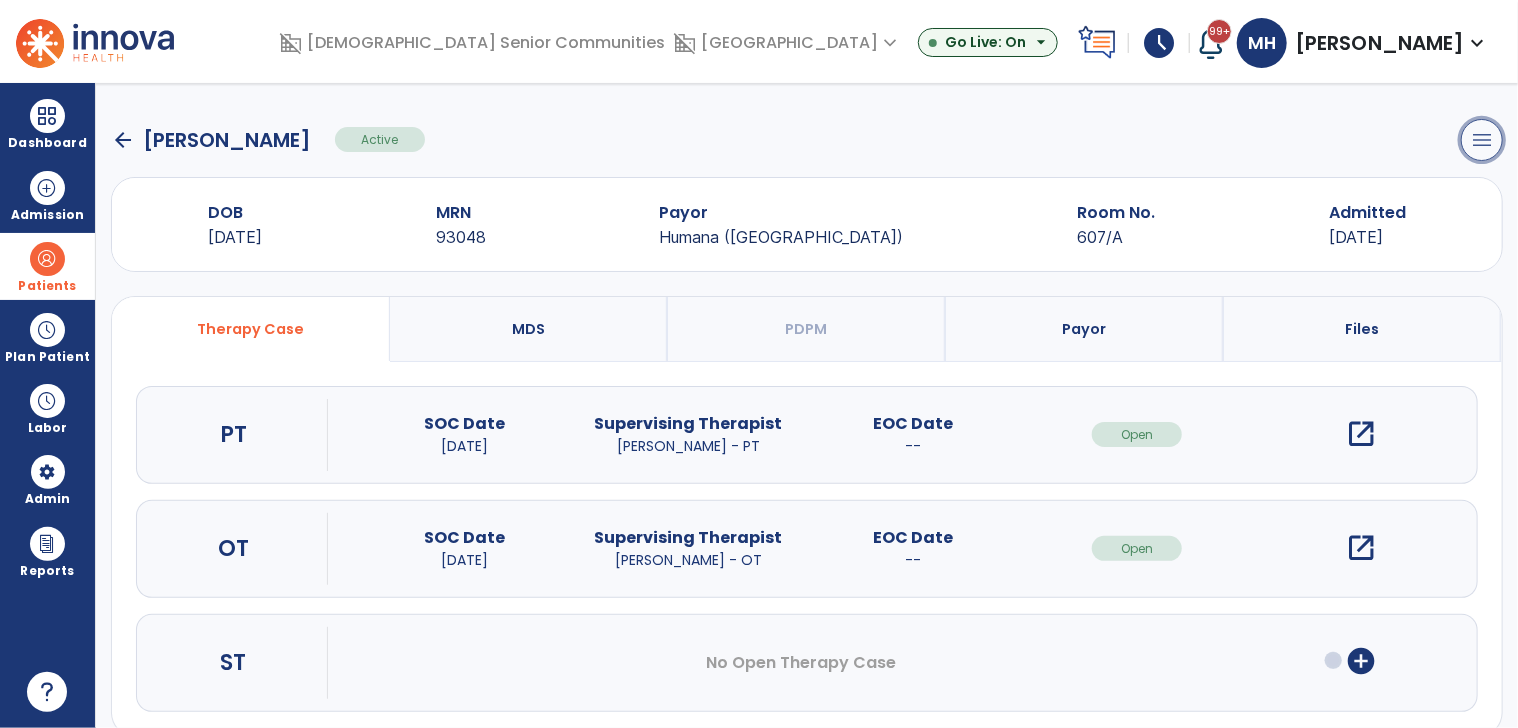click on "menu" at bounding box center (1482, 140) 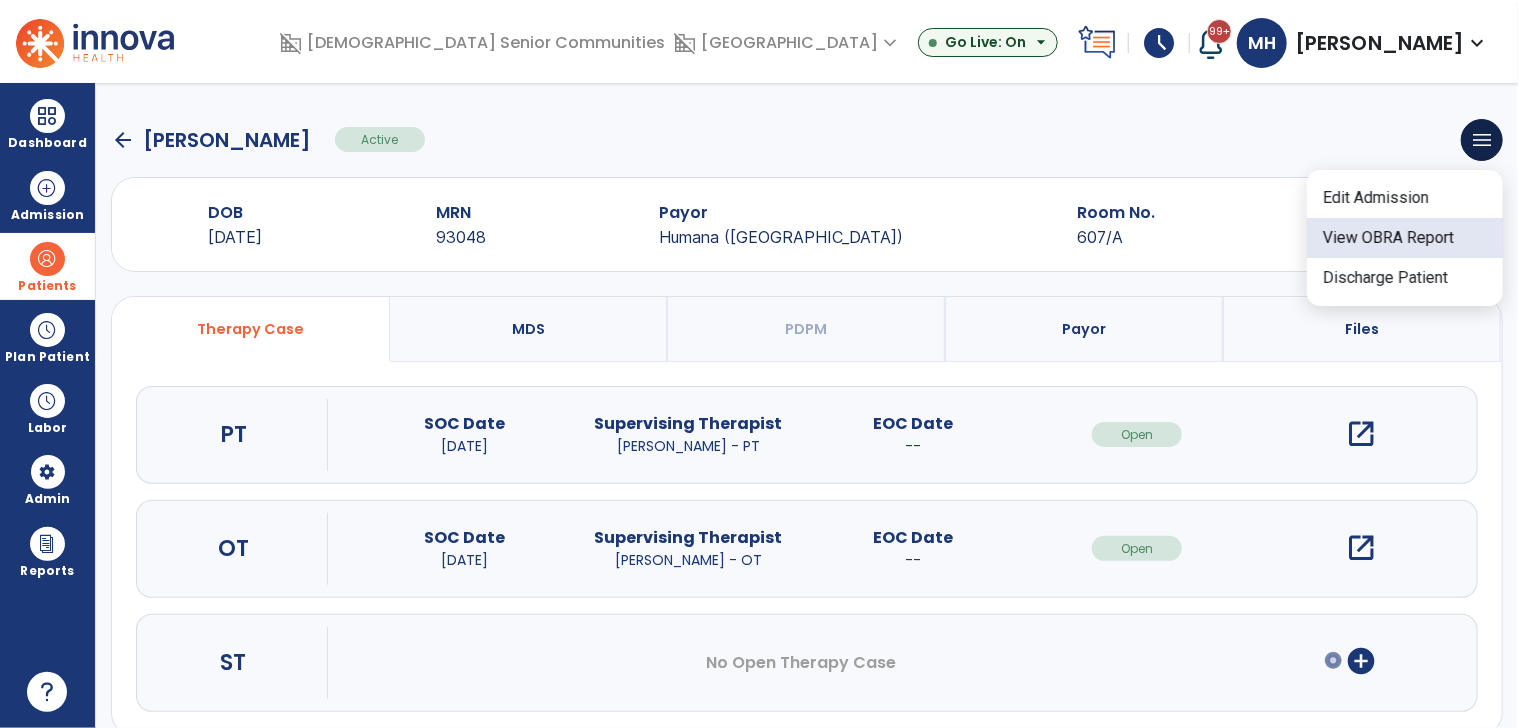 click on "View OBRA Report" 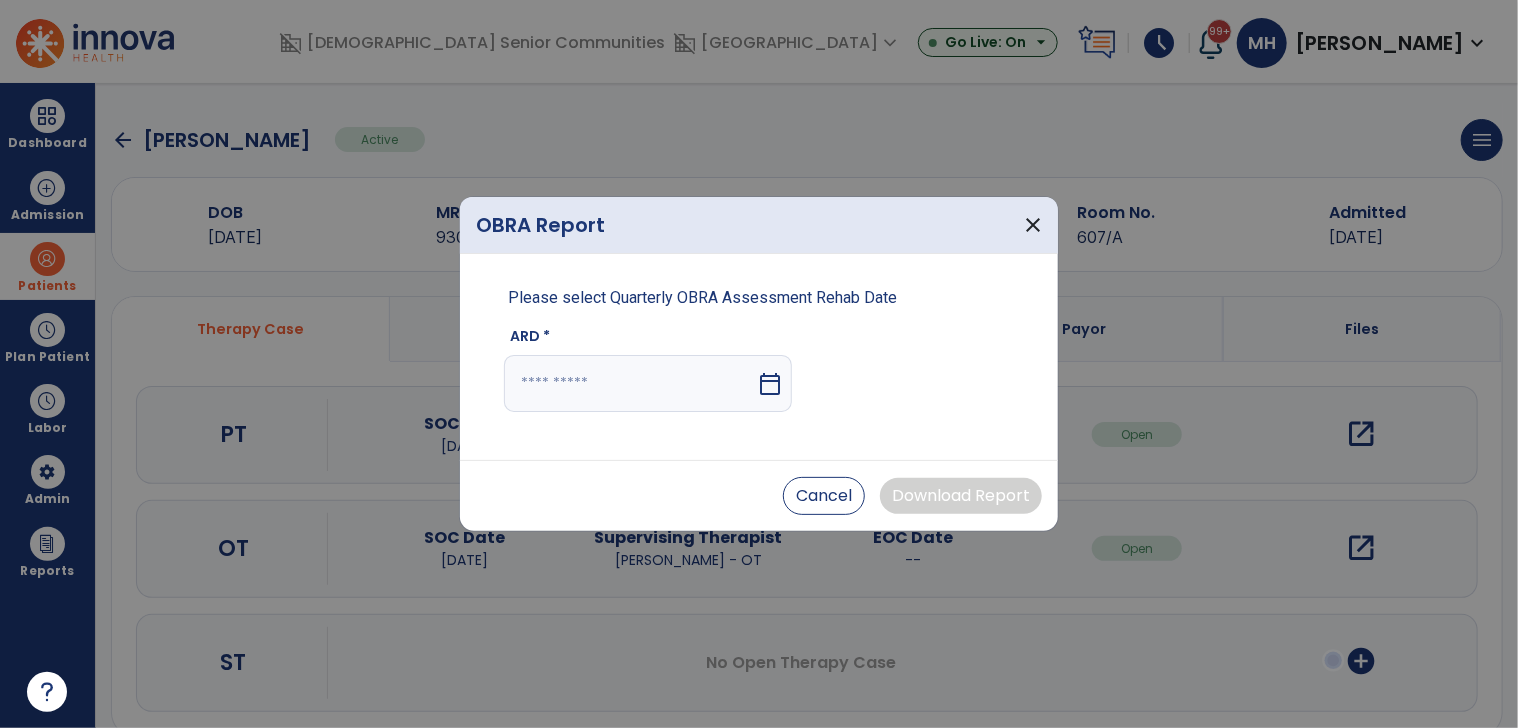 click at bounding box center (630, 383) 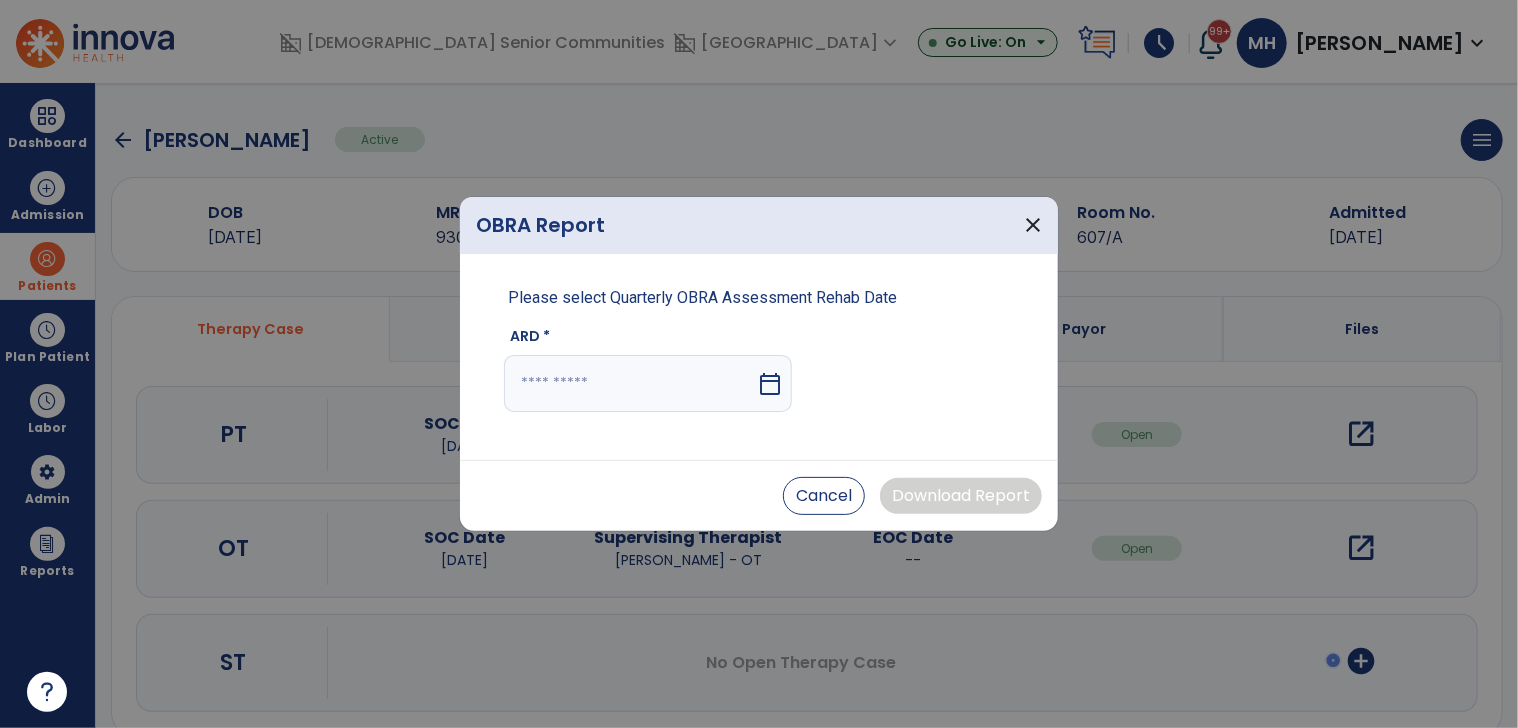 select on "*" 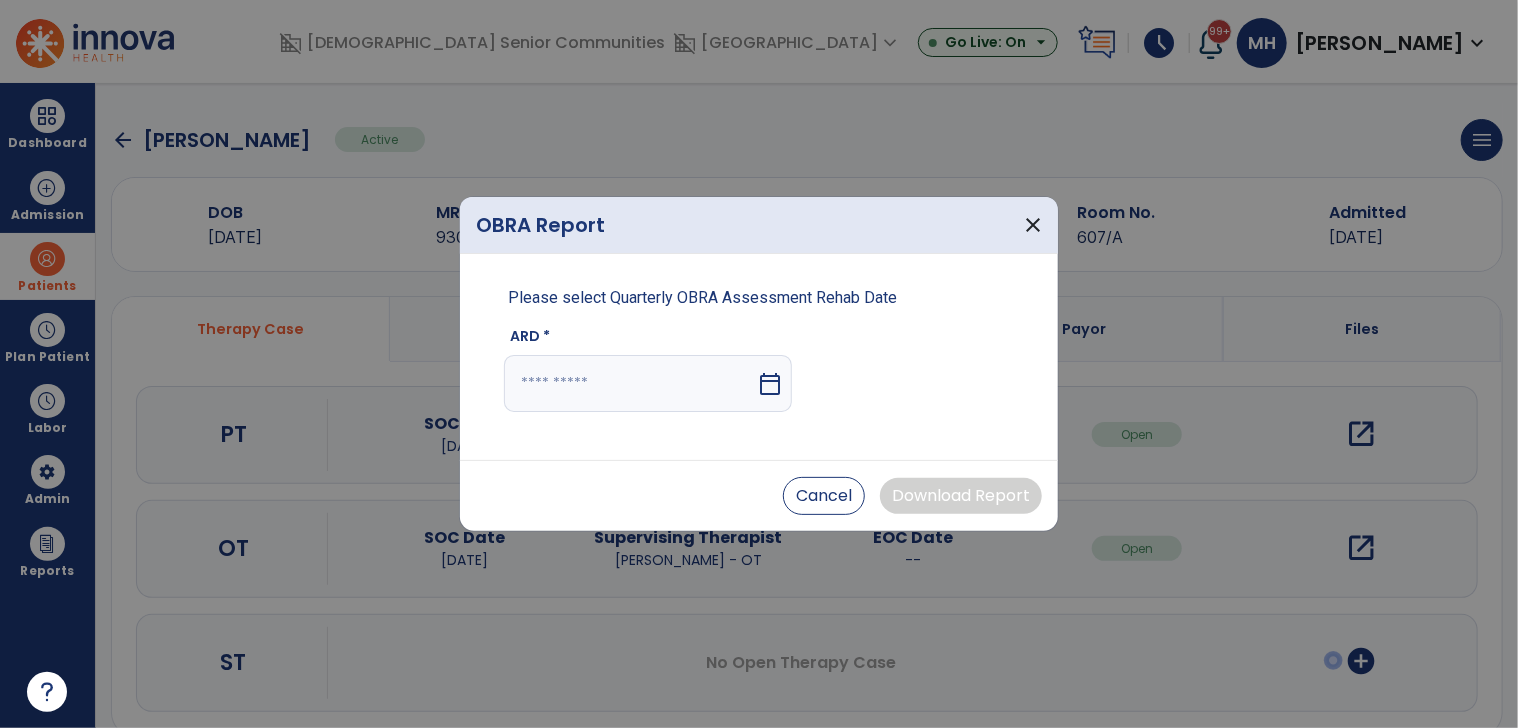 select on "****" 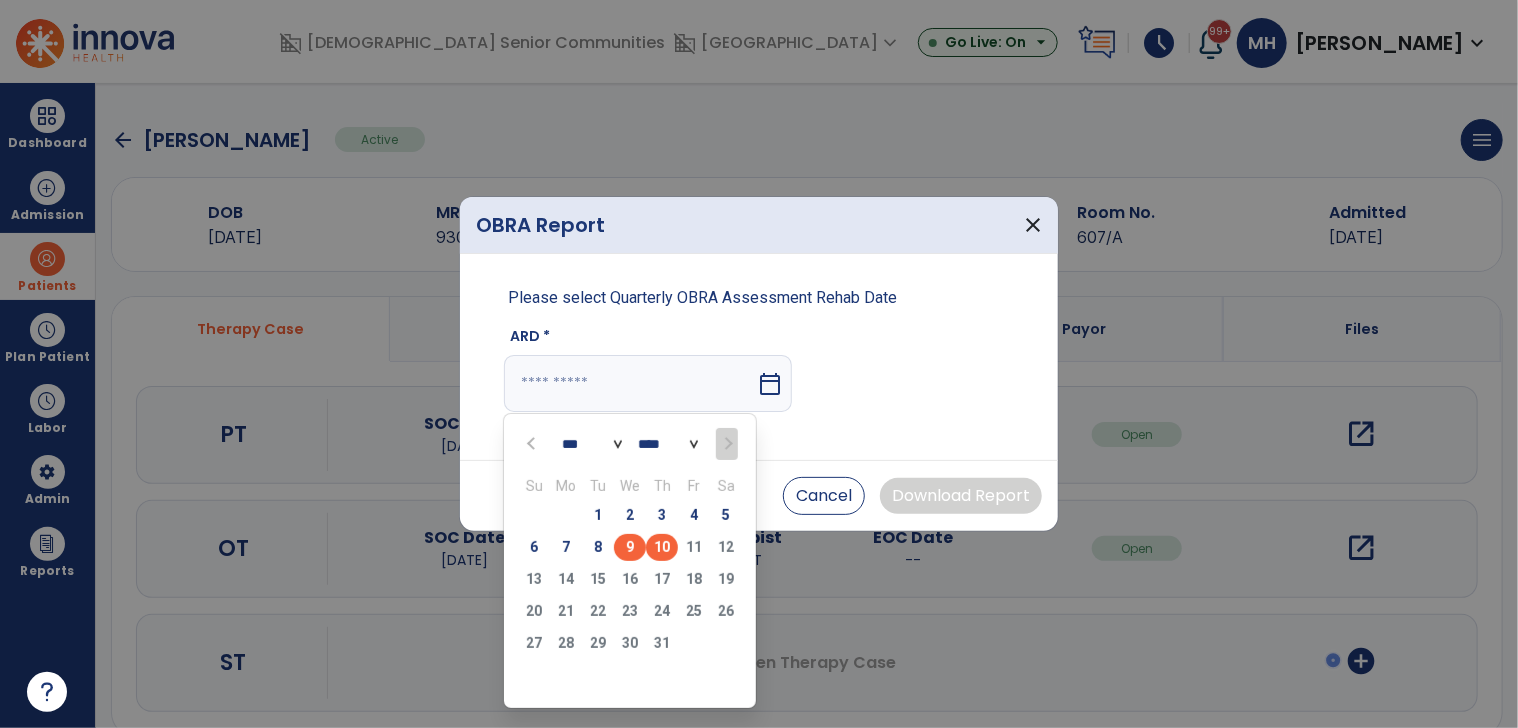 click on "9" at bounding box center [630, 547] 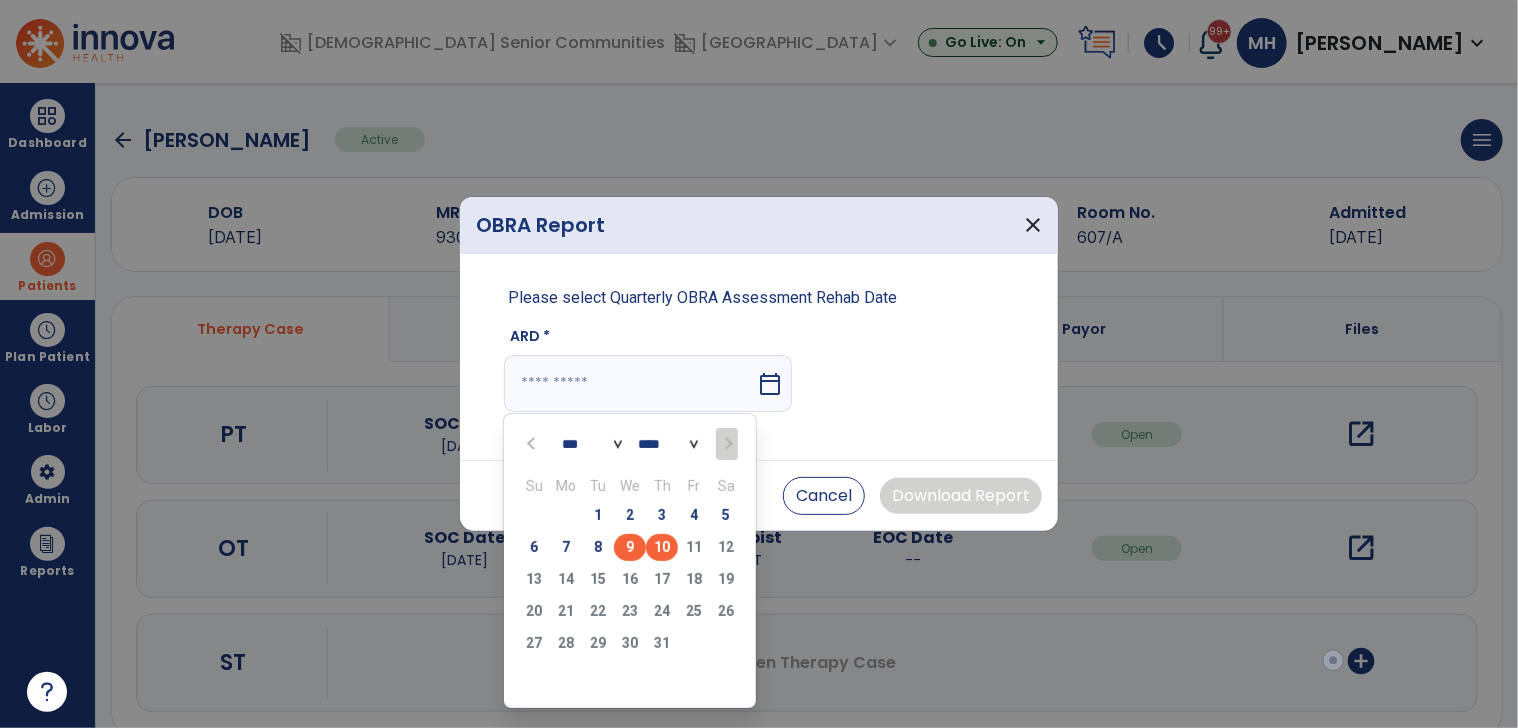 type on "********" 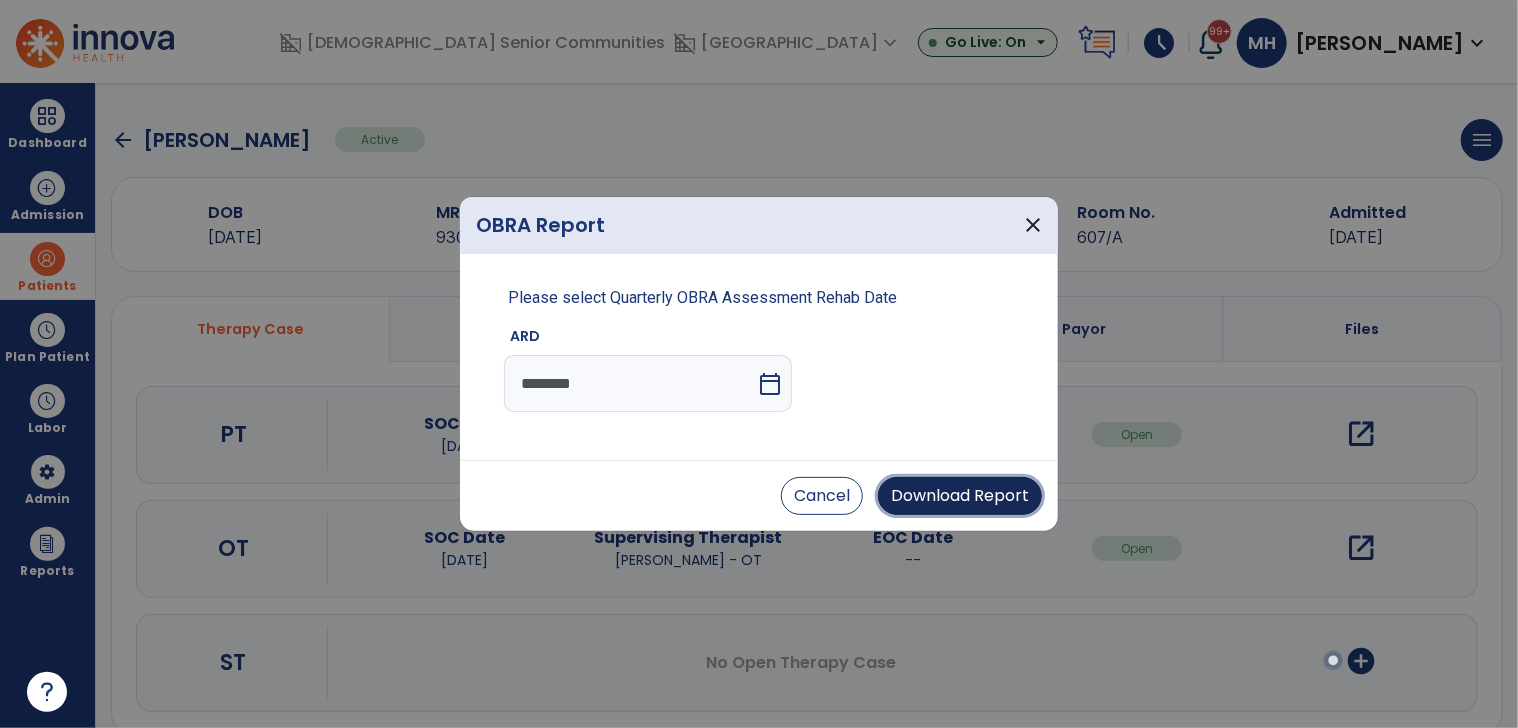 click on "Download Report" at bounding box center [960, 496] 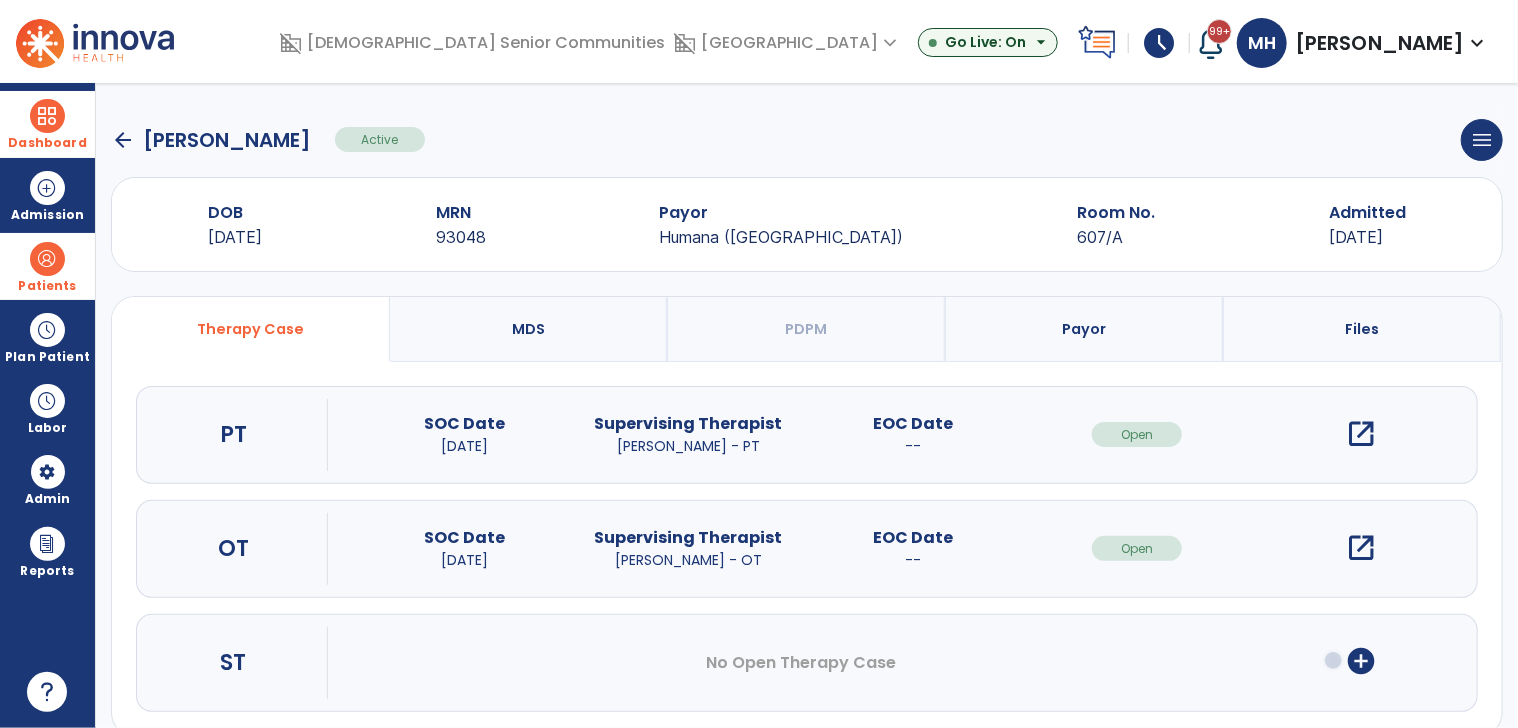 click on "Dashboard" at bounding box center (47, 143) 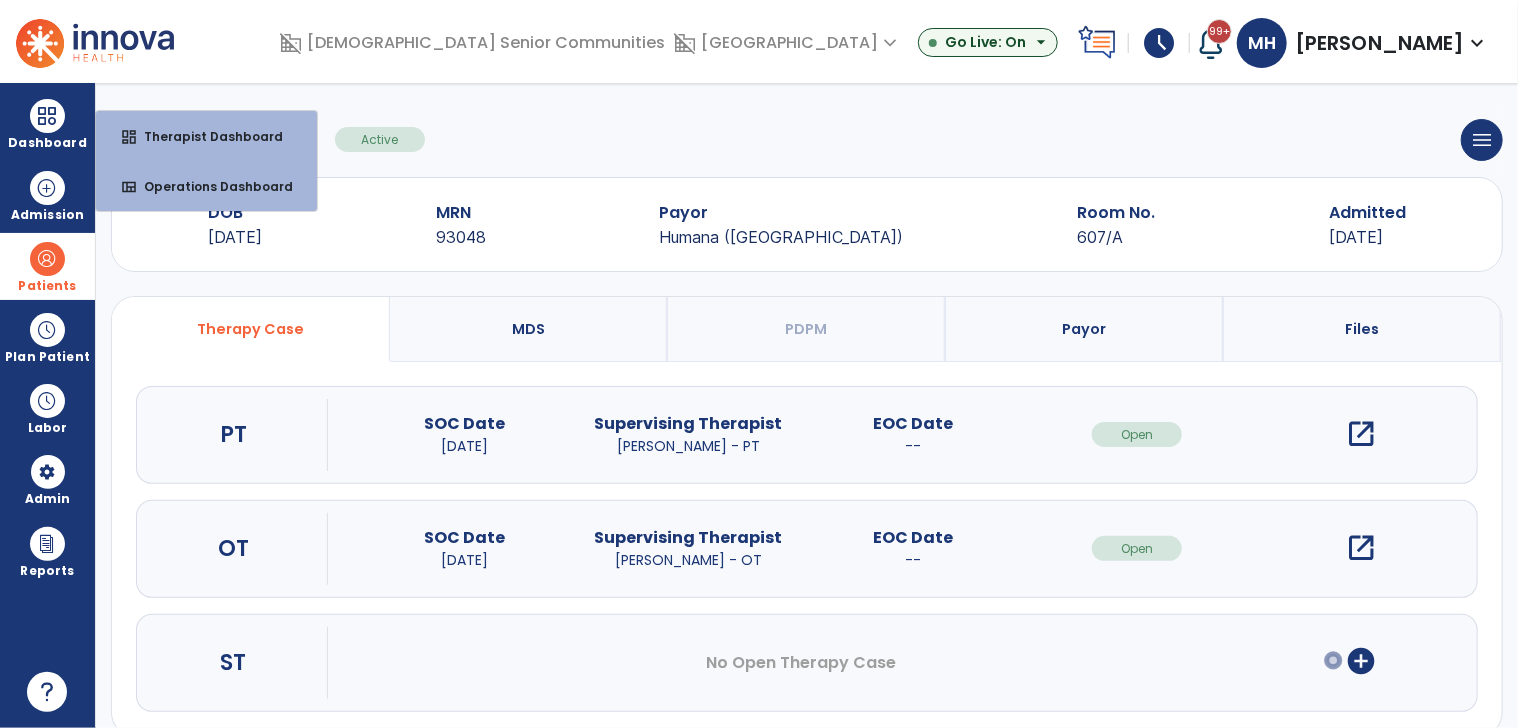 click at bounding box center [47, 259] 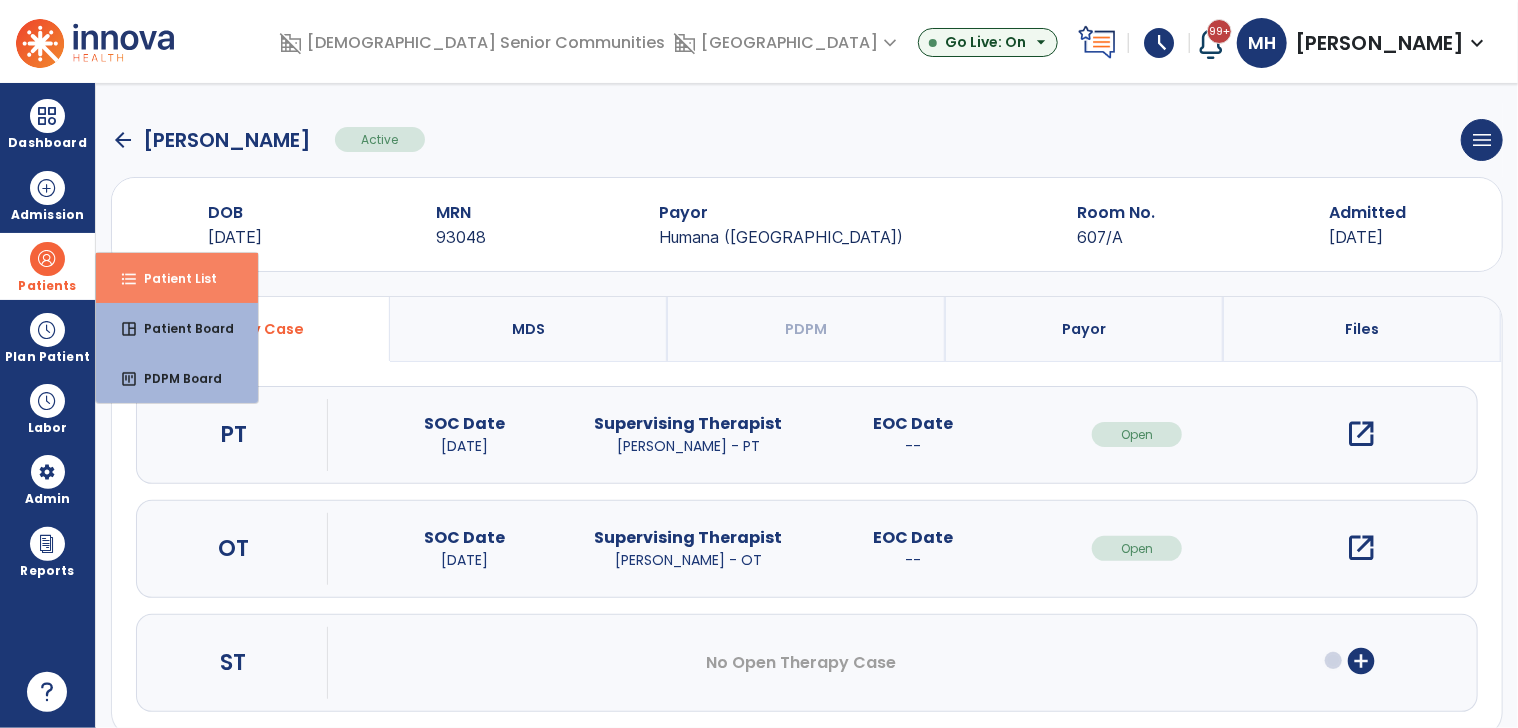 click on "Patient List" at bounding box center [172, 278] 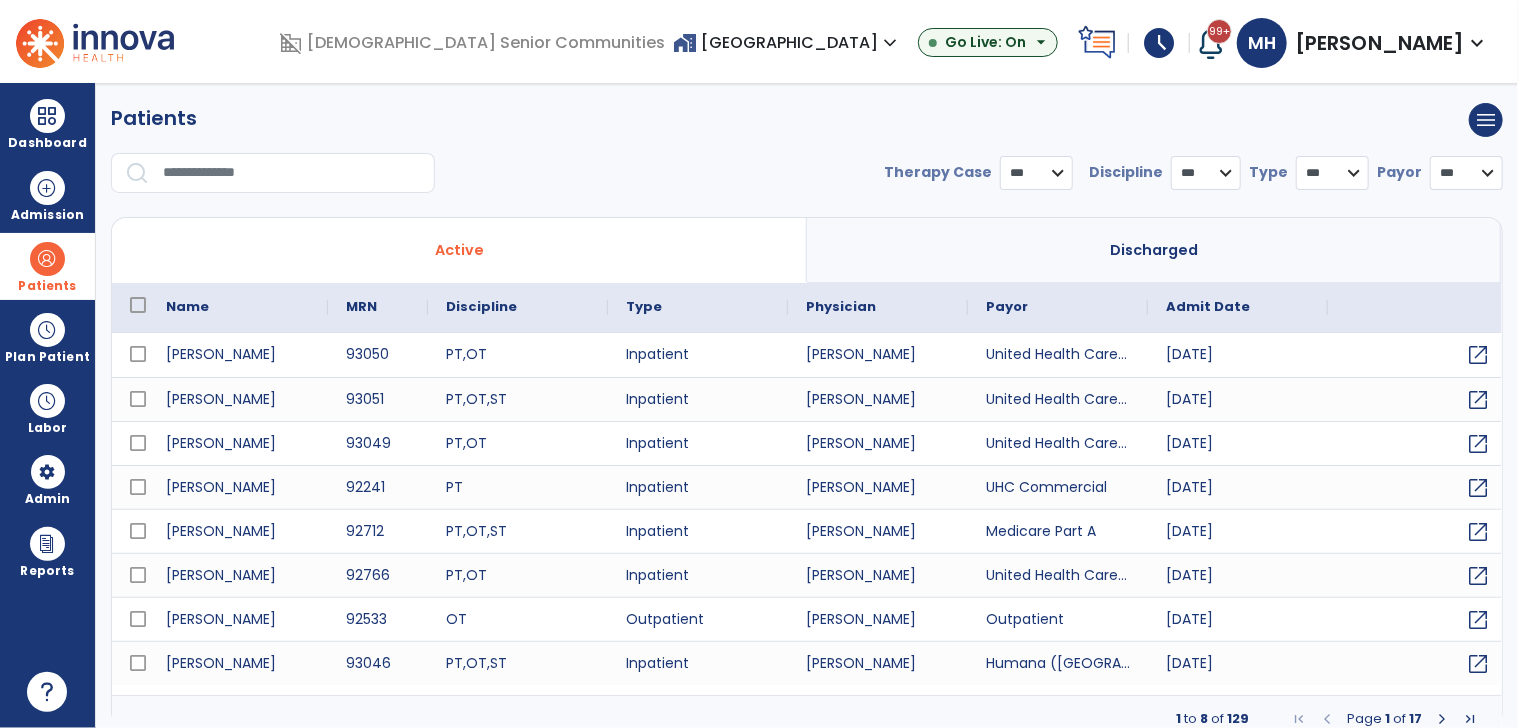 select on "***" 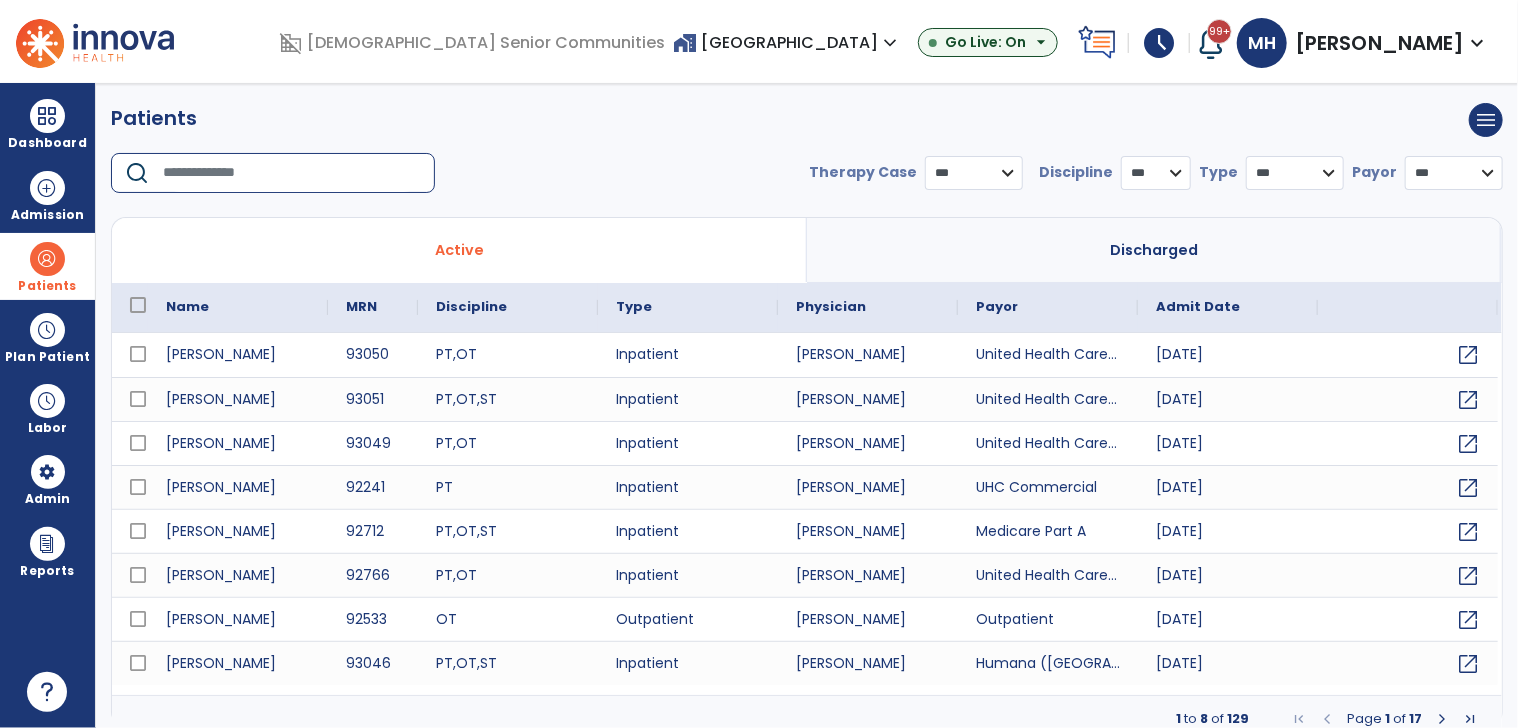 click at bounding box center (292, 173) 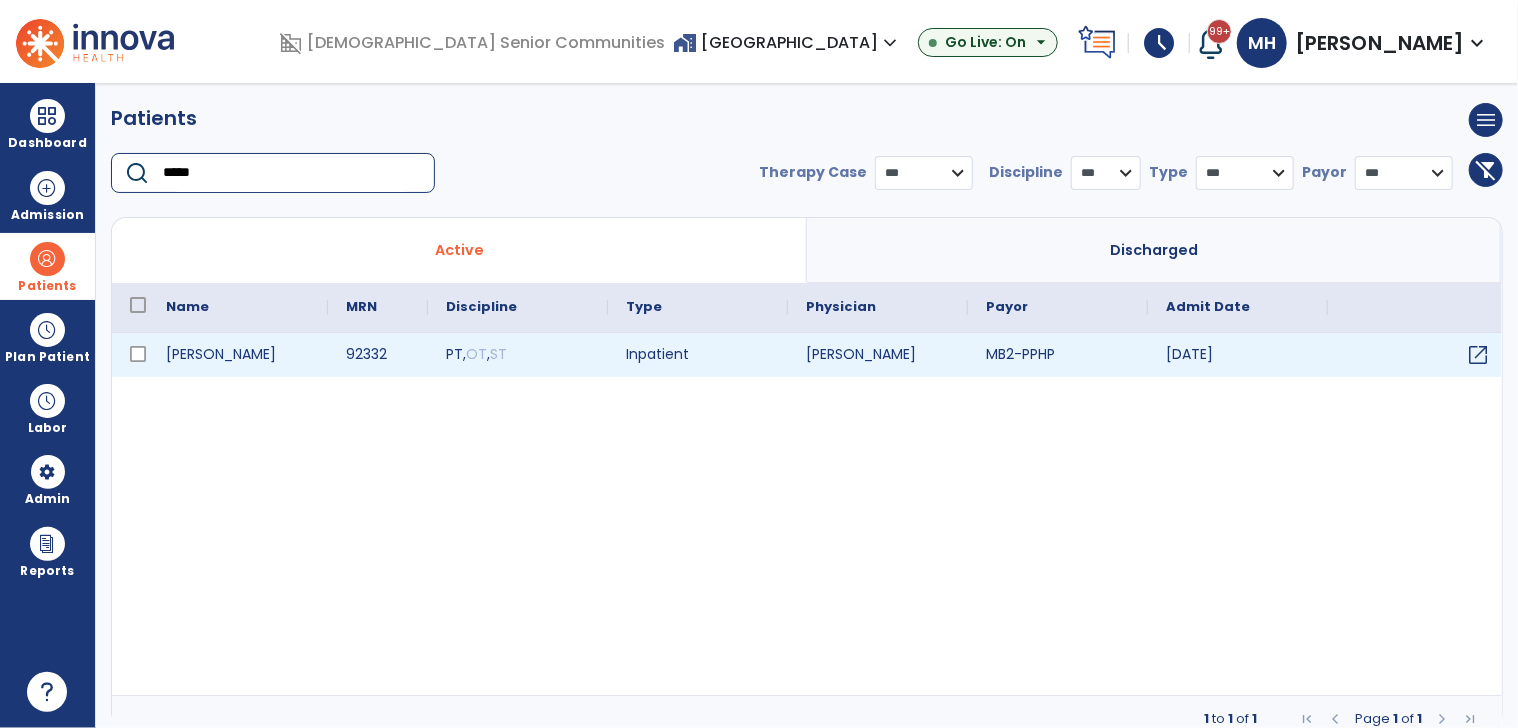 type on "*****" 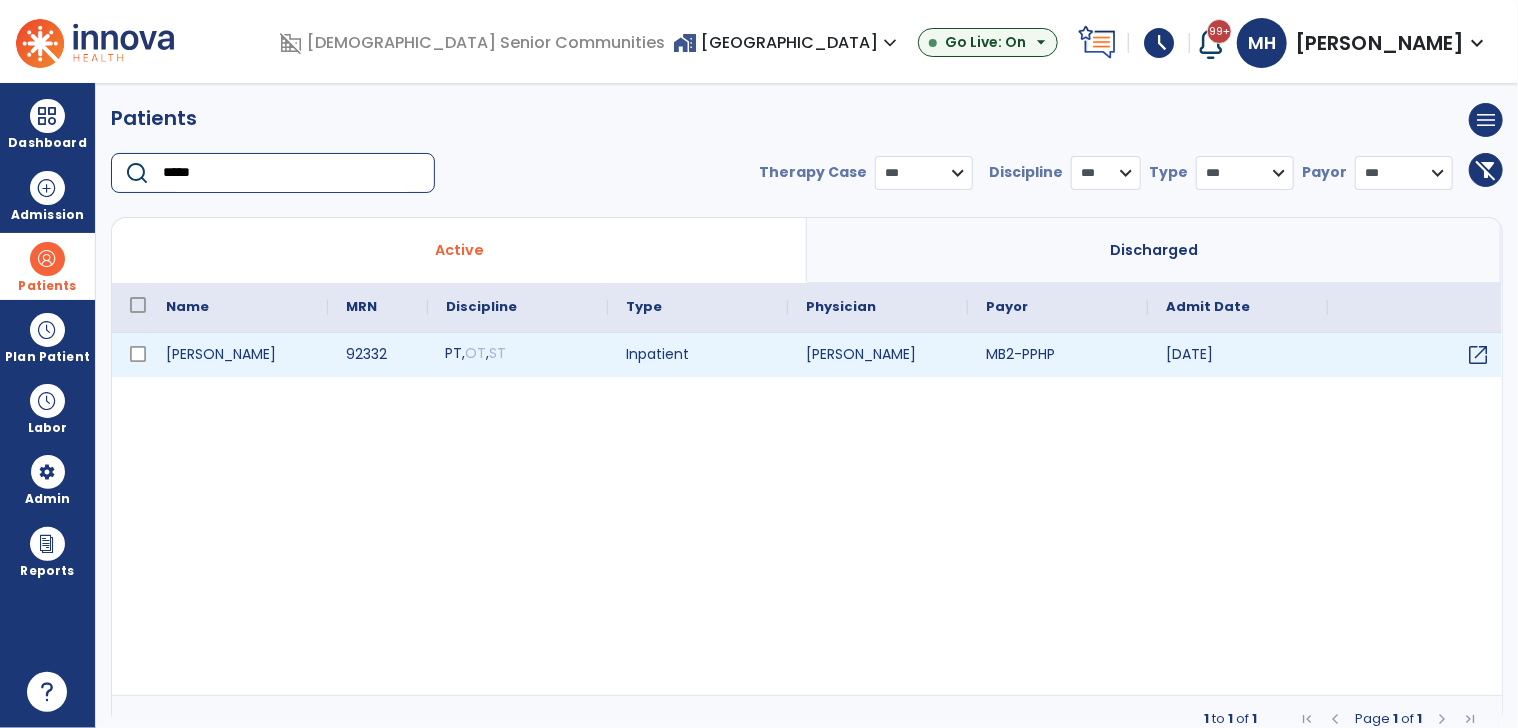 click on "PT , OT , ST" at bounding box center [518, 355] 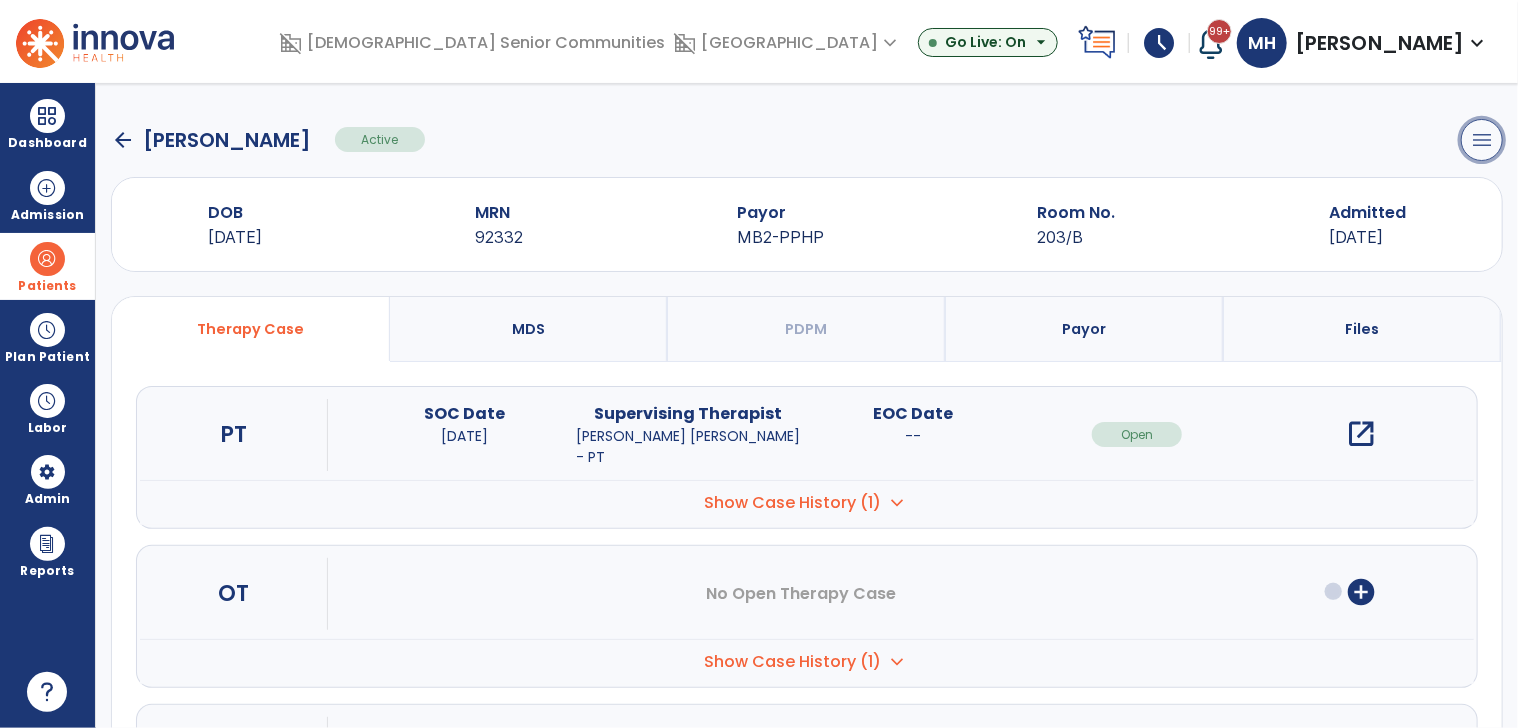click on "menu" at bounding box center (1482, 140) 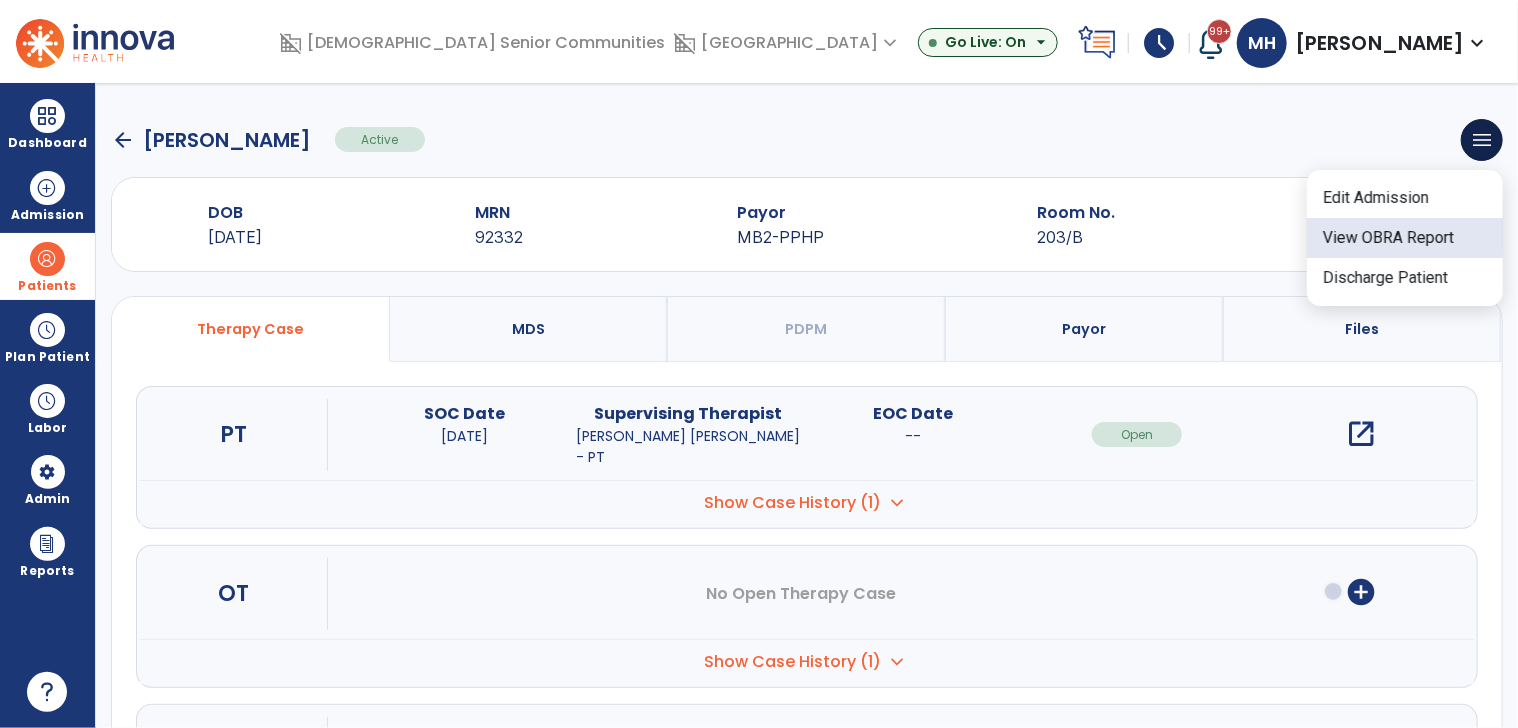 click on "View OBRA Report" 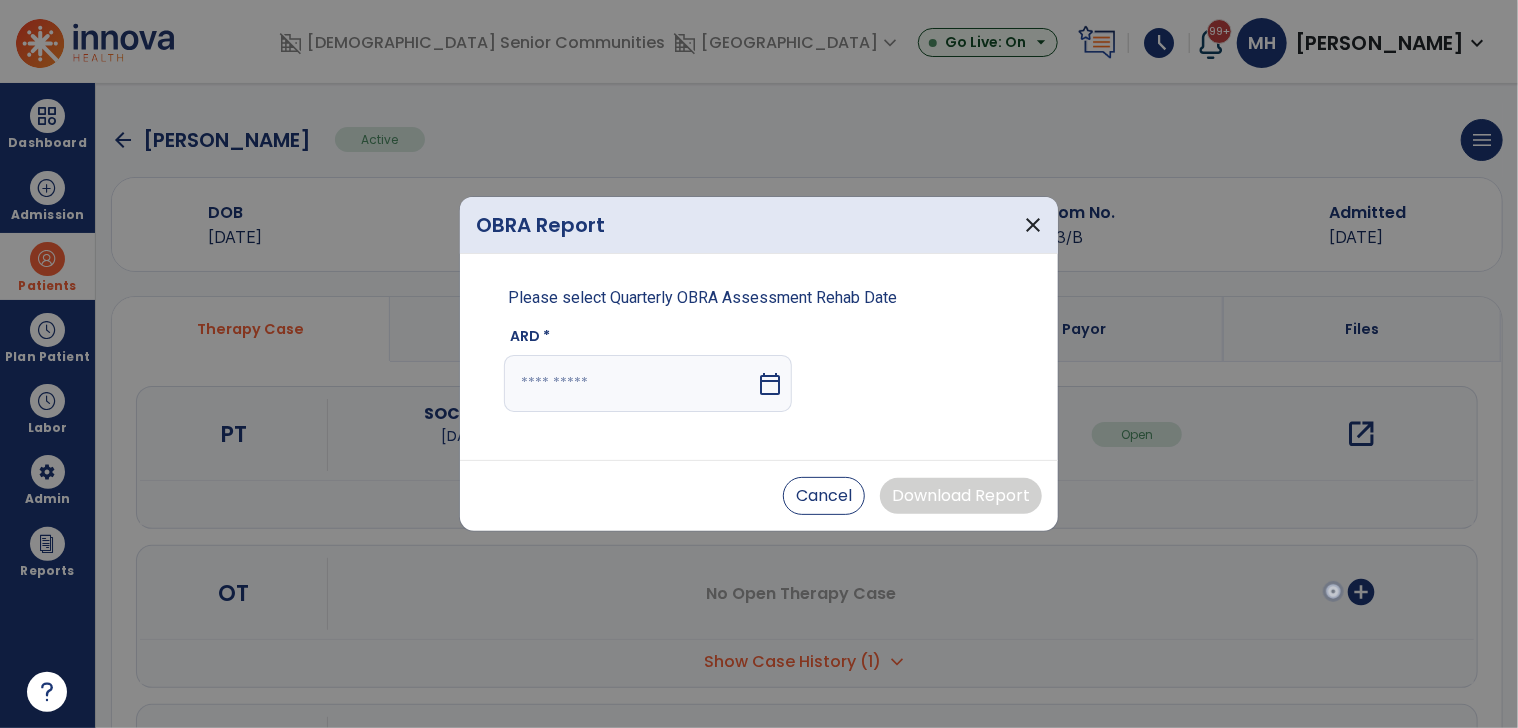 drag, startPoint x: 691, startPoint y: 394, endPoint x: 657, endPoint y: 410, distance: 37.576588 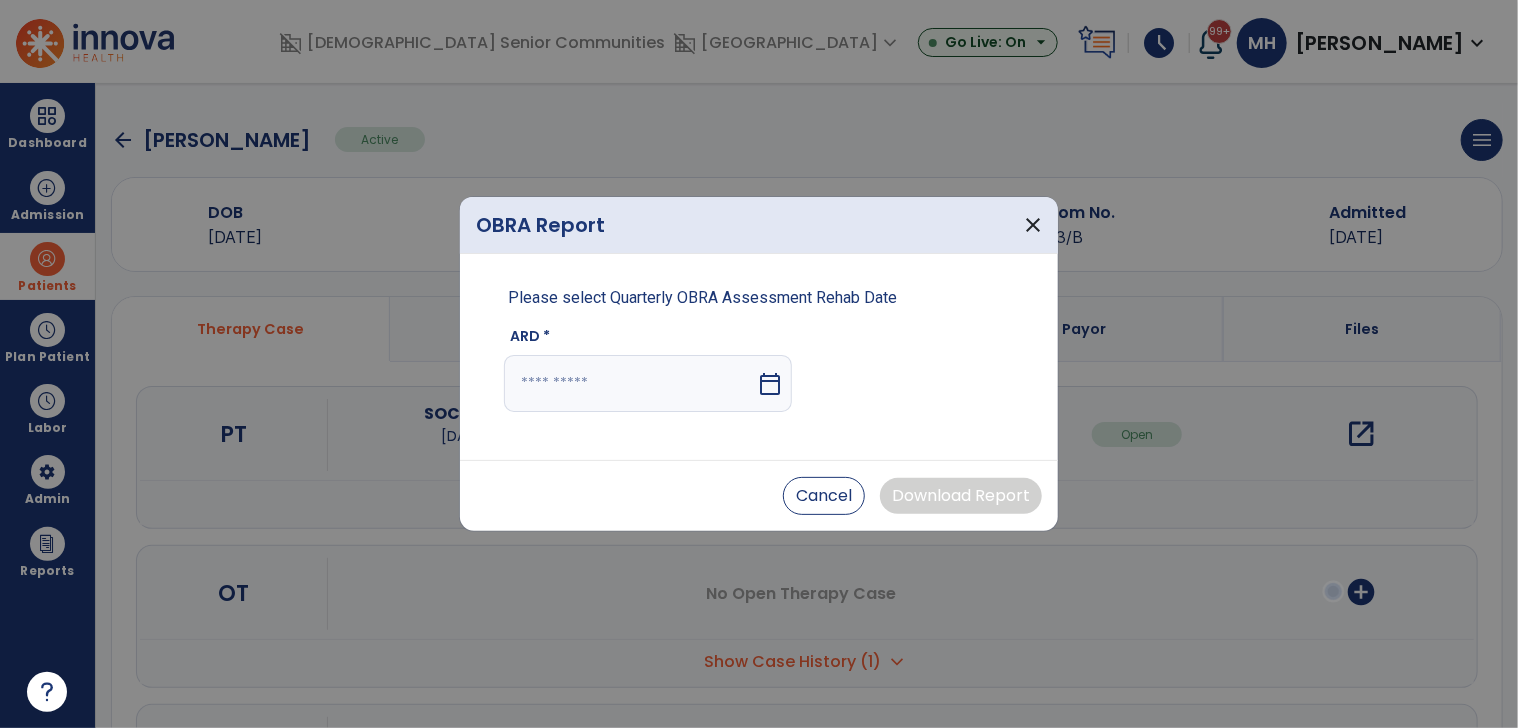 click at bounding box center [630, 383] 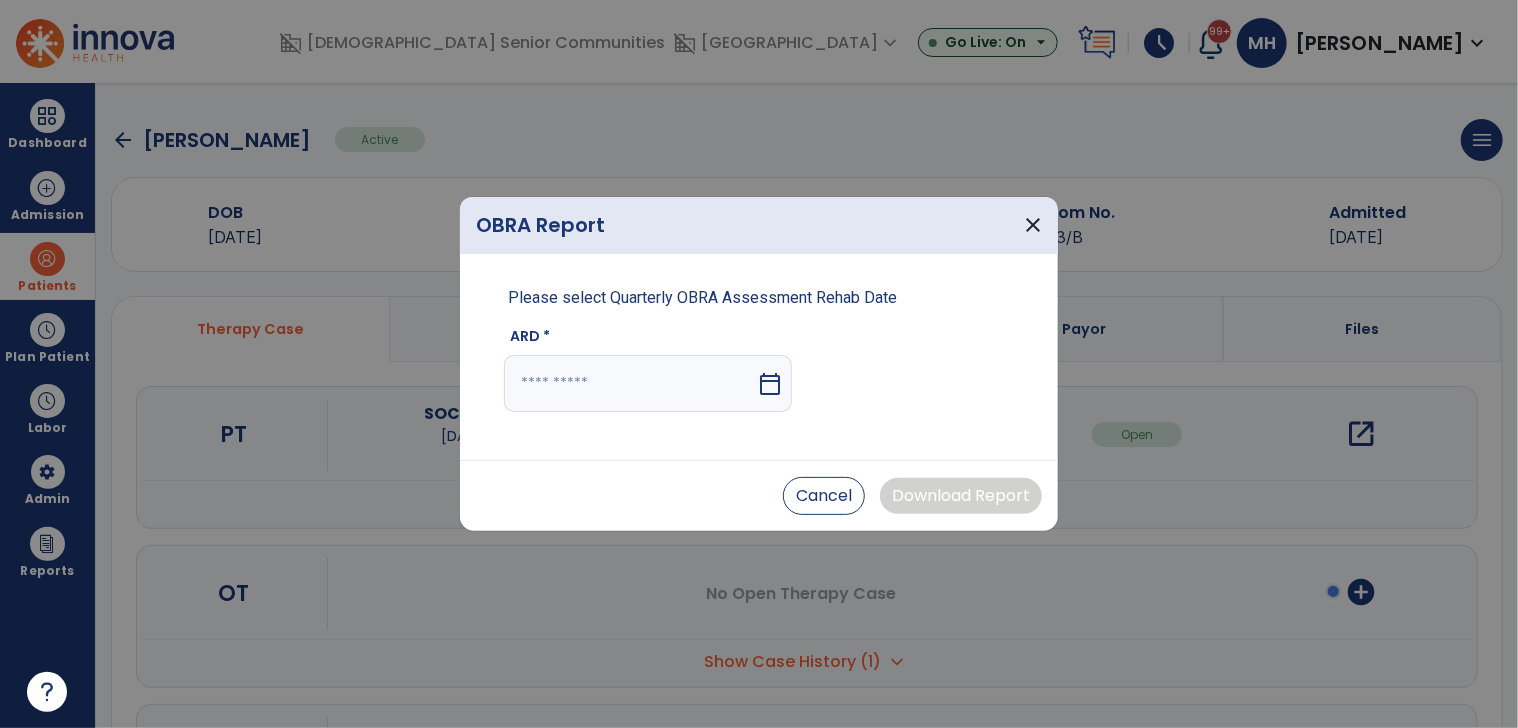 select on "*" 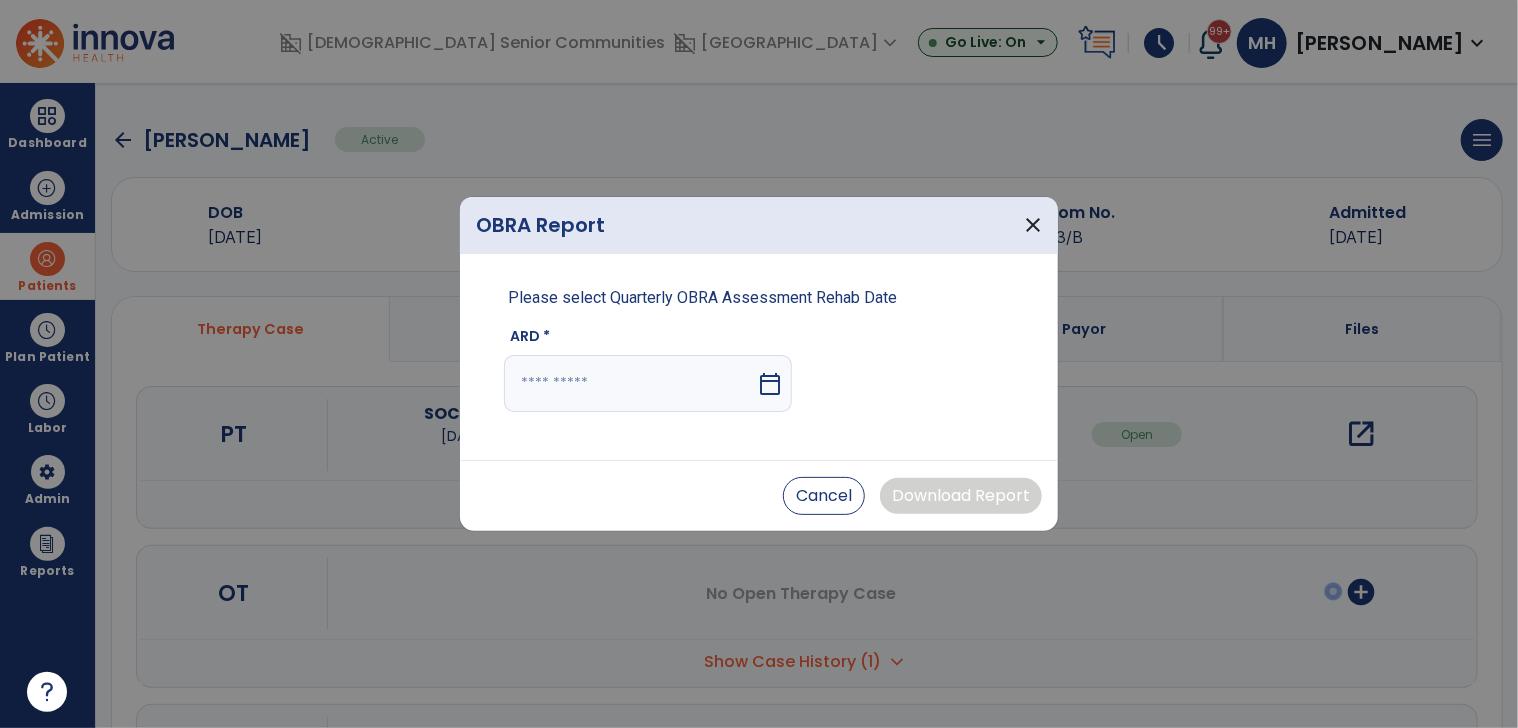 select on "****" 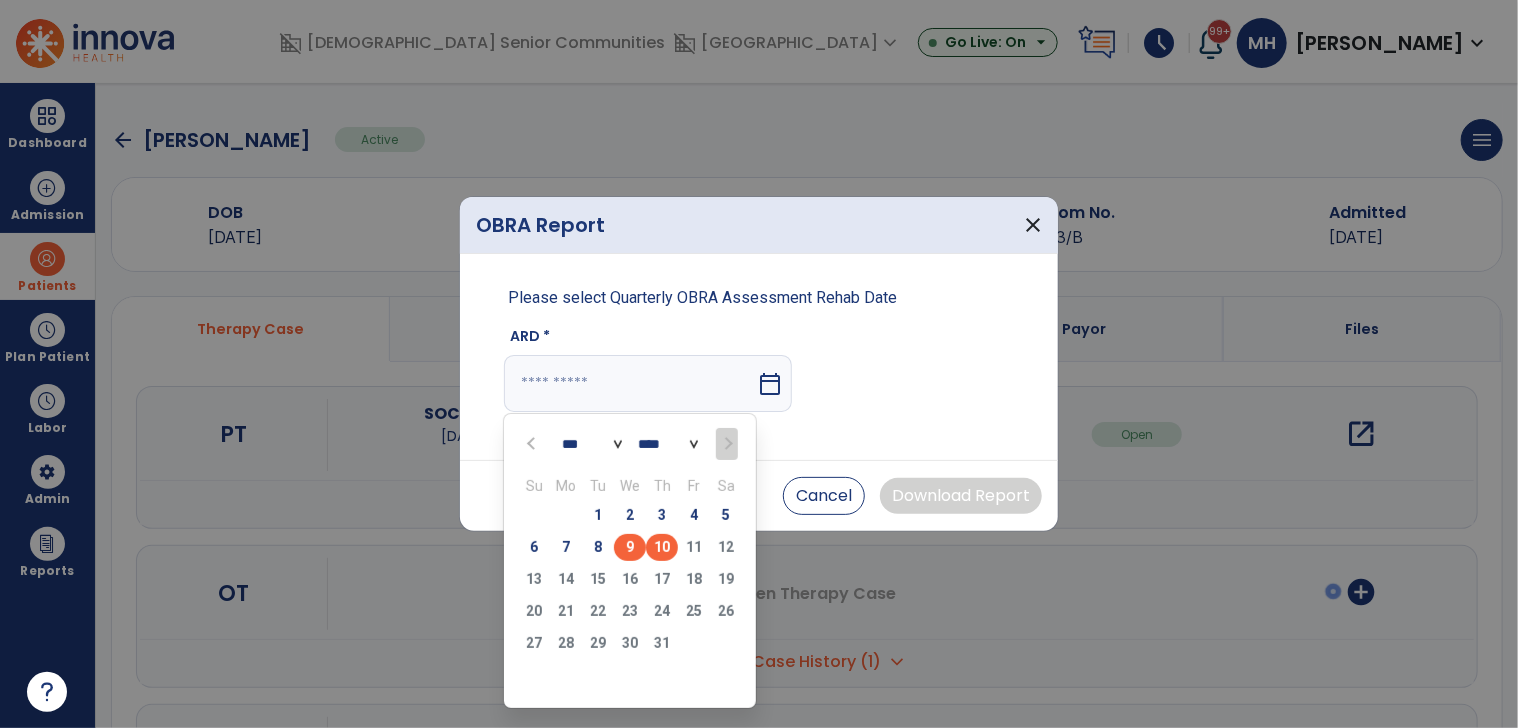 click on "9" at bounding box center [630, 547] 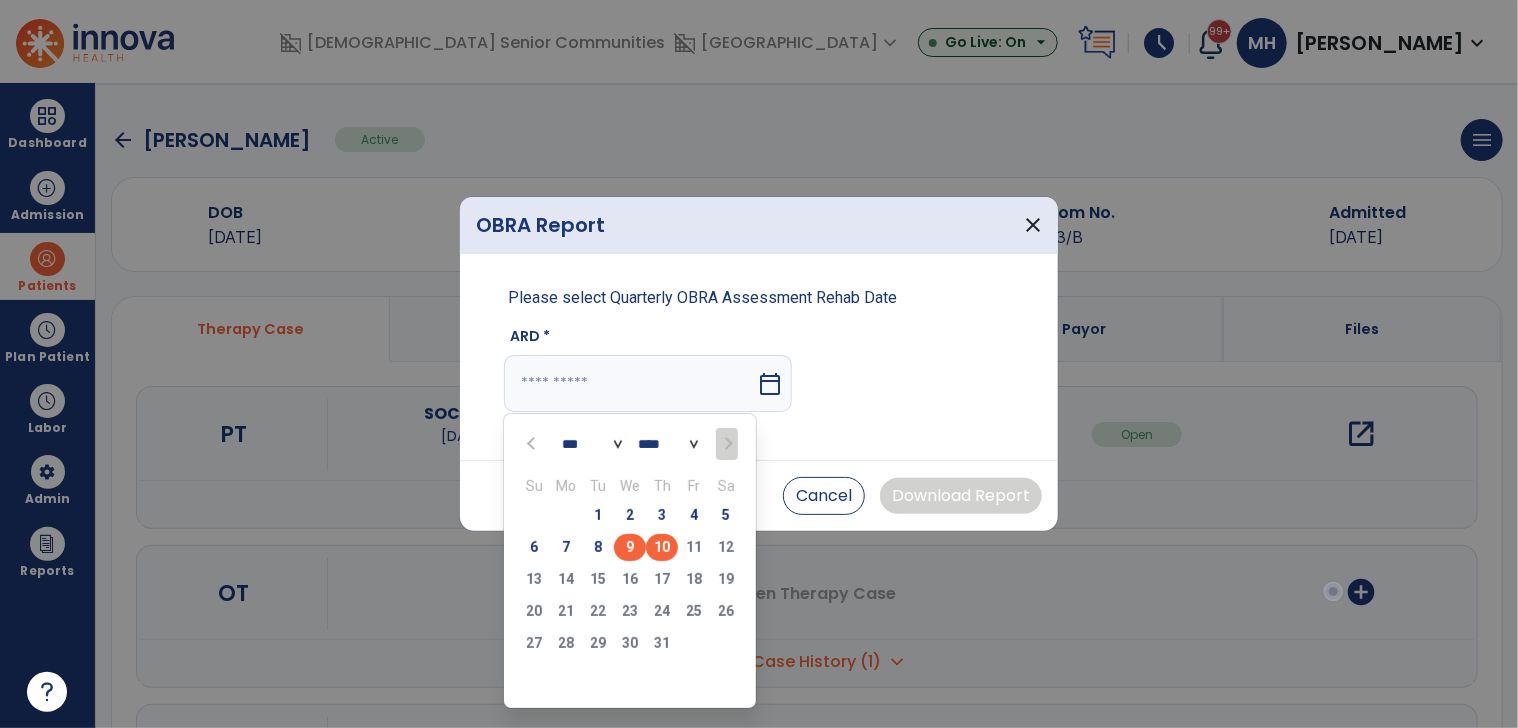type on "********" 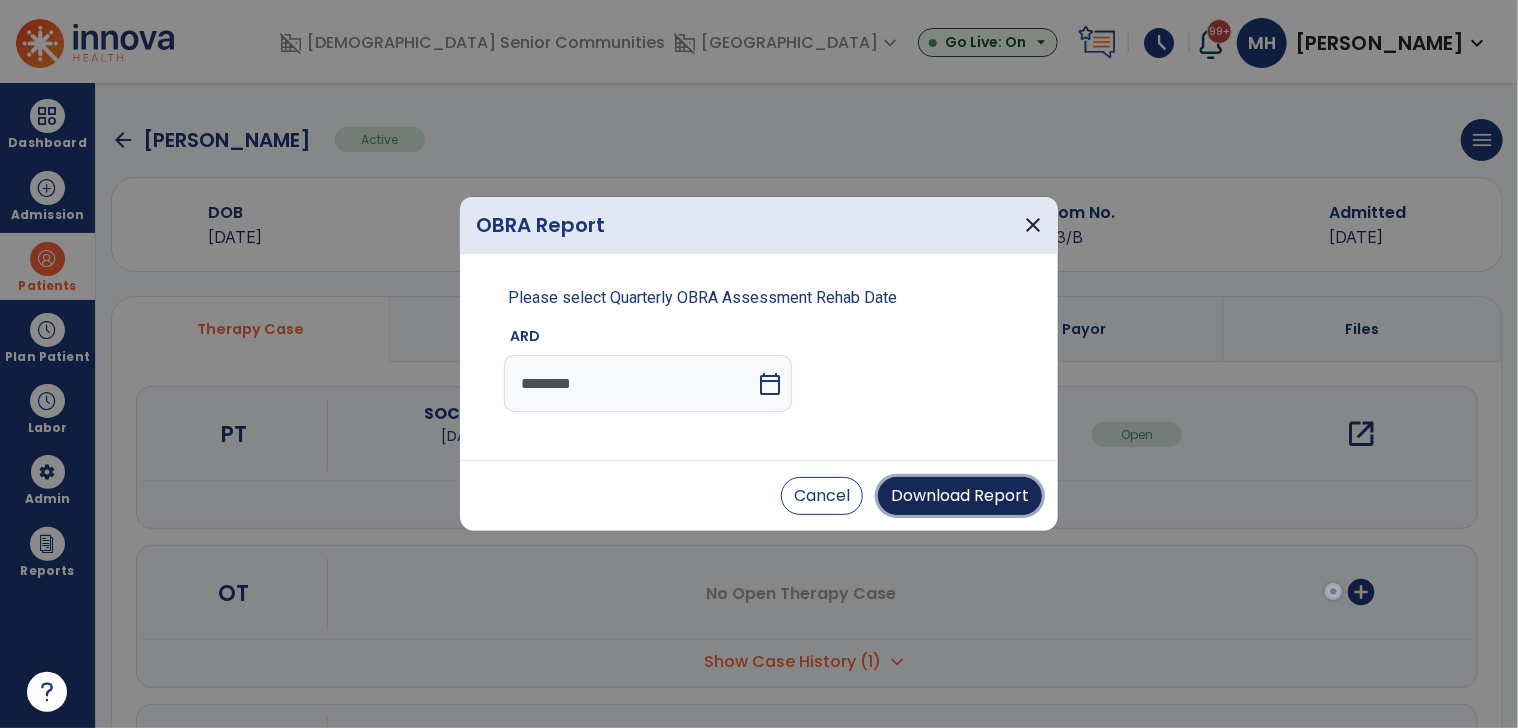 click on "Download Report" at bounding box center (960, 496) 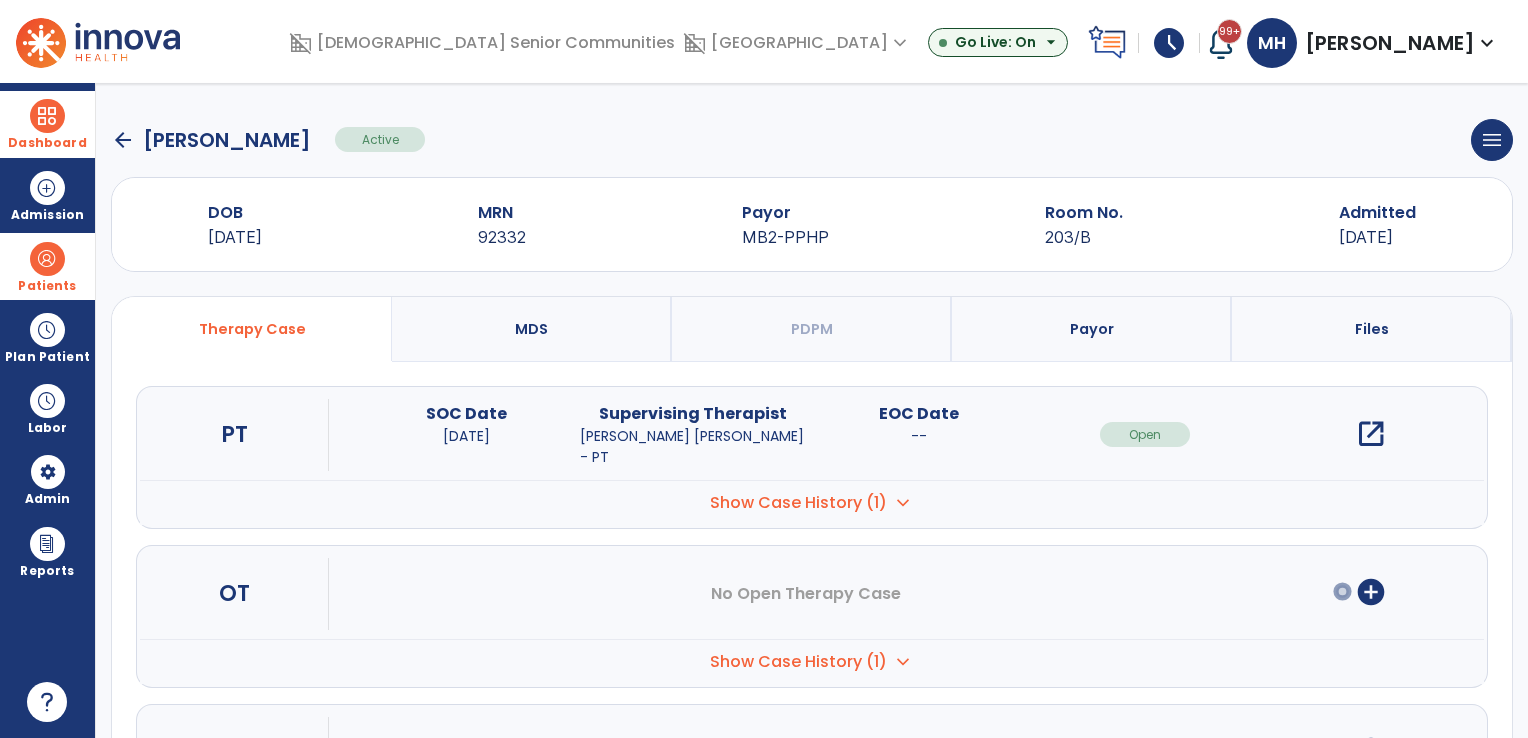 click at bounding box center (47, 116) 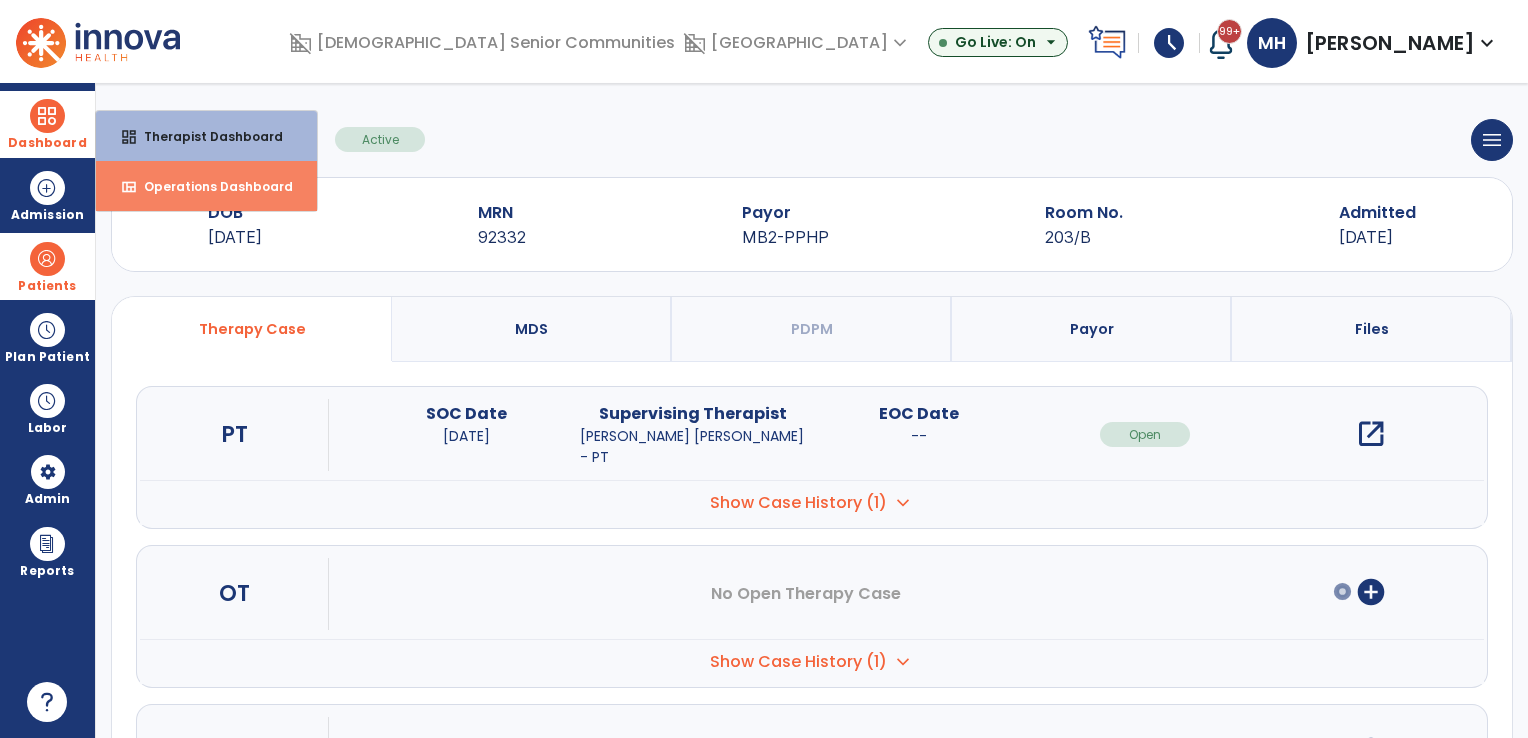 click on "view_quilt" at bounding box center (129, 187) 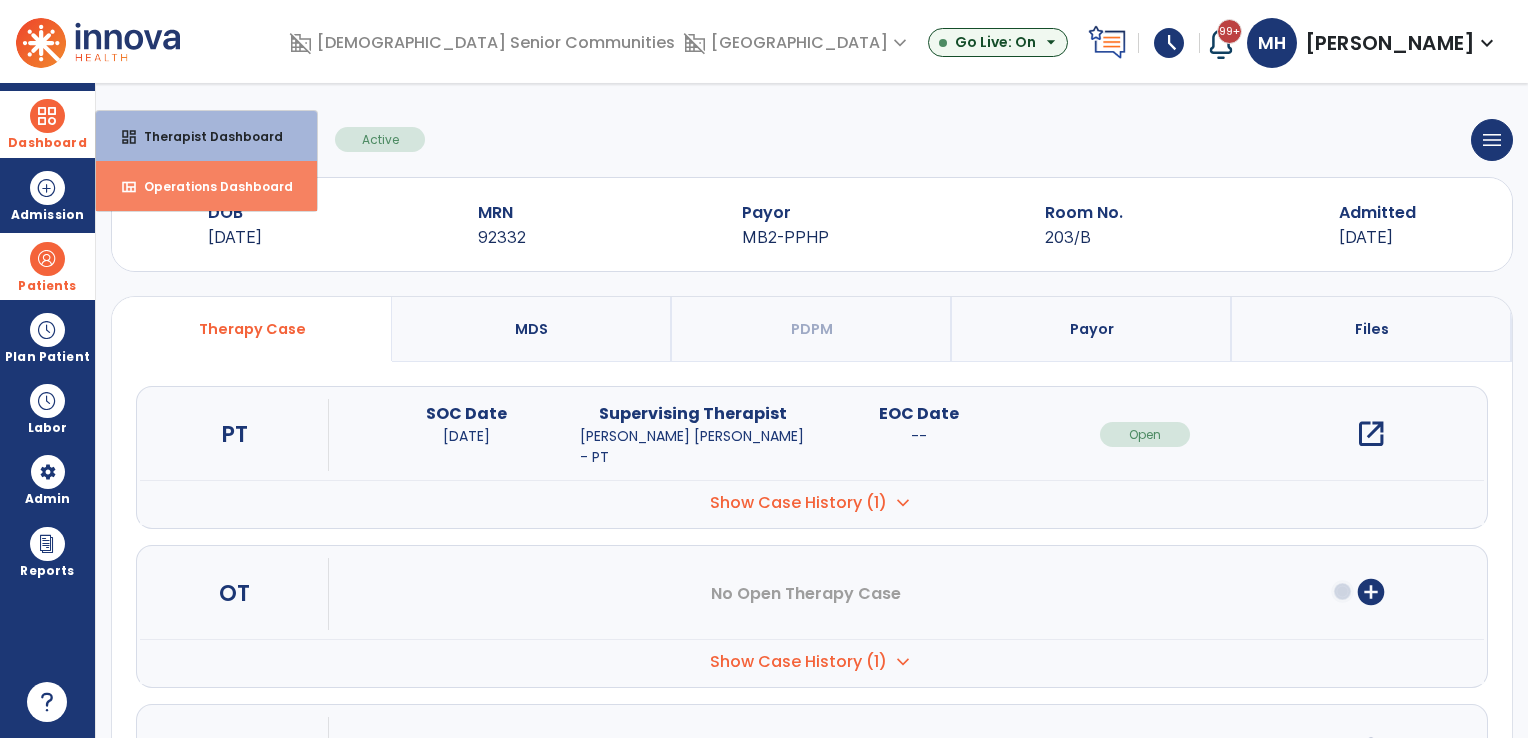 select on "***" 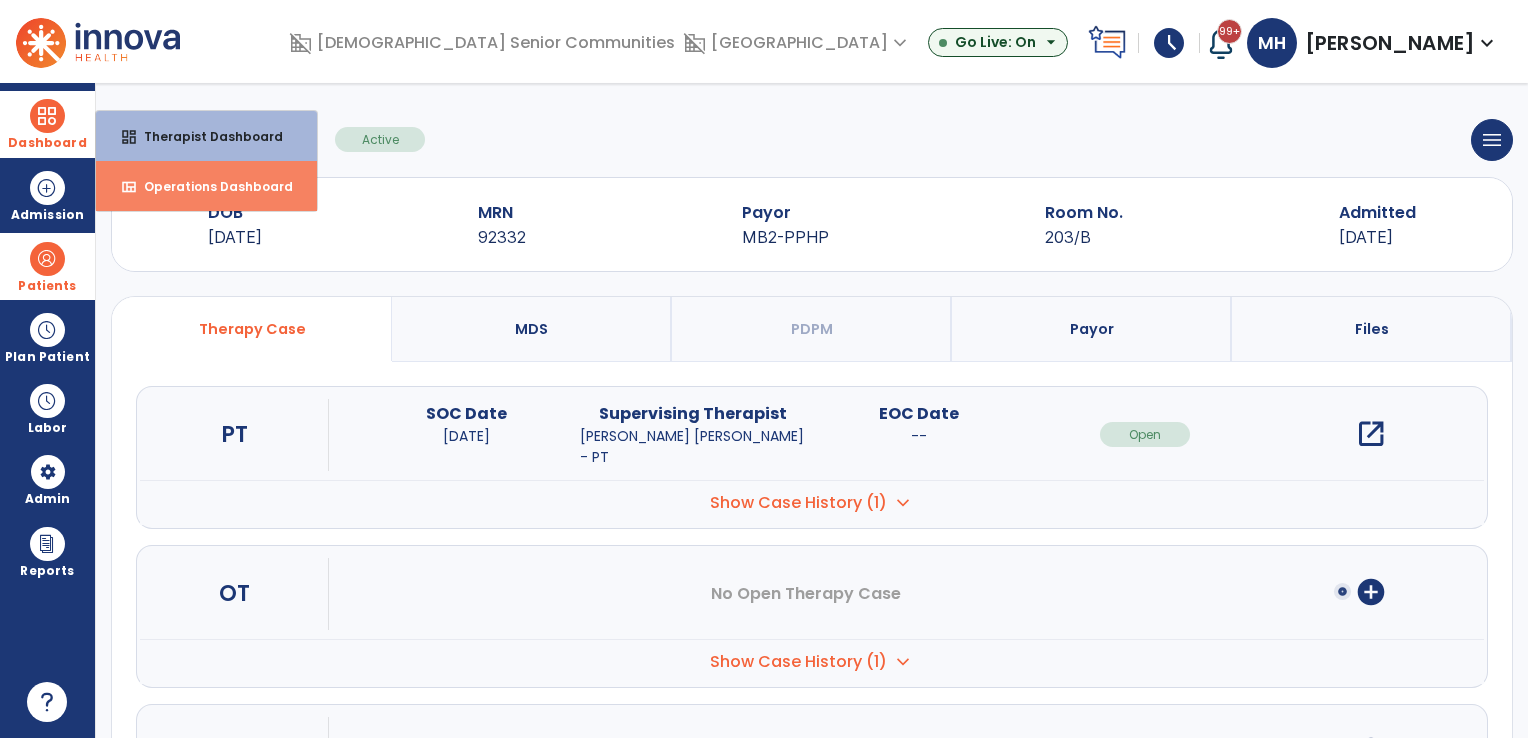 select on "****" 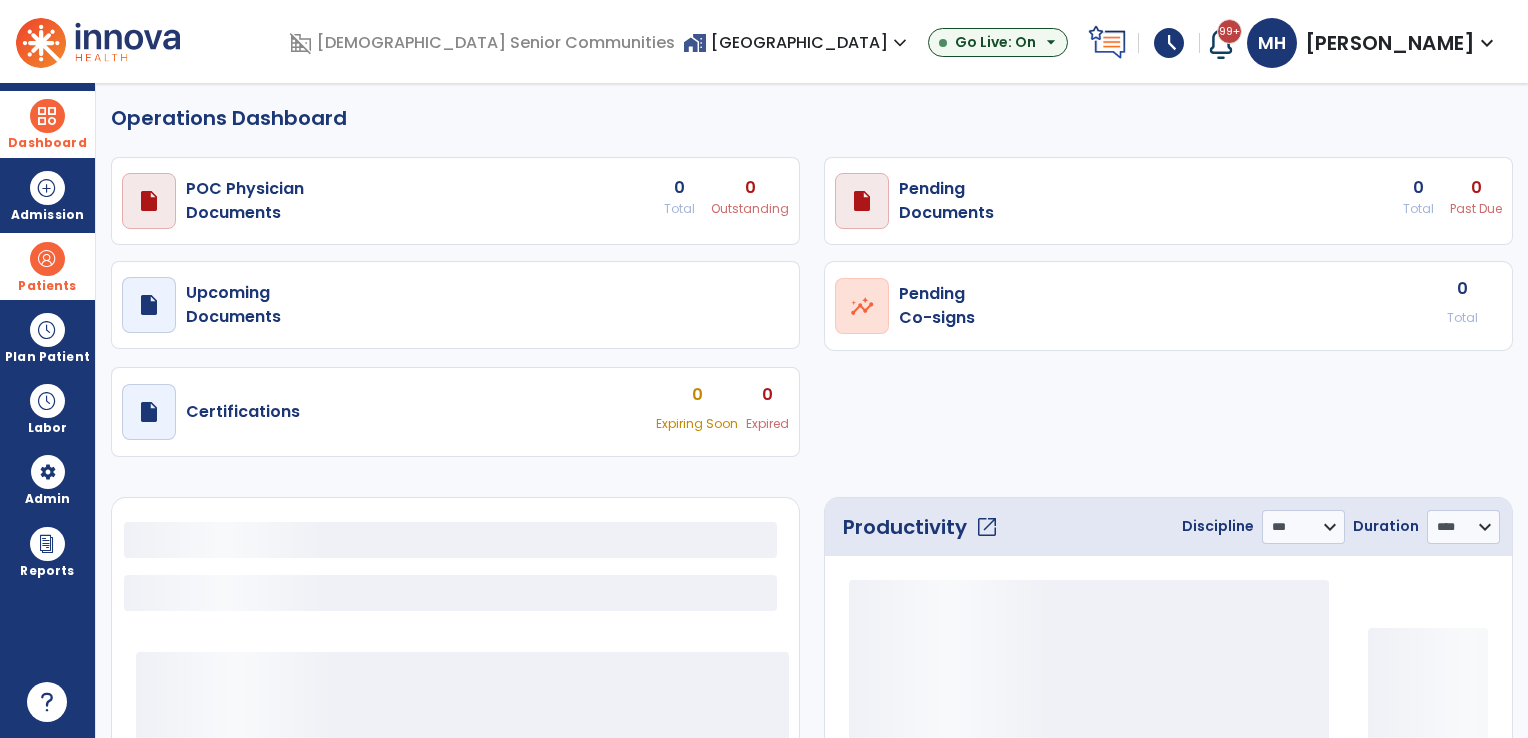 select on "***" 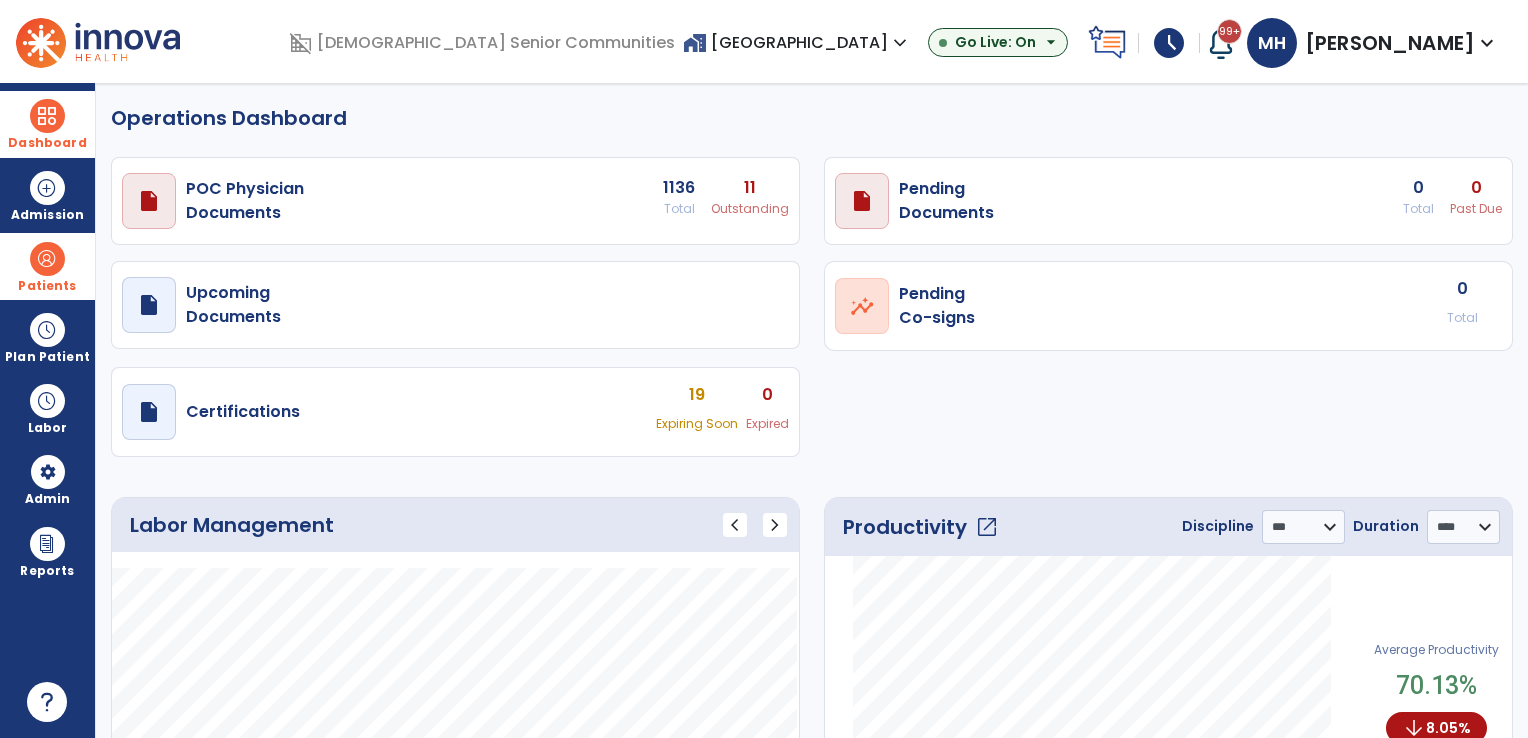 click at bounding box center [47, 259] 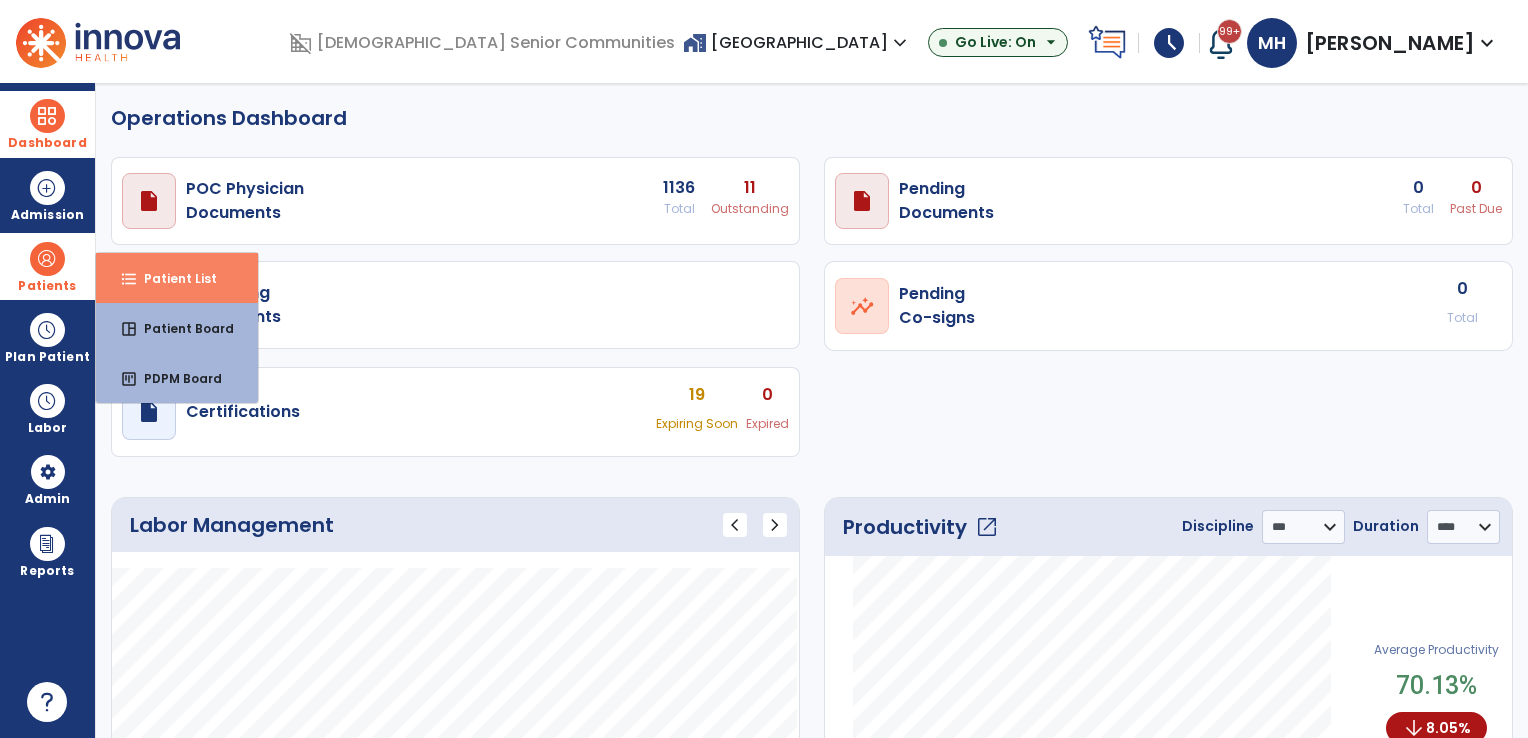 click on "Patient List" at bounding box center (172, 278) 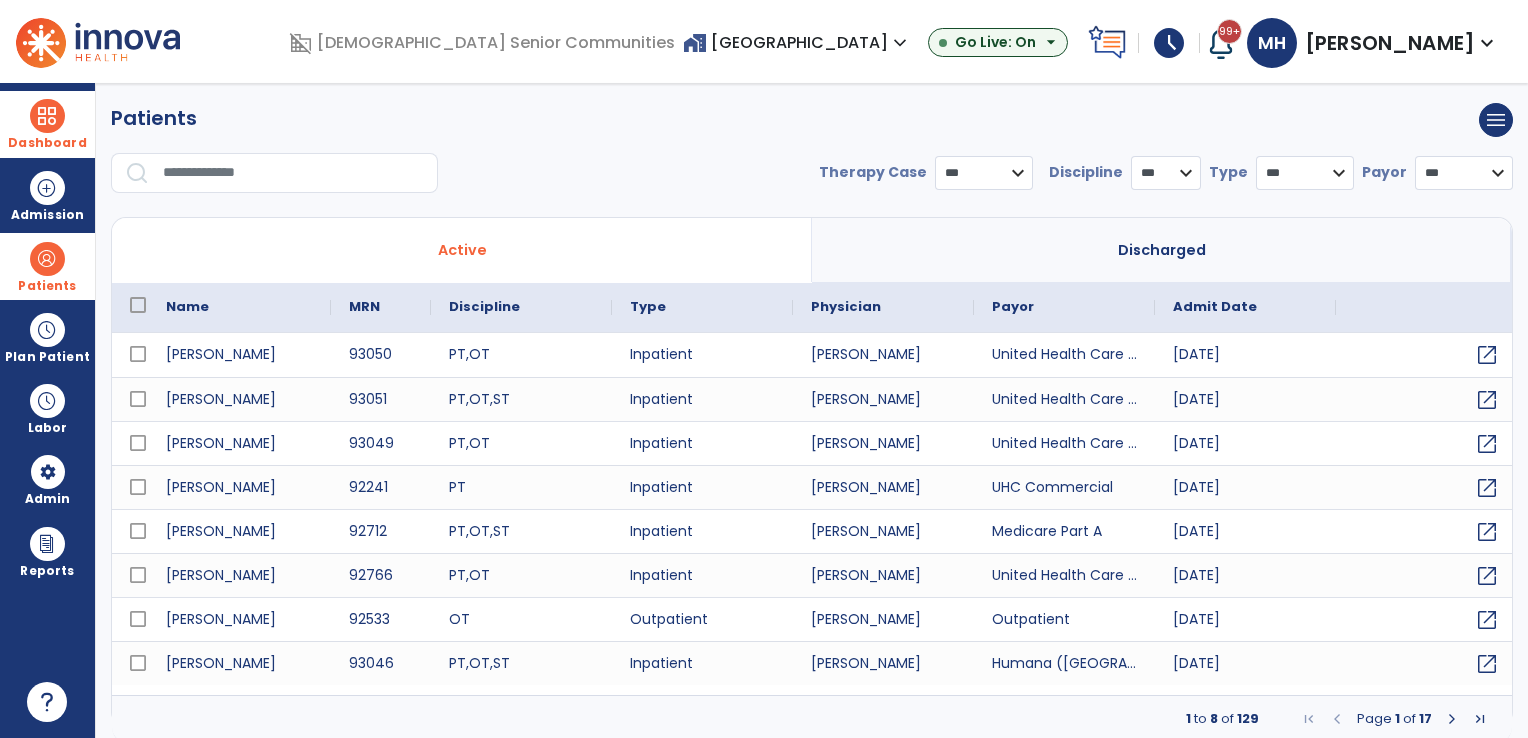 select on "***" 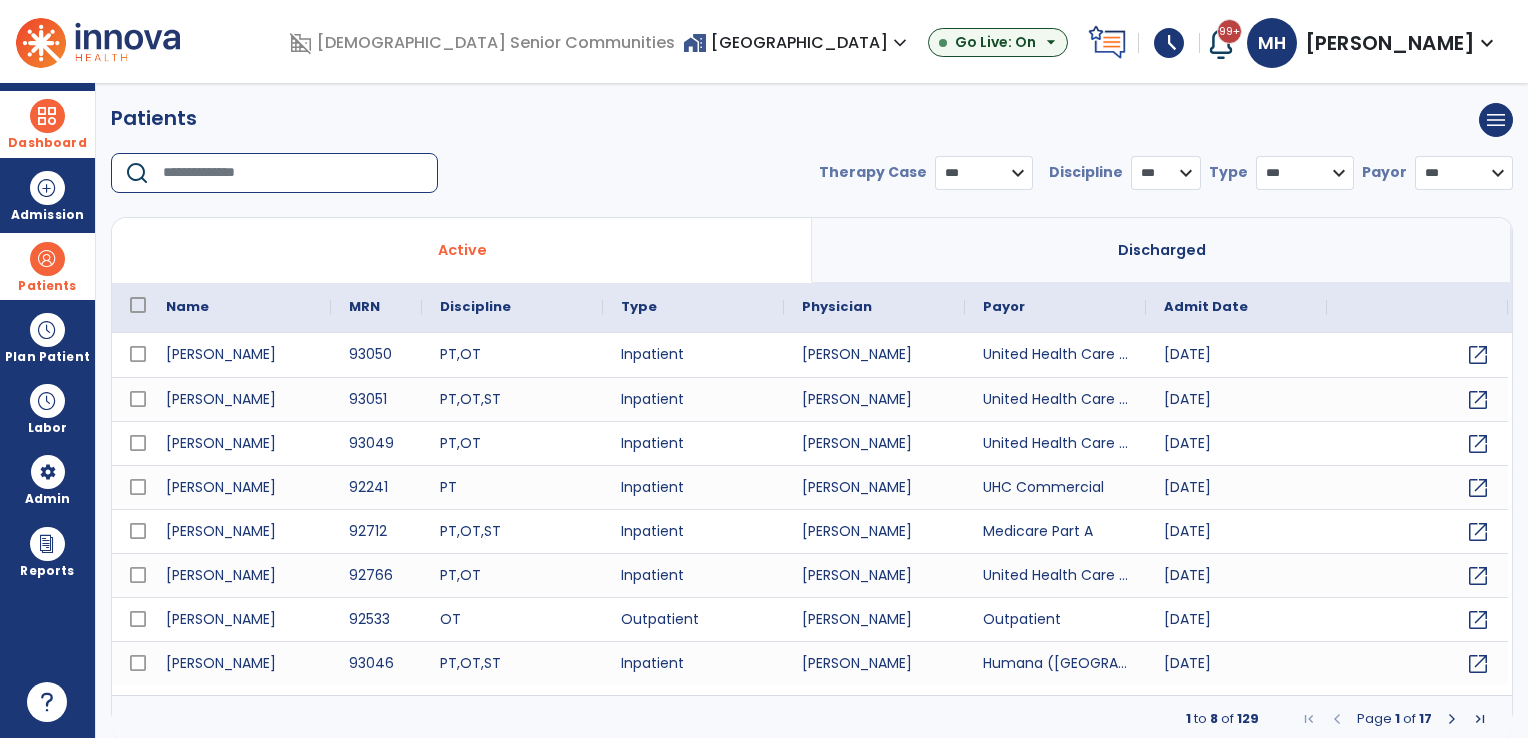 click at bounding box center [293, 173] 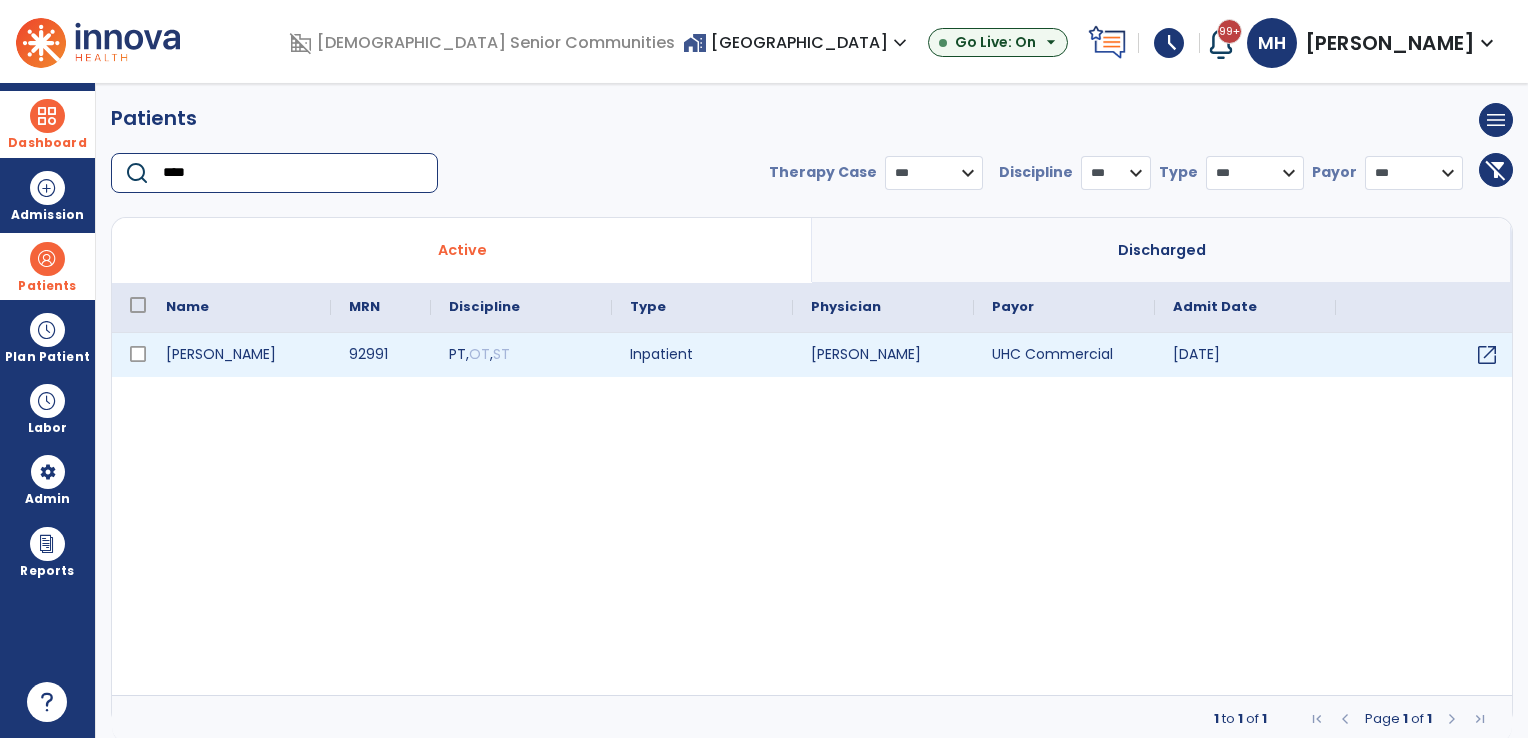 type on "****" 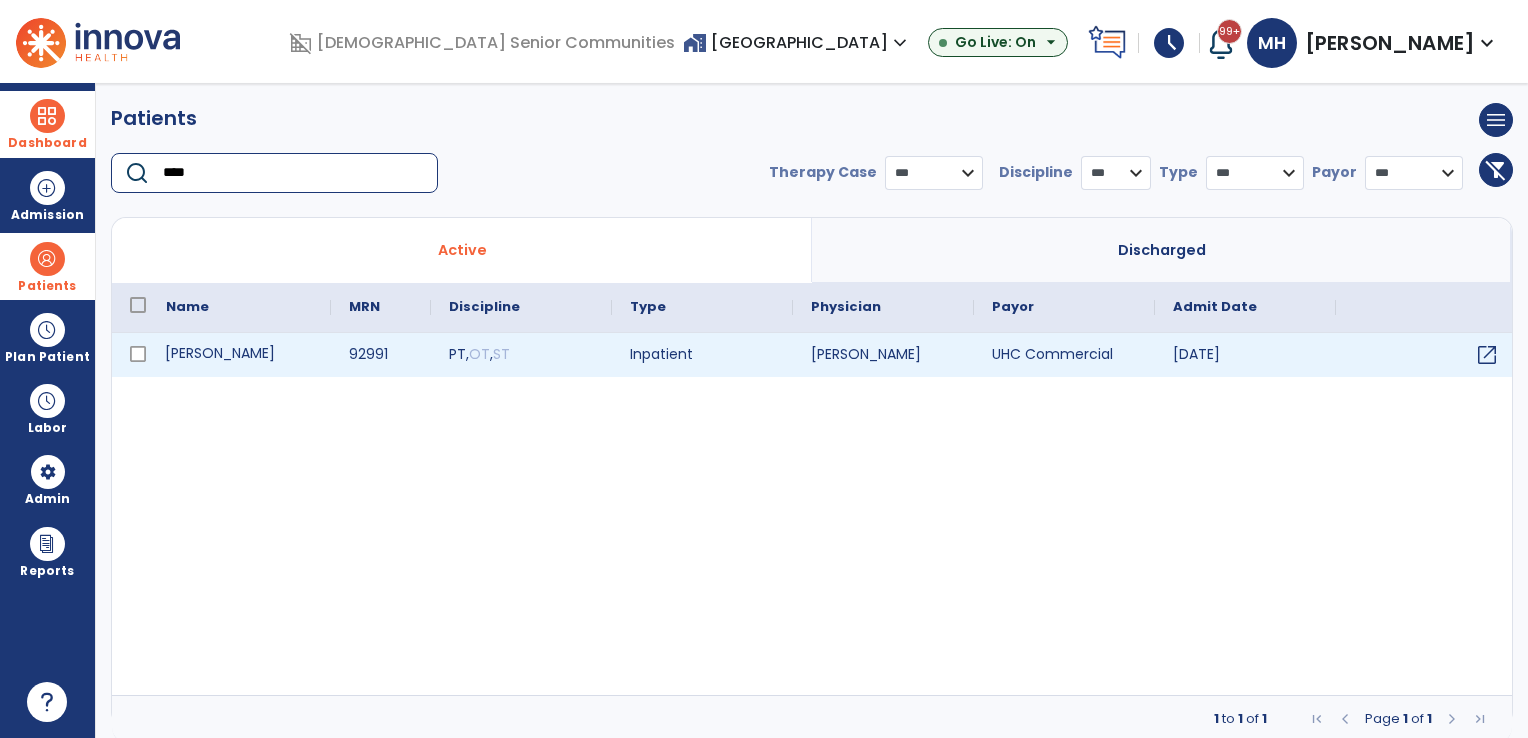 click on "[PERSON_NAME]" at bounding box center (239, 355) 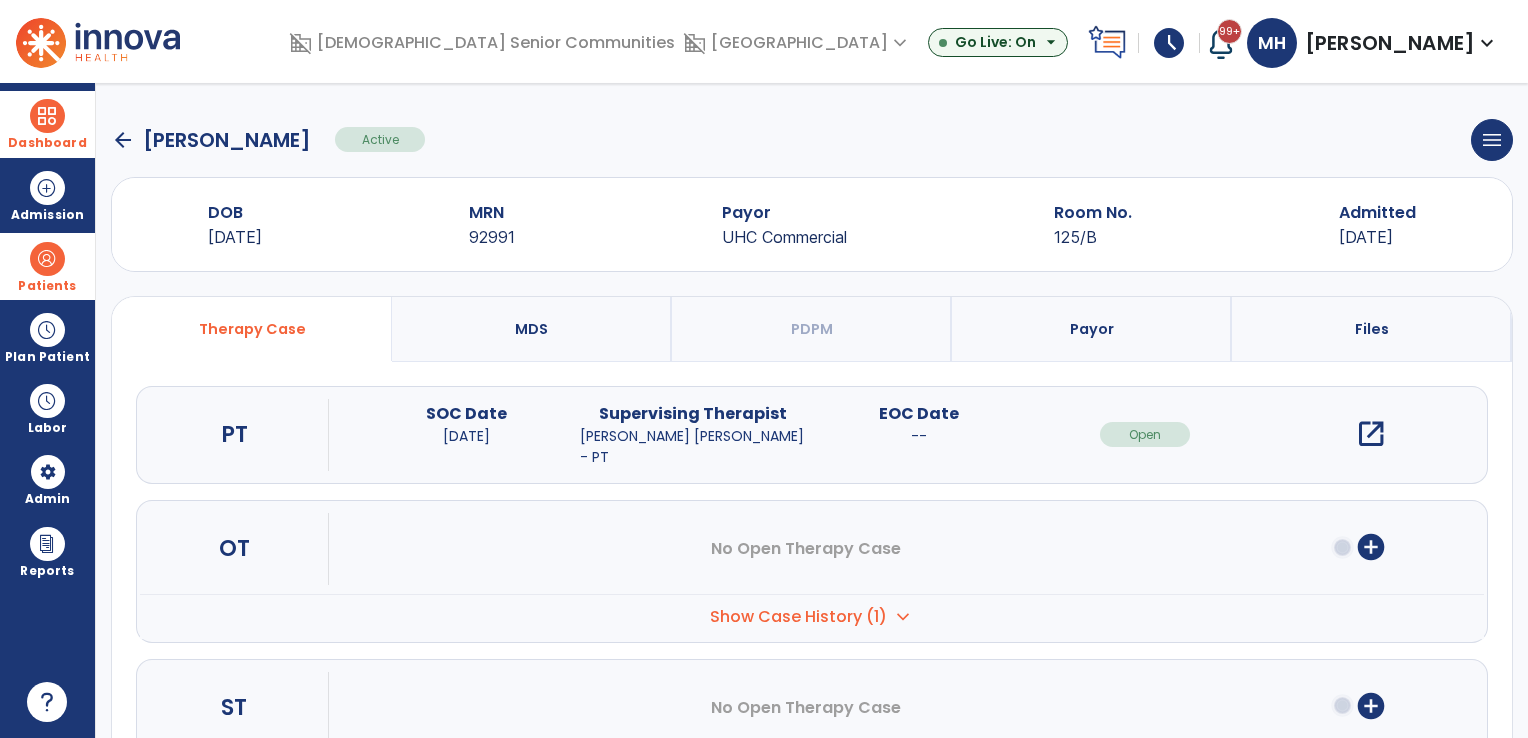 click on "open_in_new" at bounding box center (1371, 434) 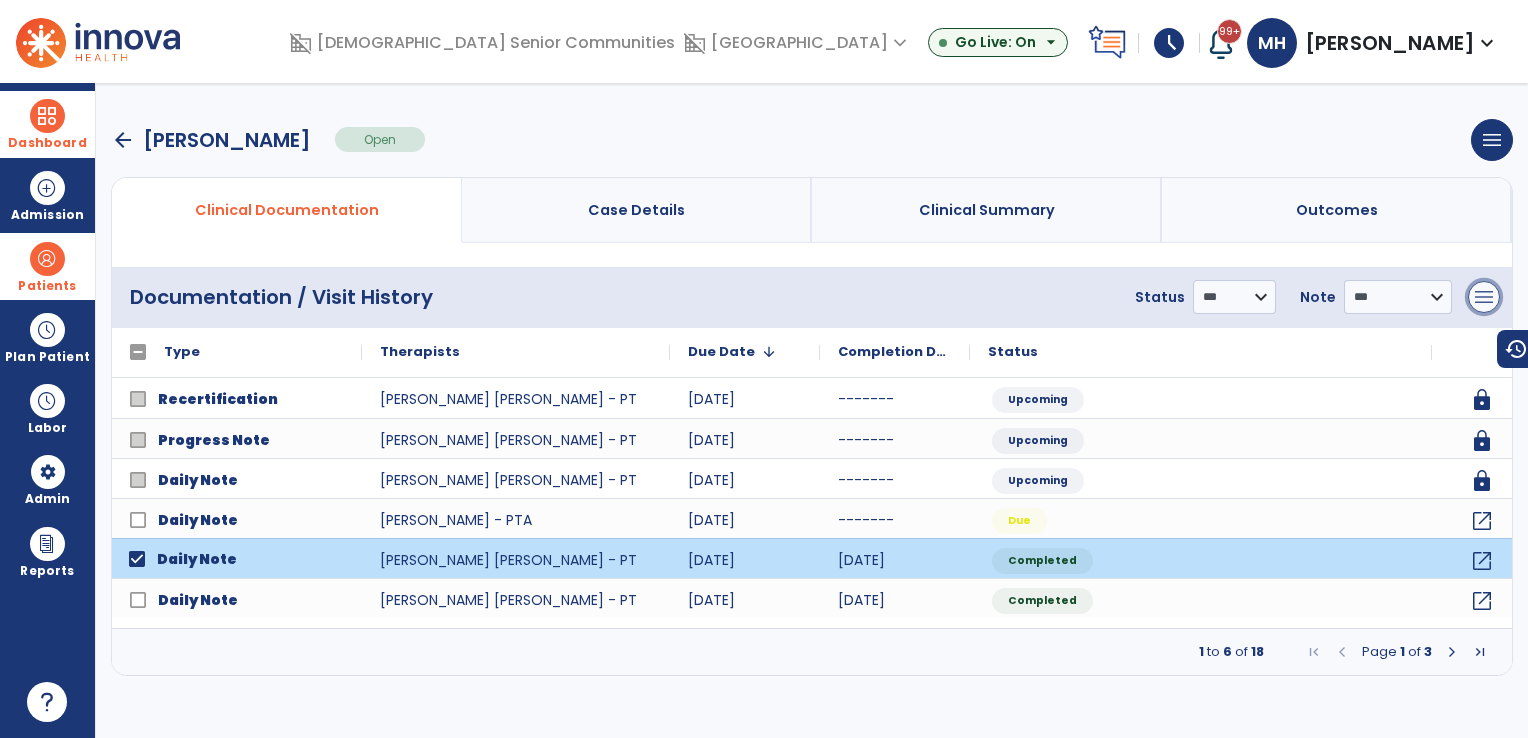 click on "menu" at bounding box center (1484, 297) 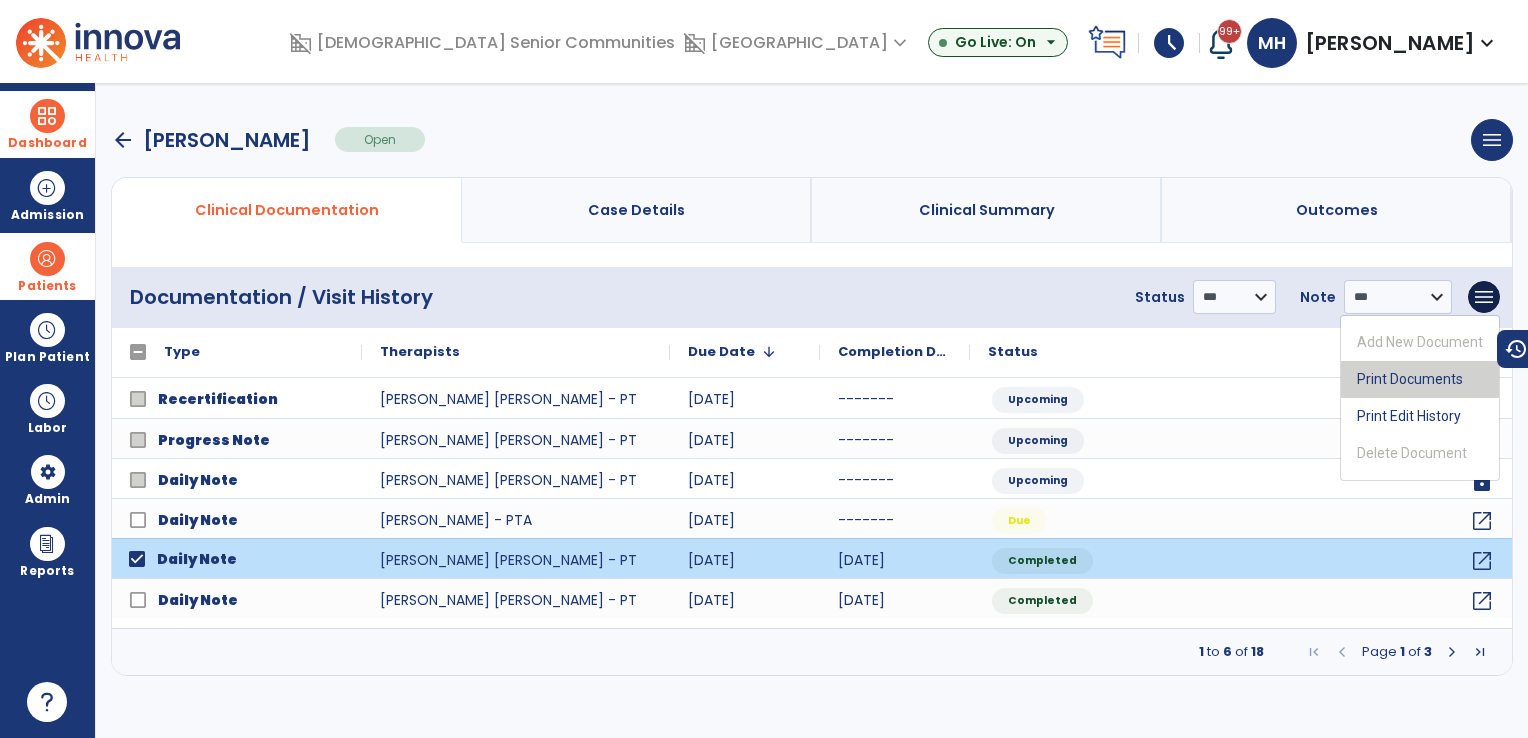 click on "Print Documents" at bounding box center [1420, 379] 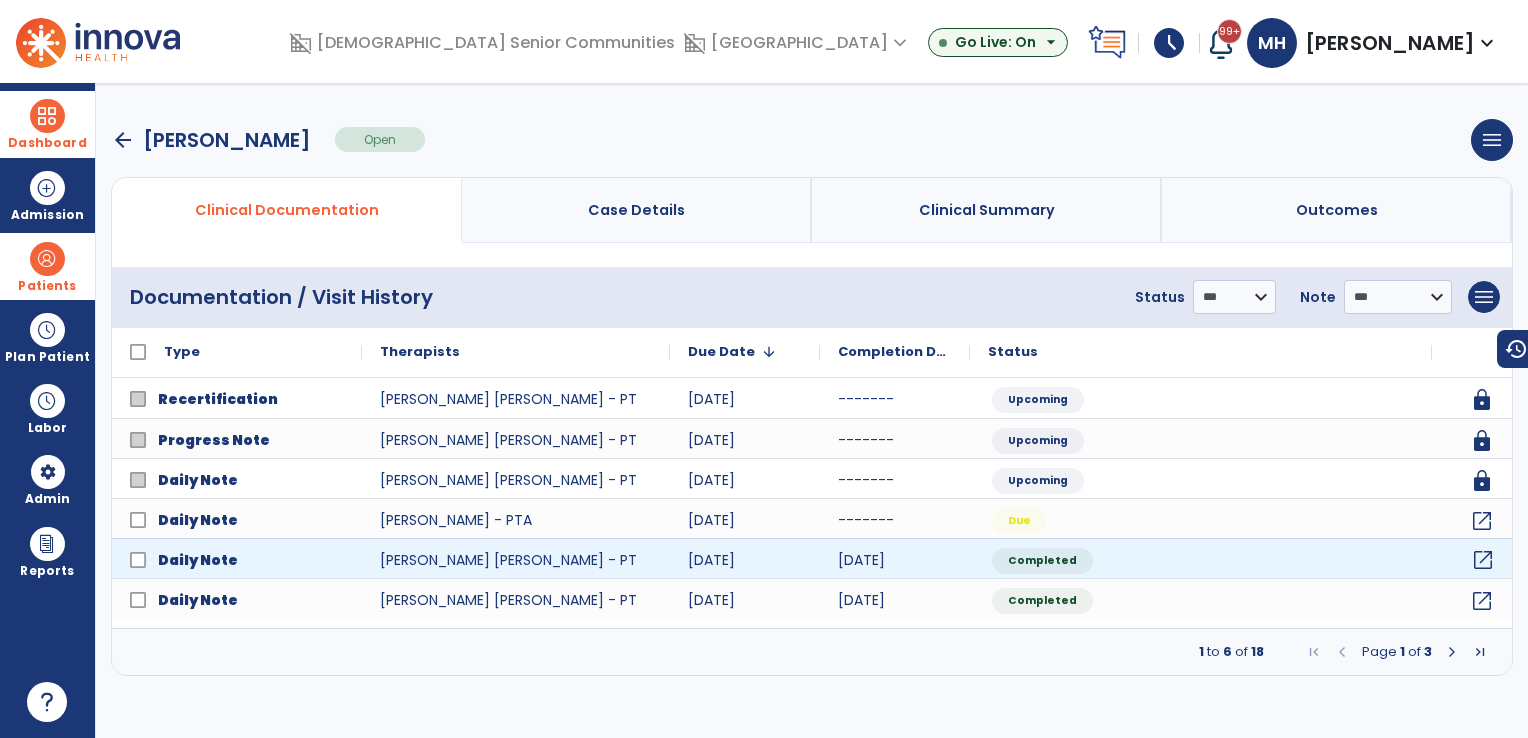click on "open_in_new" 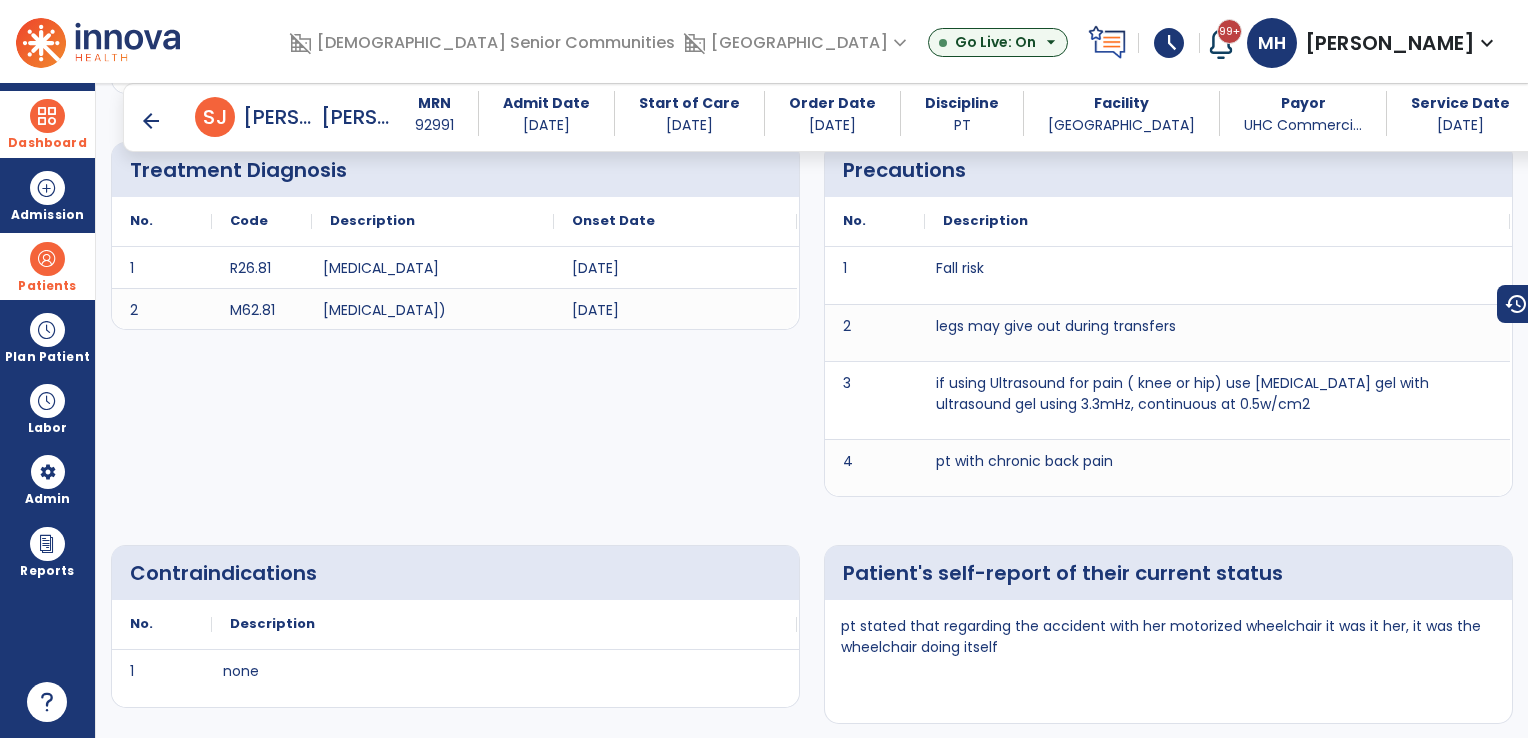 scroll, scrollTop: 0, scrollLeft: 0, axis: both 